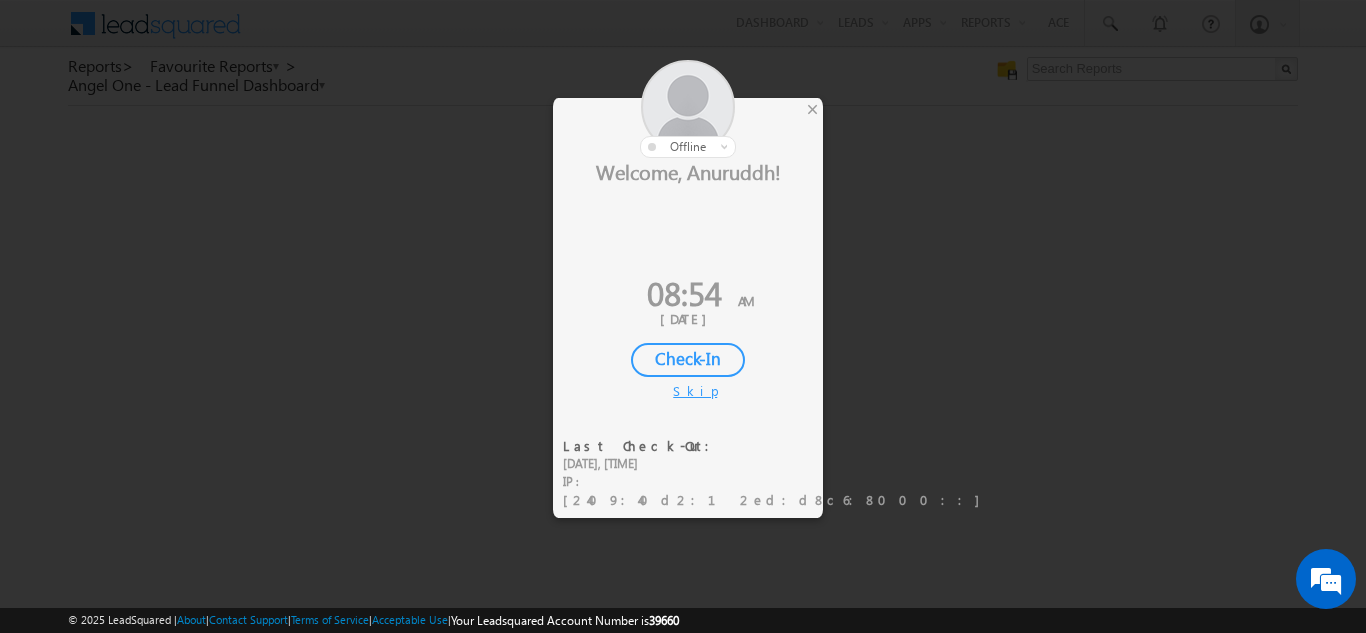 scroll, scrollTop: 0, scrollLeft: 0, axis: both 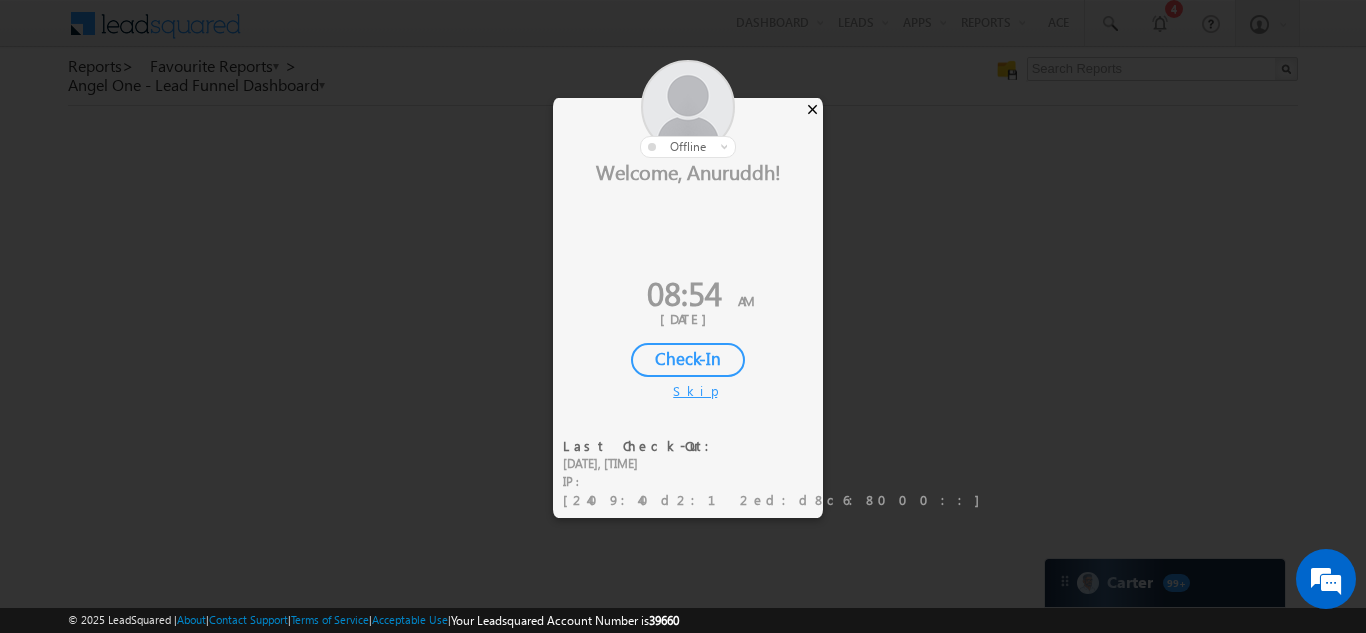 click on "×" at bounding box center [812, 109] 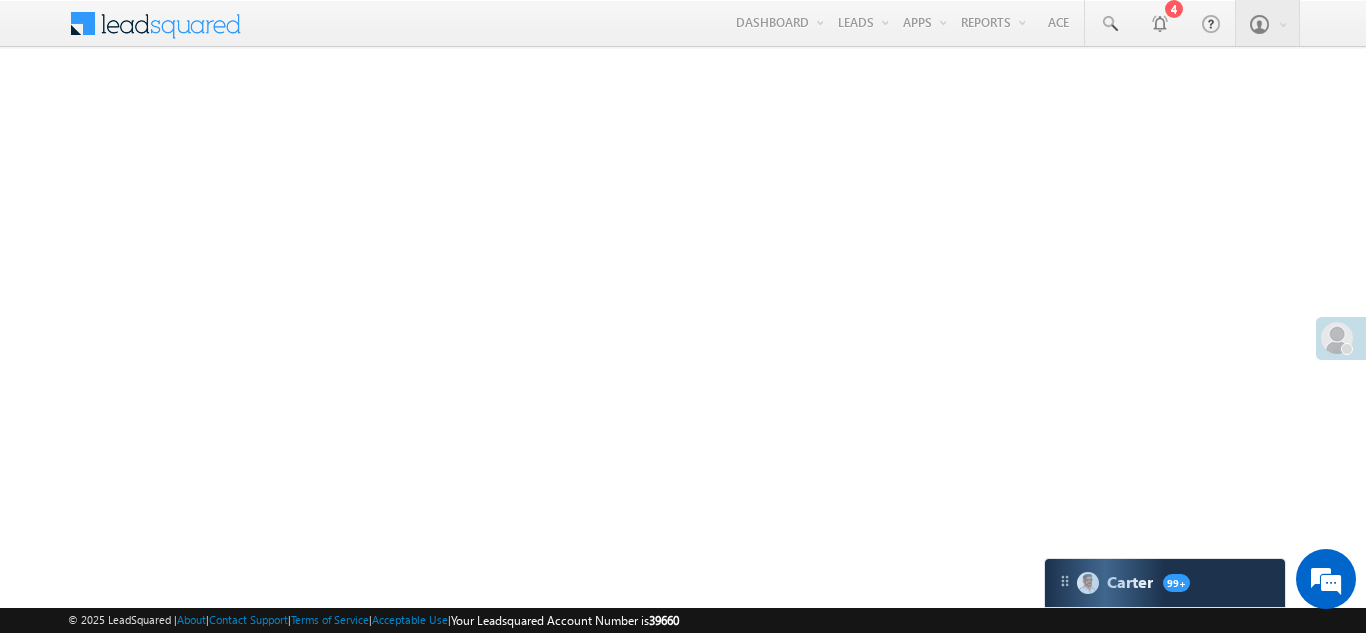 scroll, scrollTop: 0, scrollLeft: 0, axis: both 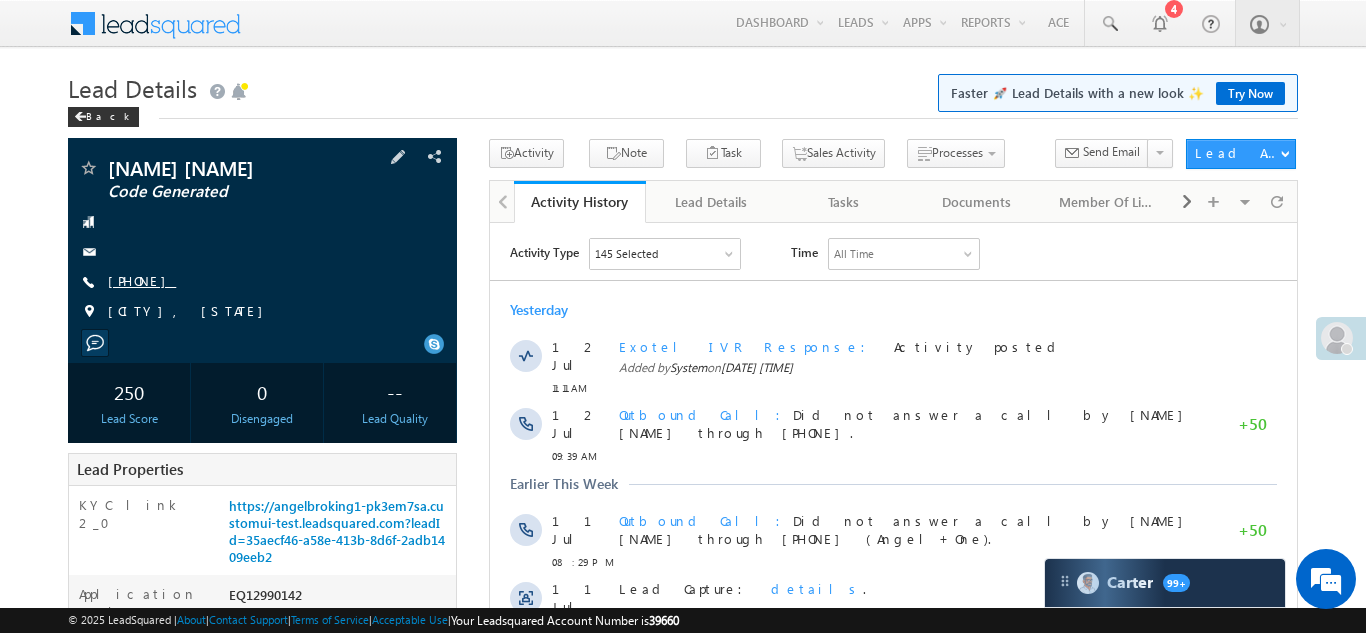 click on "+91-6001417643" at bounding box center [142, 280] 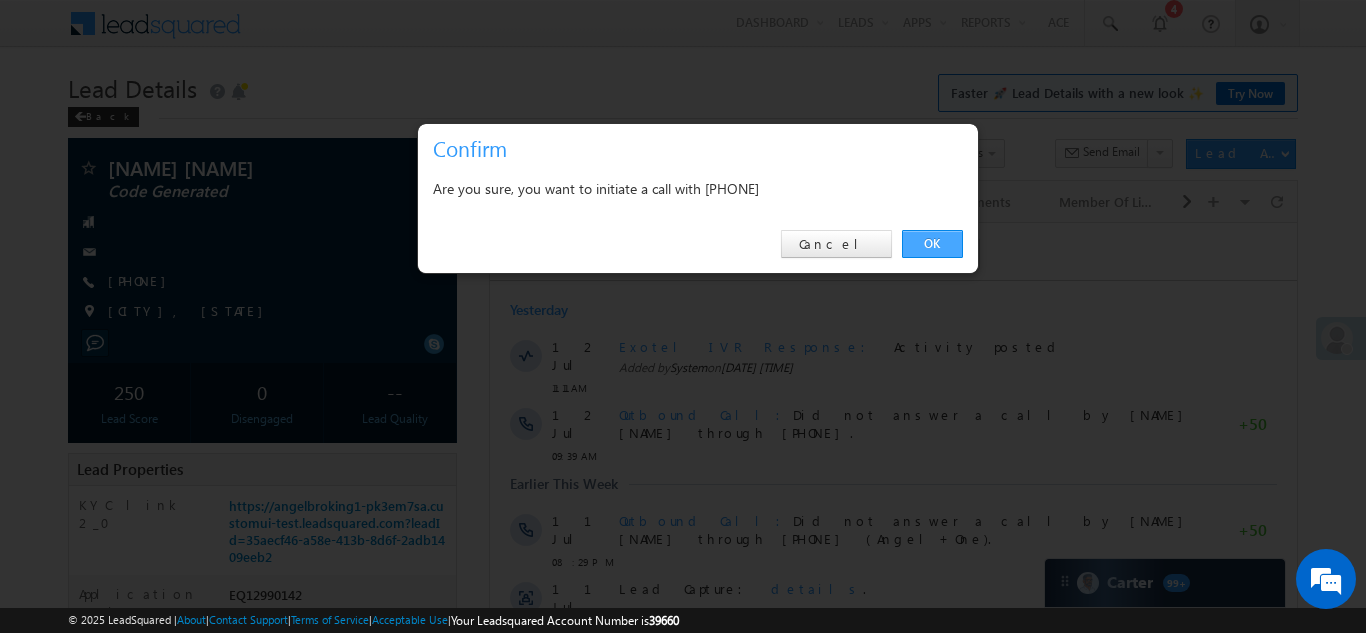click on "OK" at bounding box center [932, 244] 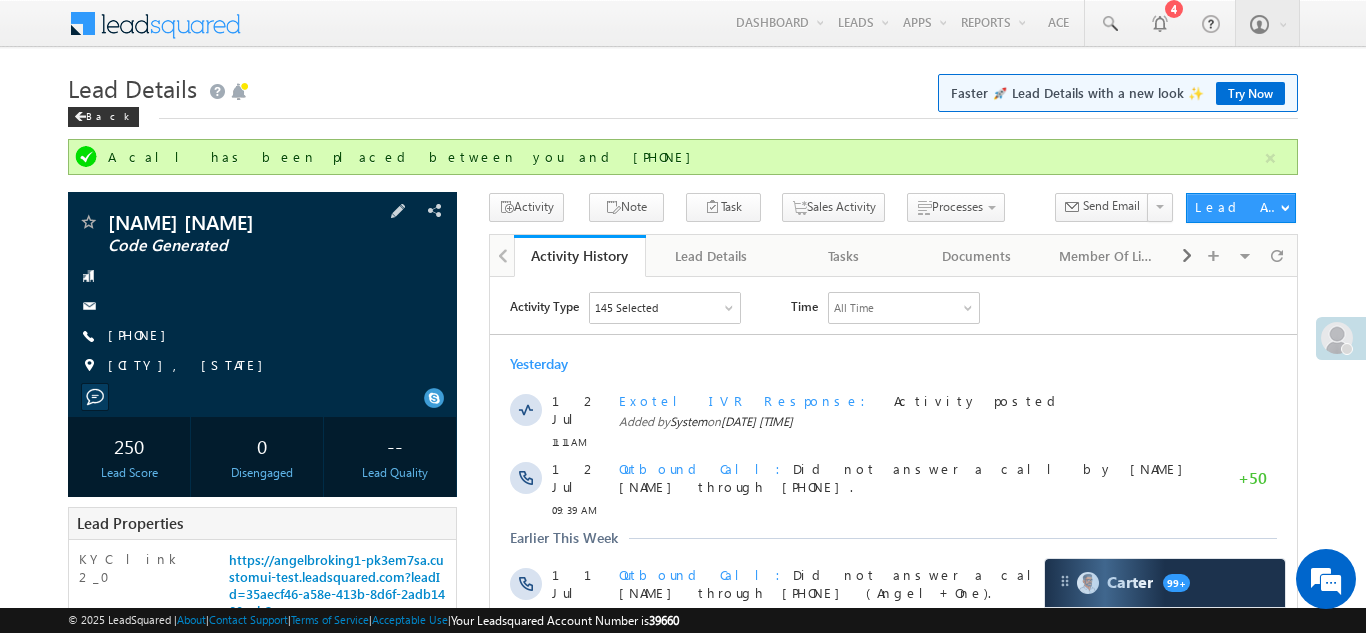 scroll, scrollTop: 0, scrollLeft: 0, axis: both 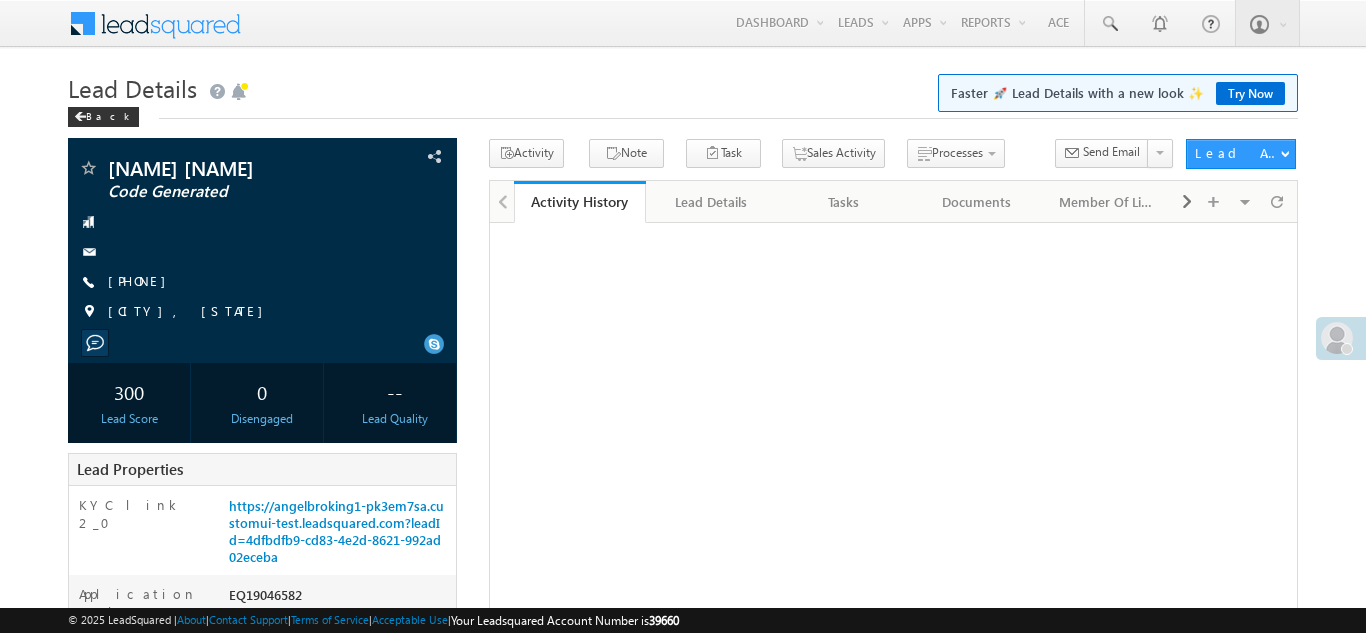 click on "+91-8851549674" at bounding box center (142, 280) 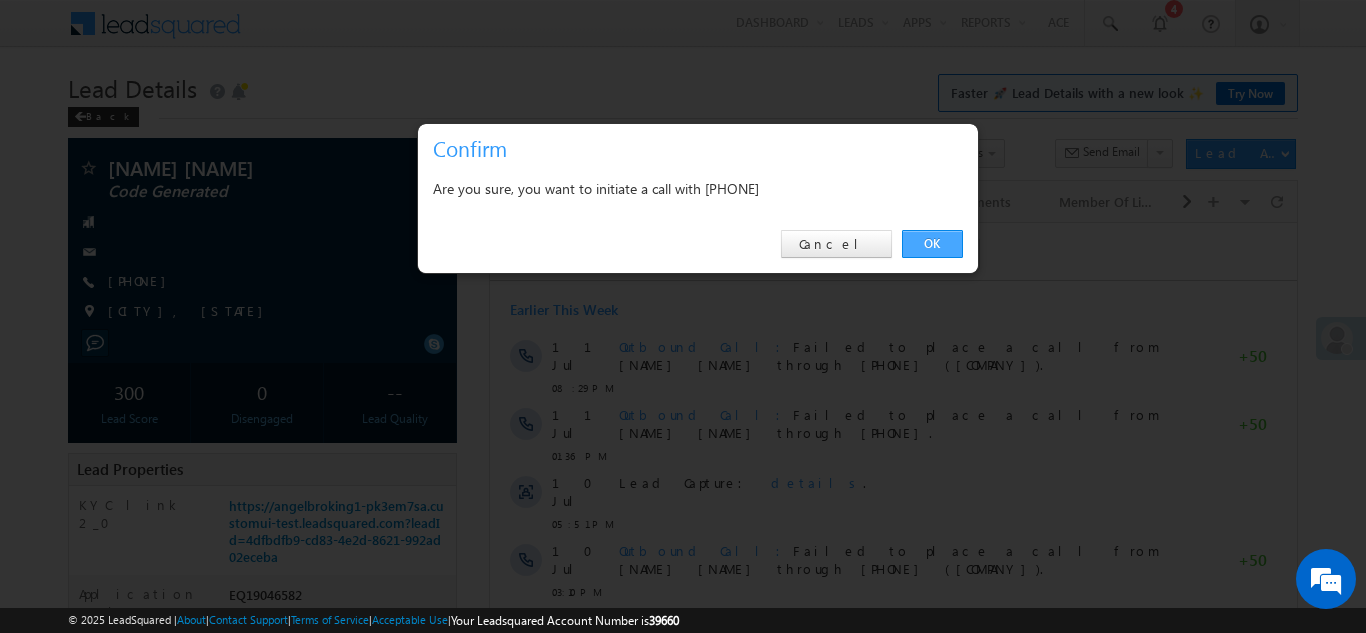 scroll, scrollTop: 0, scrollLeft: 0, axis: both 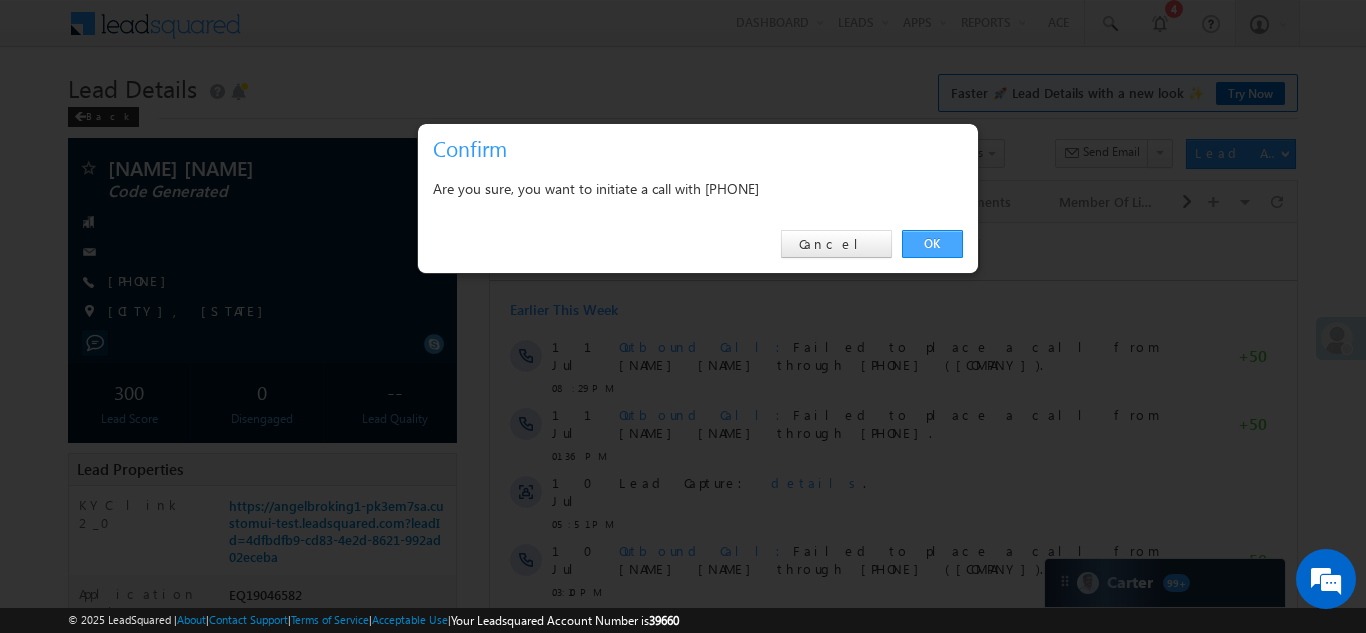 click on "OK" at bounding box center [932, 244] 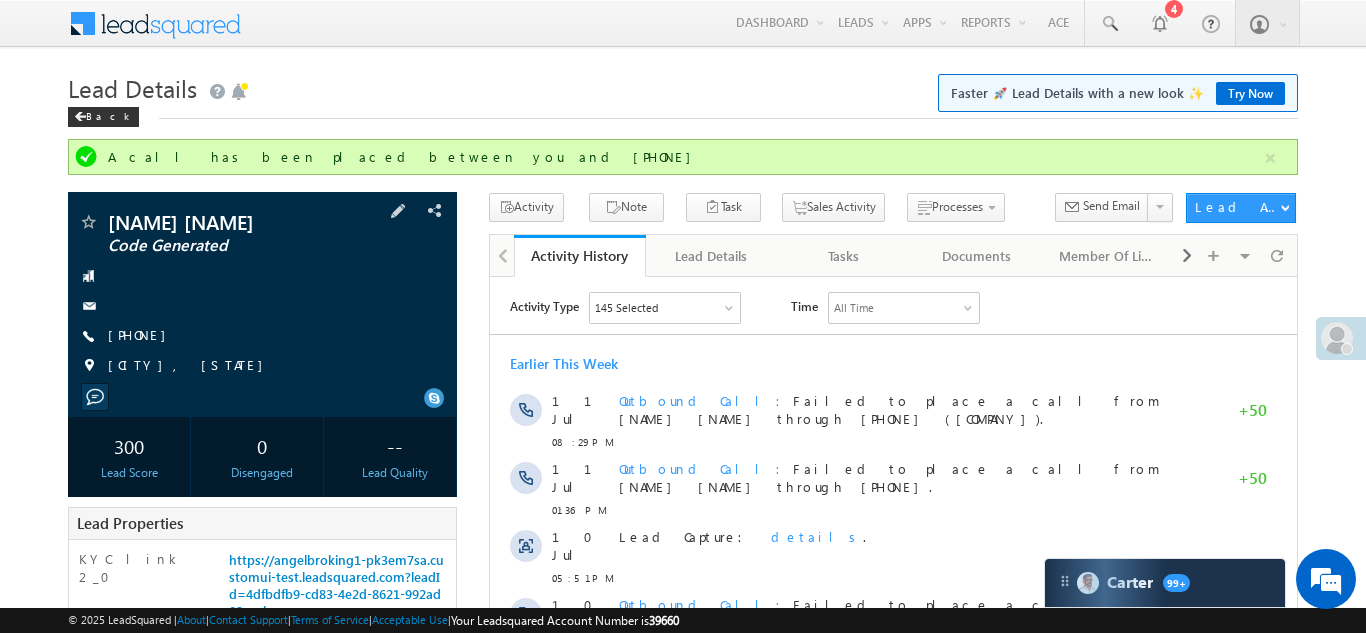 scroll, scrollTop: 0, scrollLeft: 0, axis: both 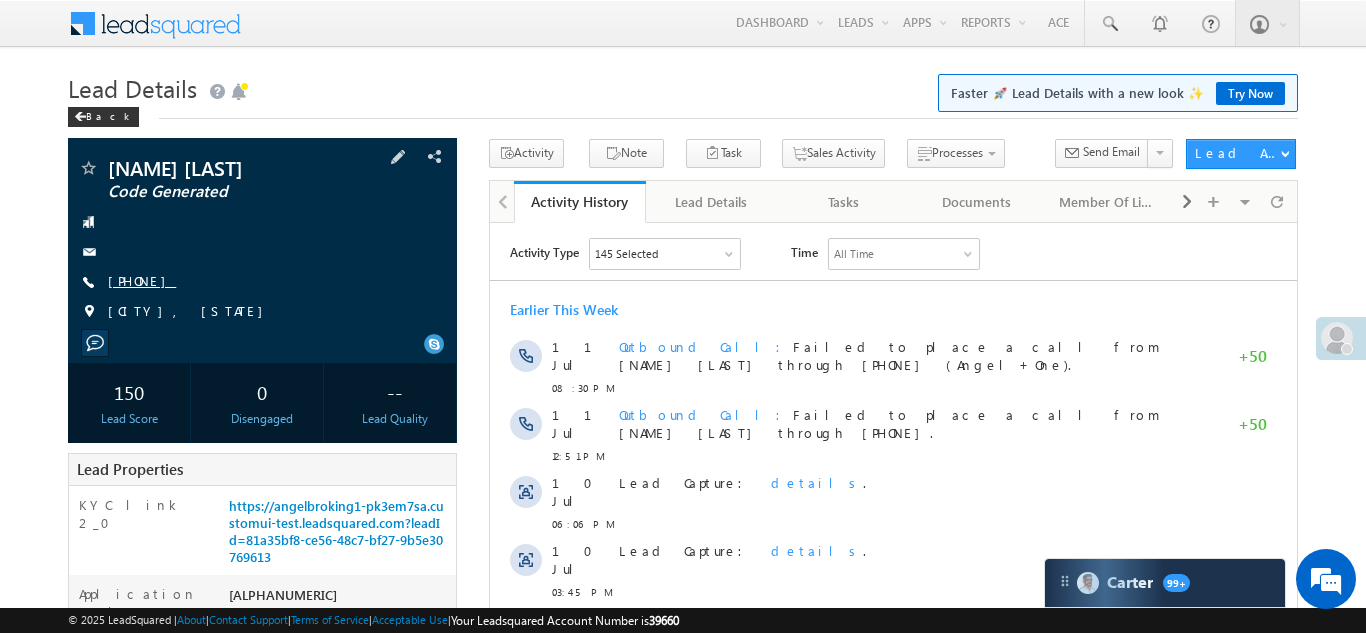 click on "+91-7248532257" at bounding box center [142, 280] 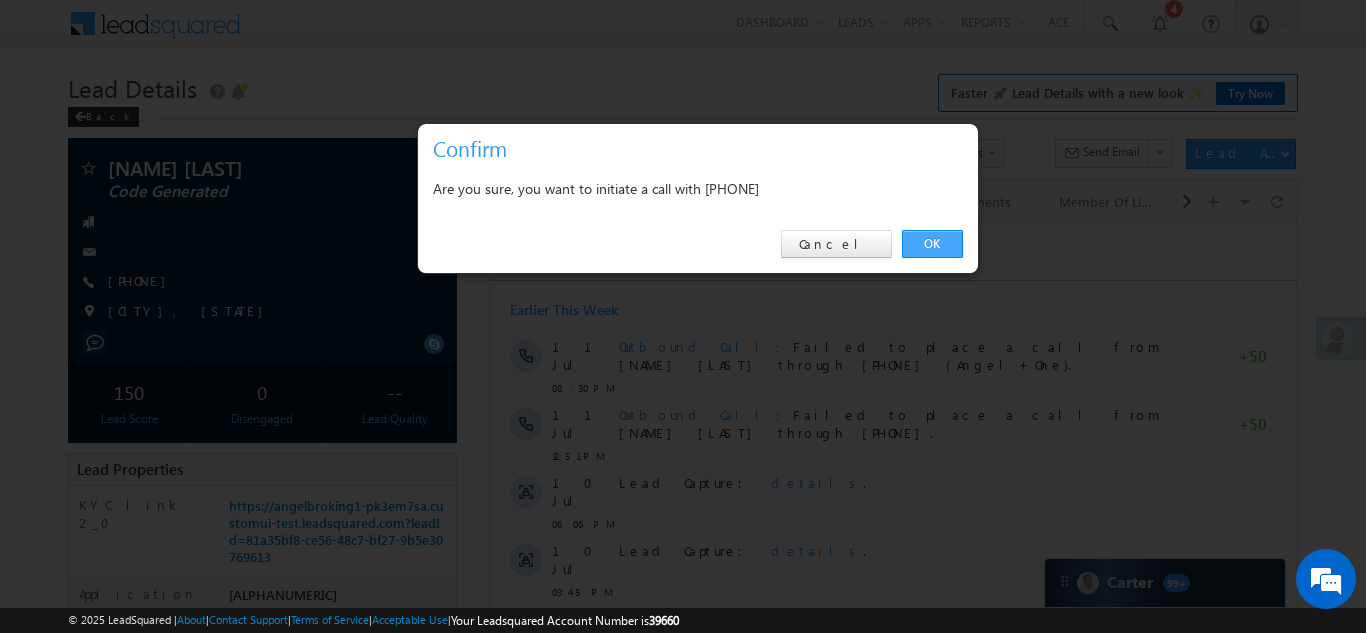 click on "OK" at bounding box center [932, 244] 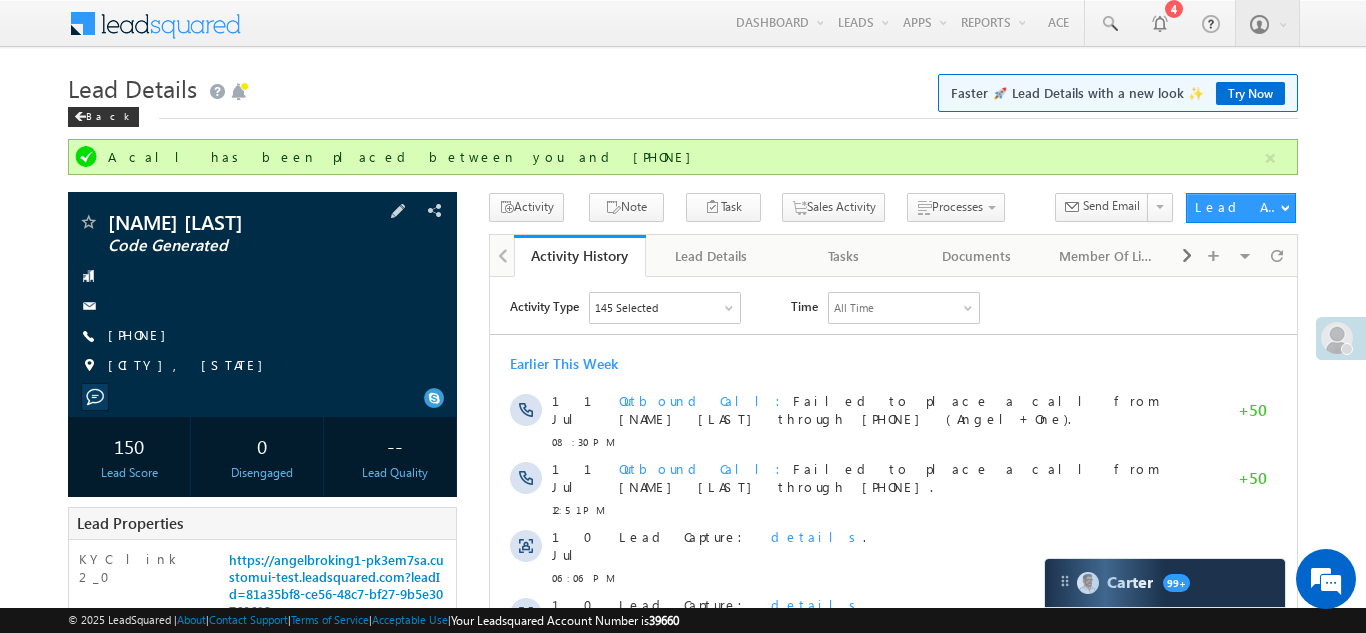 scroll, scrollTop: 0, scrollLeft: 0, axis: both 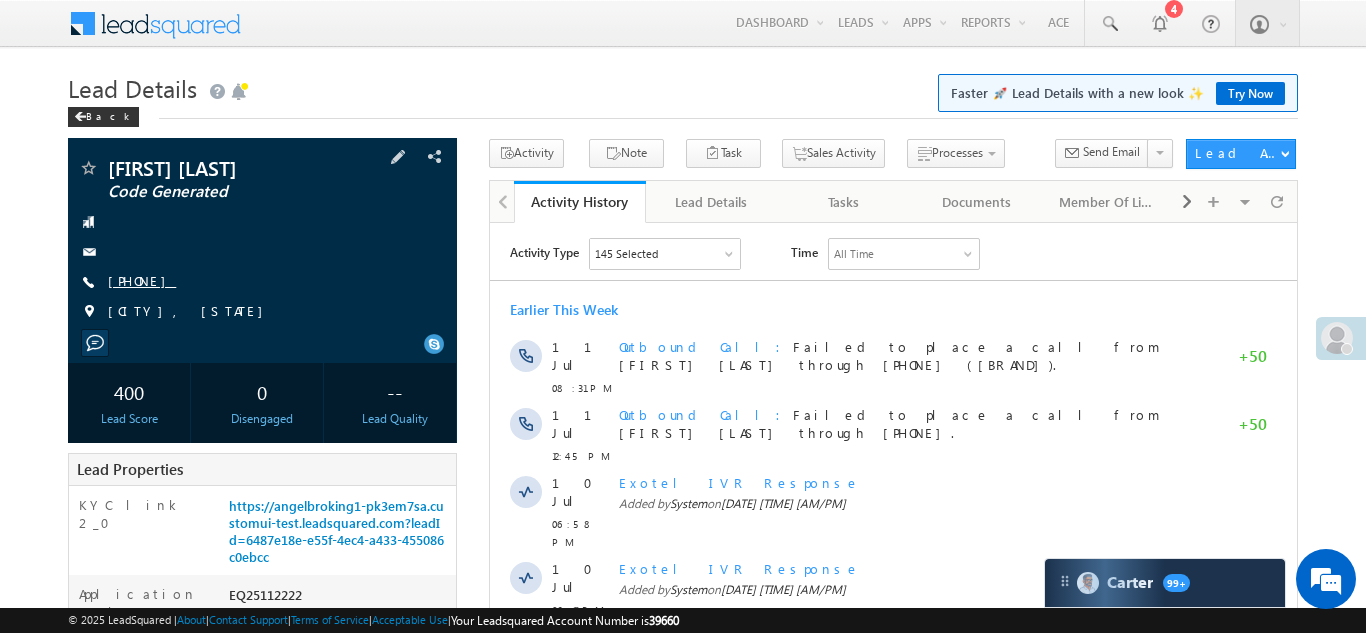 click on "[PHONE]" at bounding box center [142, 280] 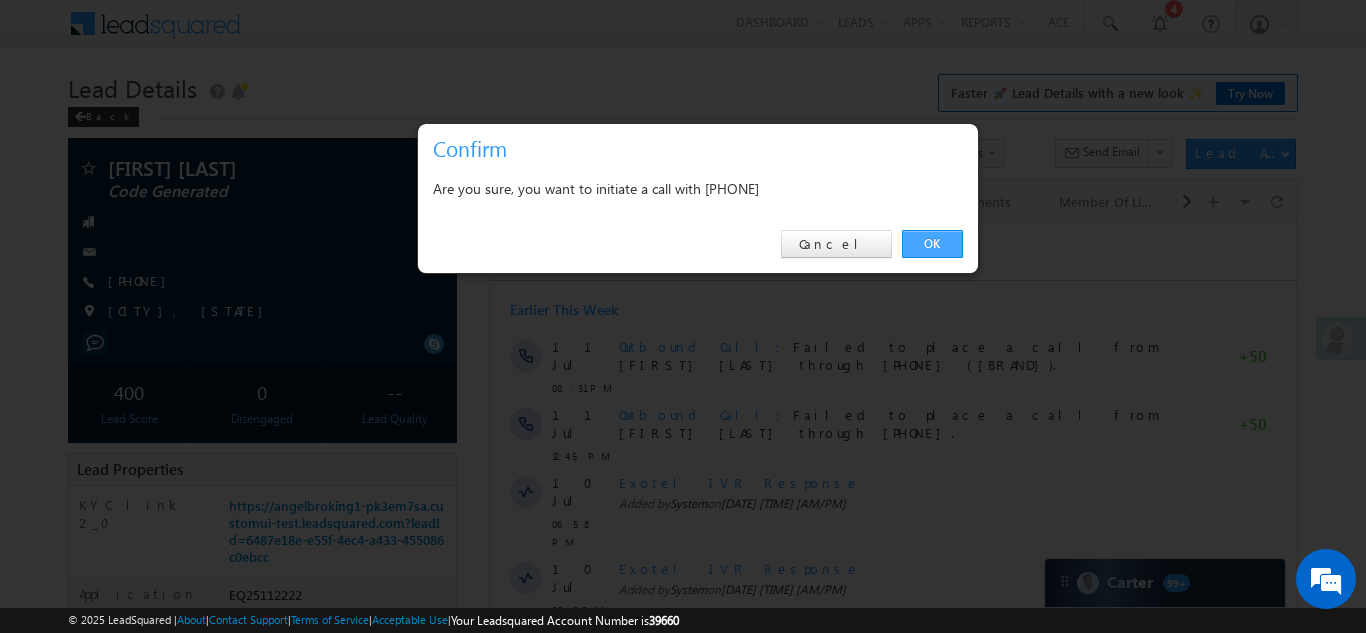 click on "OK" at bounding box center [932, 244] 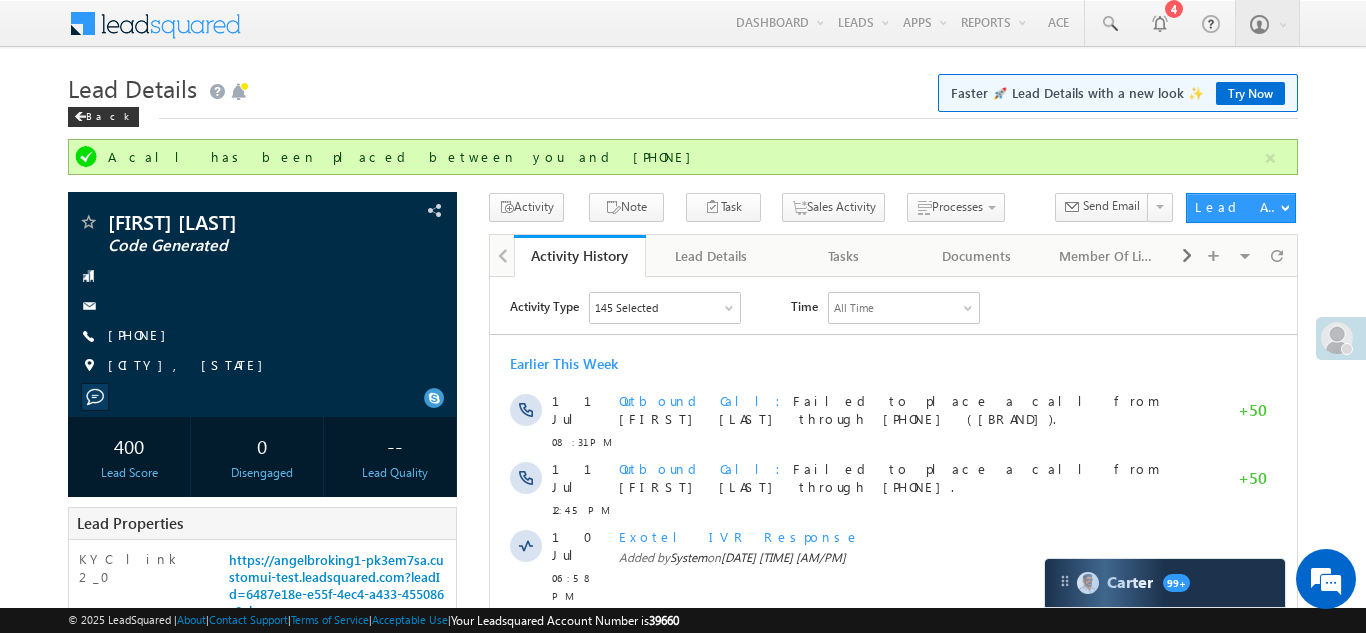 scroll, scrollTop: 0, scrollLeft: 0, axis: both 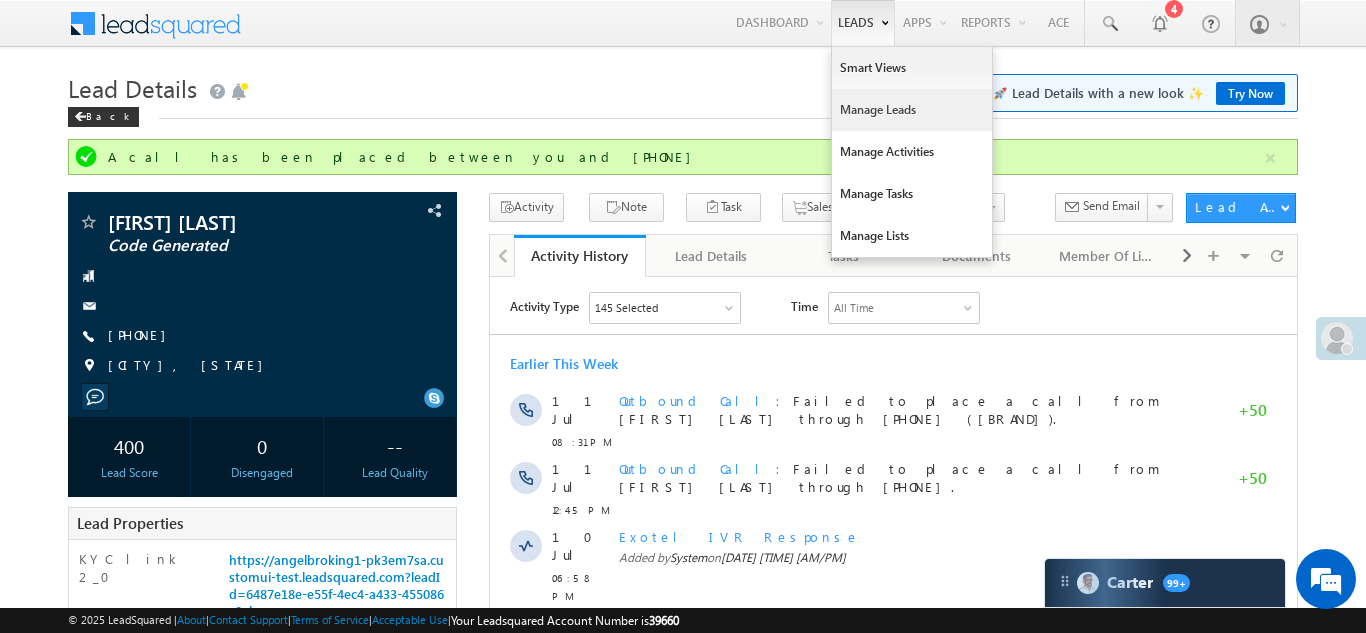 click on "Manage Leads" at bounding box center [912, 110] 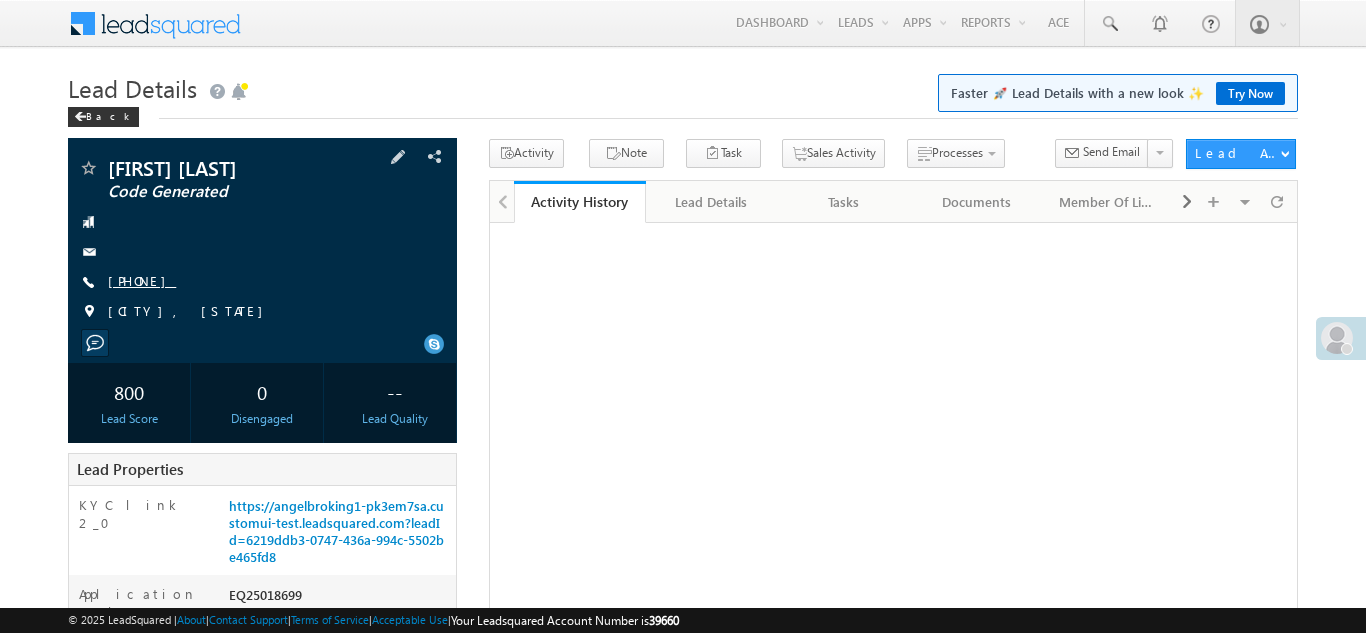 scroll, scrollTop: 0, scrollLeft: 0, axis: both 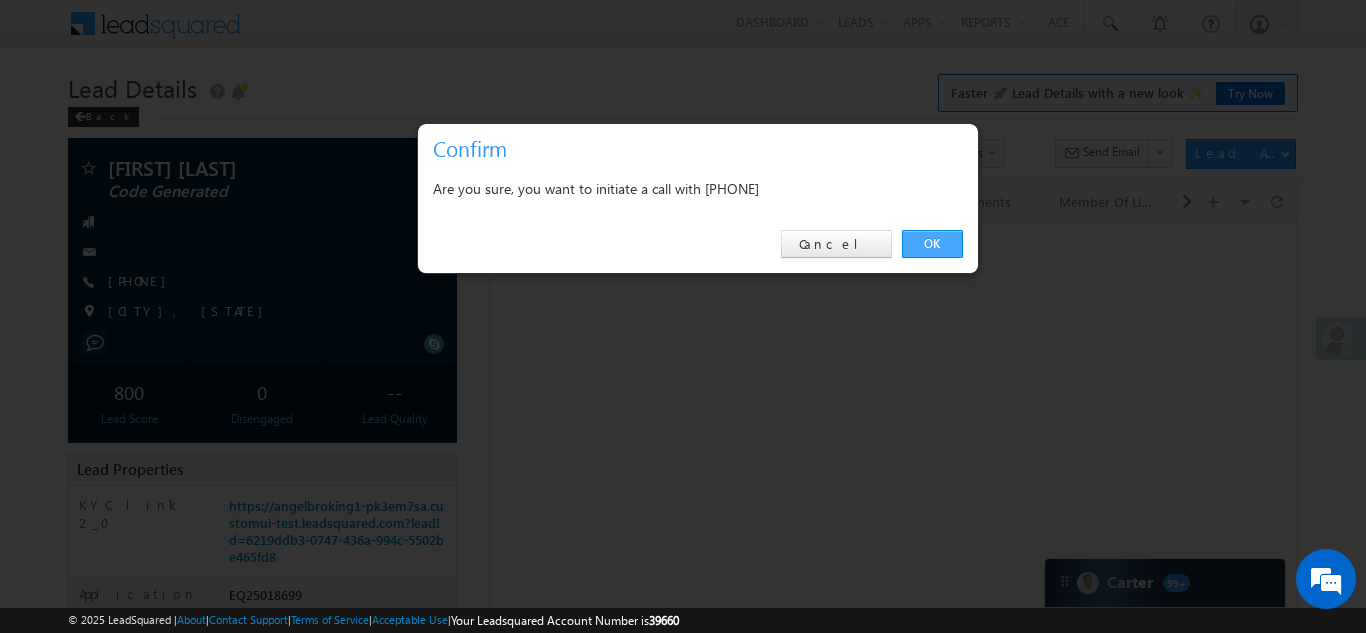 click on "OK" at bounding box center (932, 244) 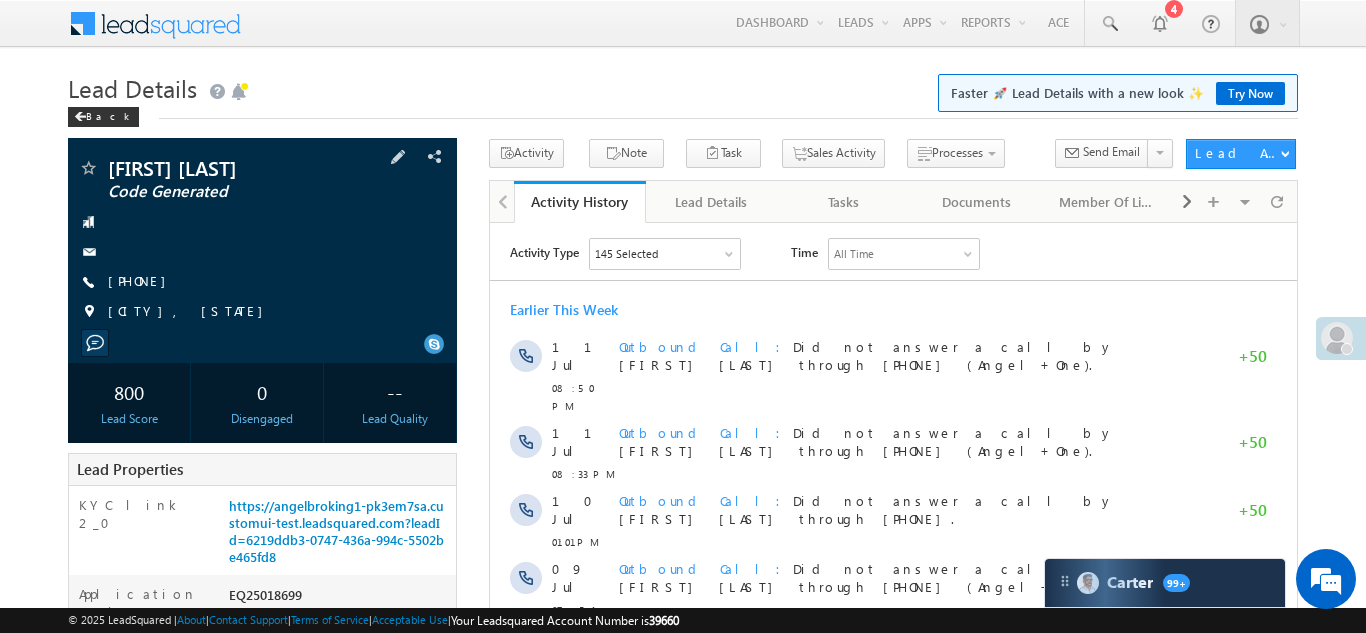 scroll, scrollTop: 0, scrollLeft: 0, axis: both 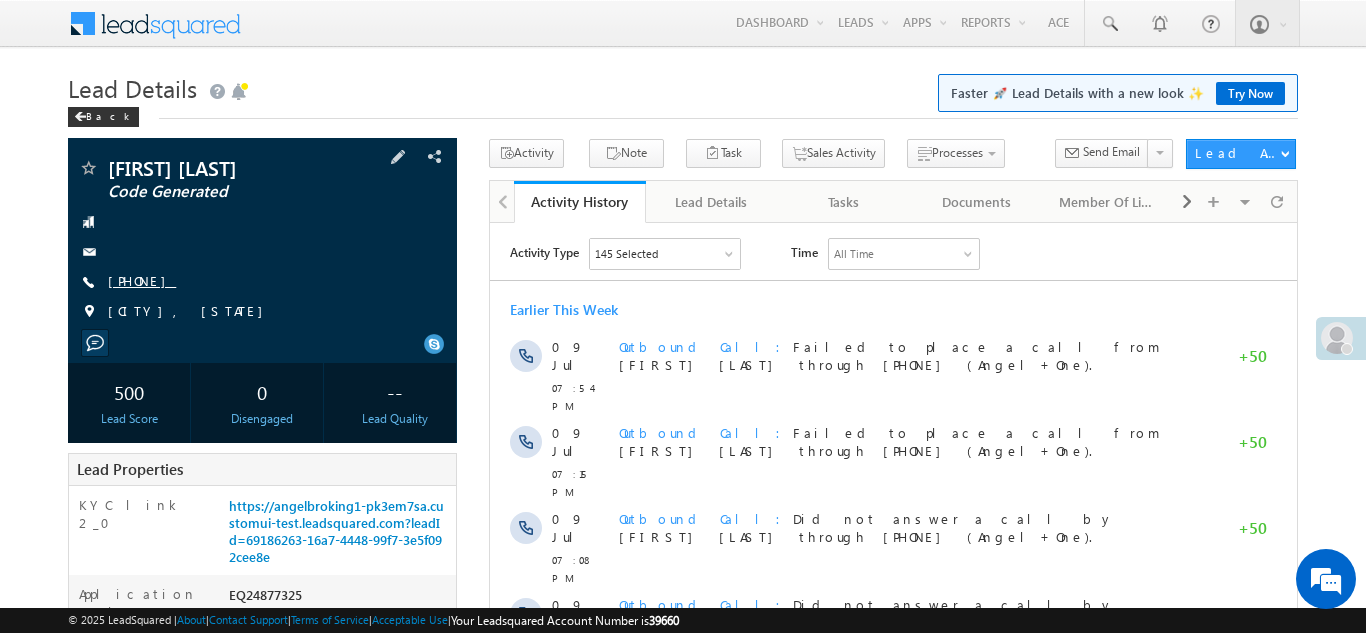 click on "+91-9329536290" at bounding box center [142, 280] 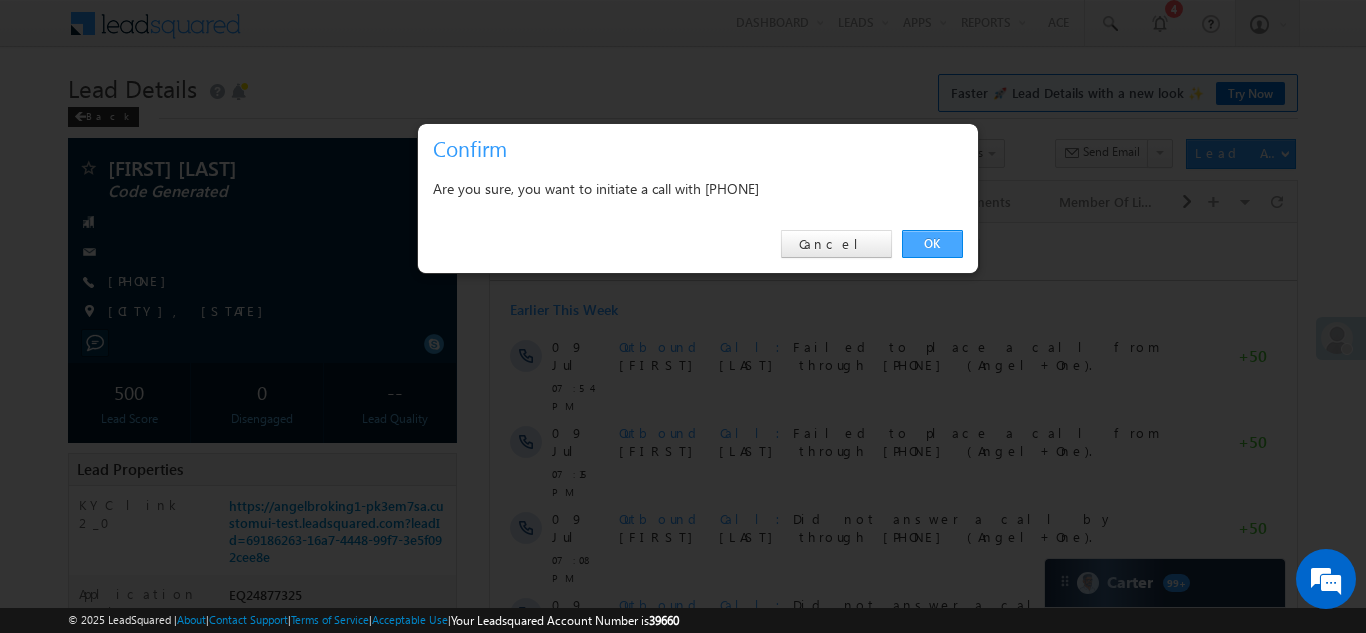 click on "OK" at bounding box center (932, 244) 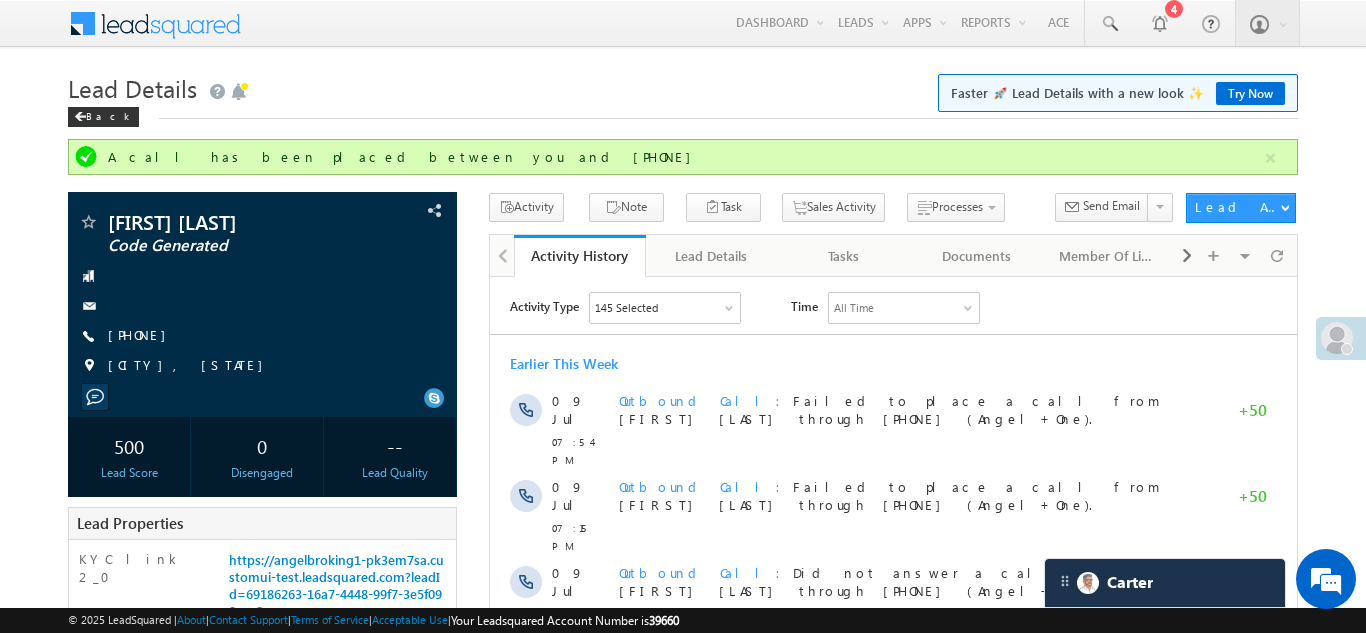 scroll, scrollTop: 0, scrollLeft: 0, axis: both 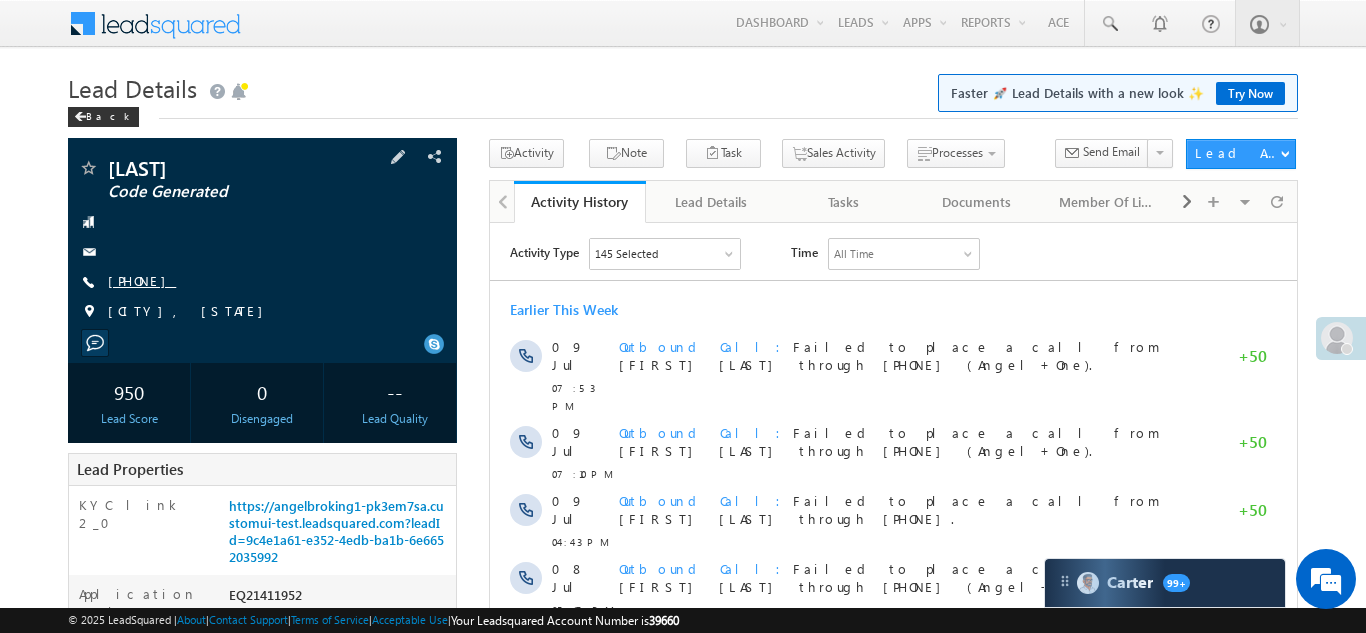 click on "+91-9824819243" at bounding box center (142, 280) 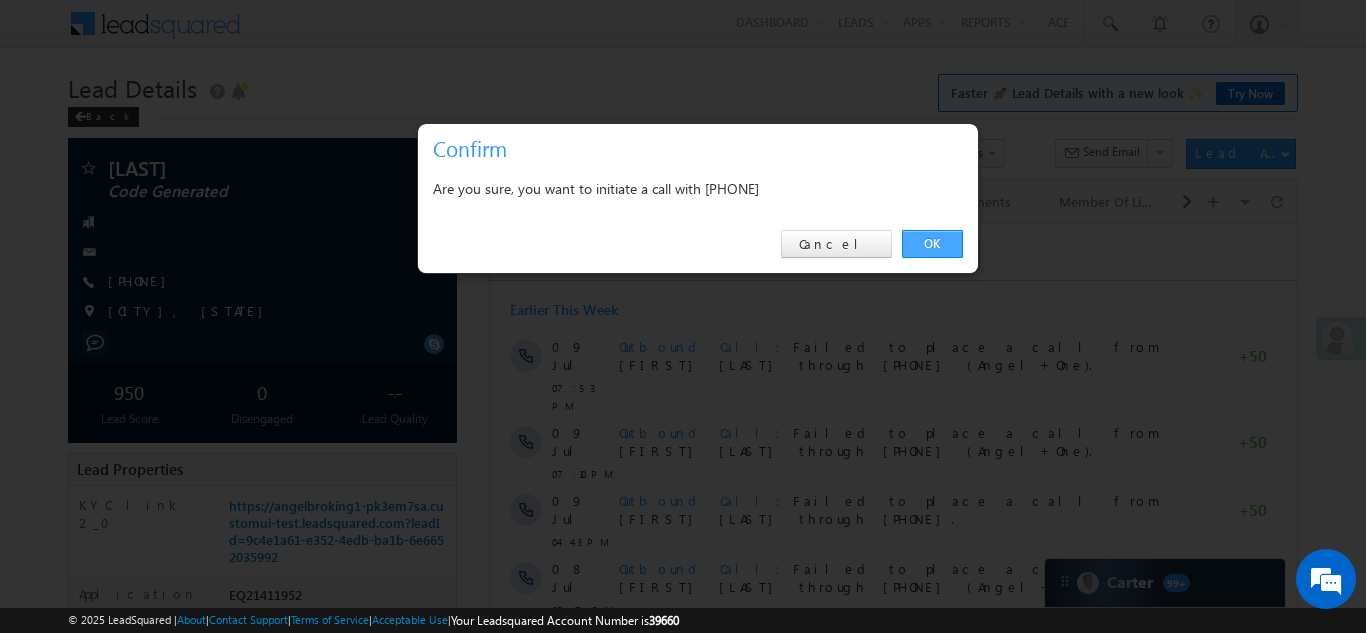 click on "OK" at bounding box center (932, 244) 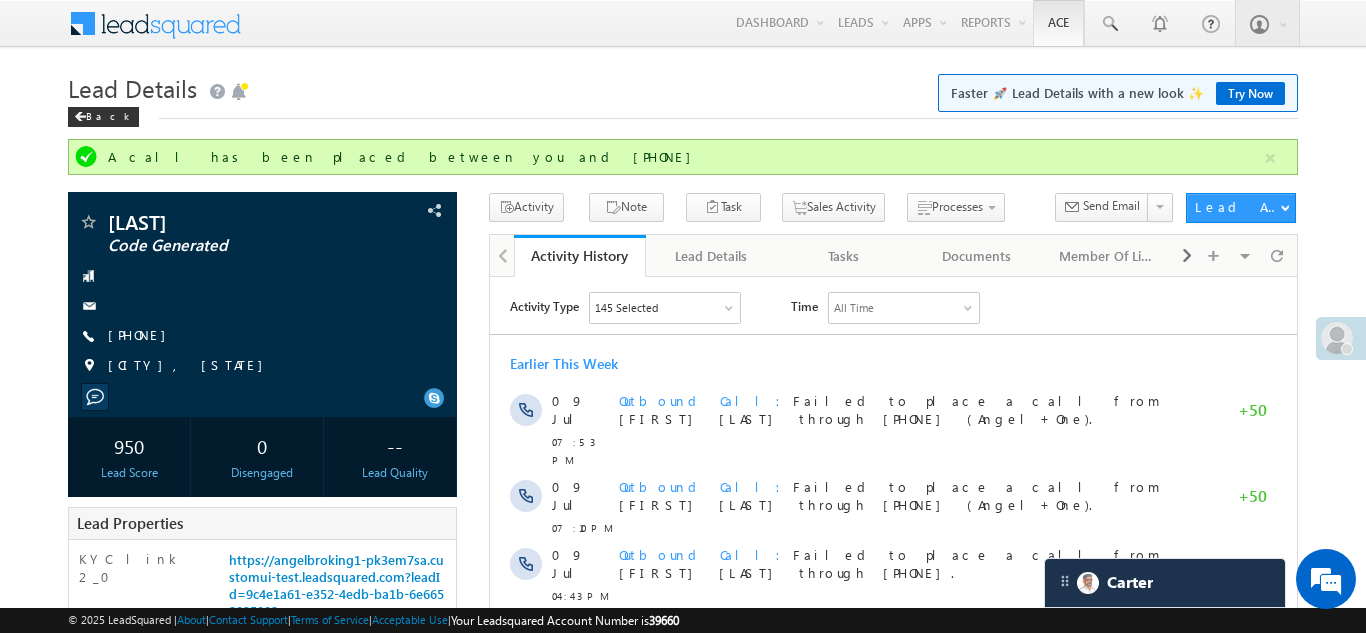 scroll, scrollTop: 0, scrollLeft: 0, axis: both 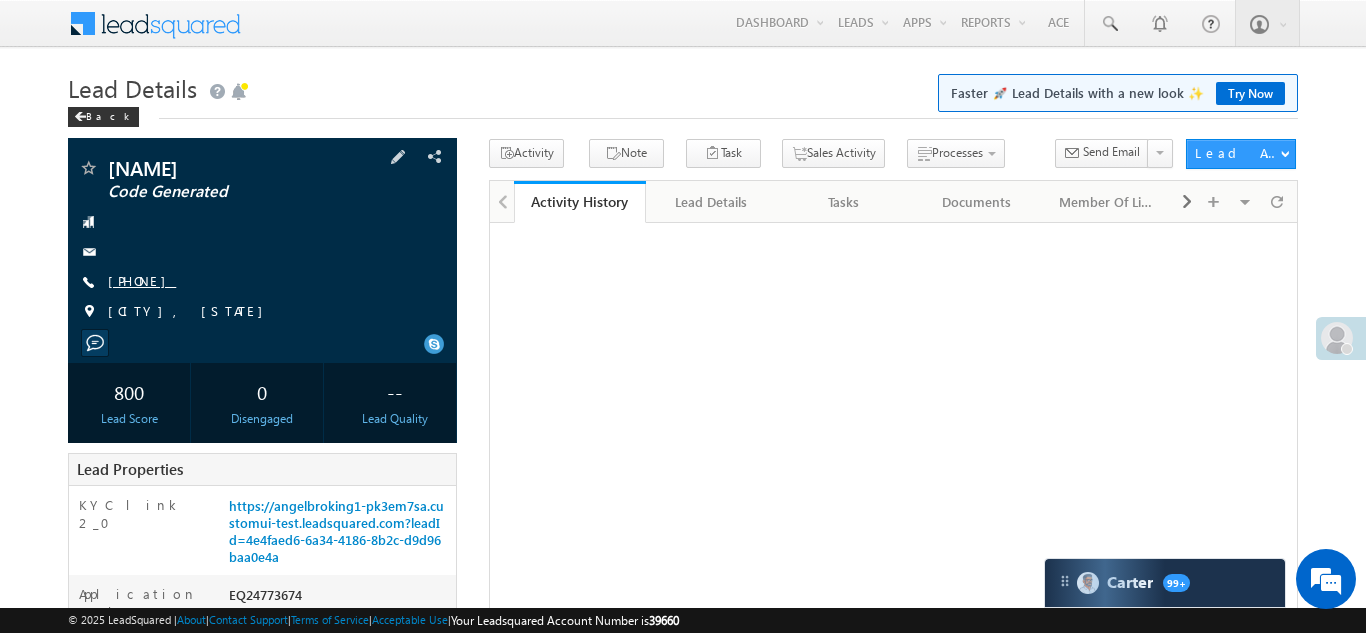 click on "+91-6289302006" at bounding box center [142, 280] 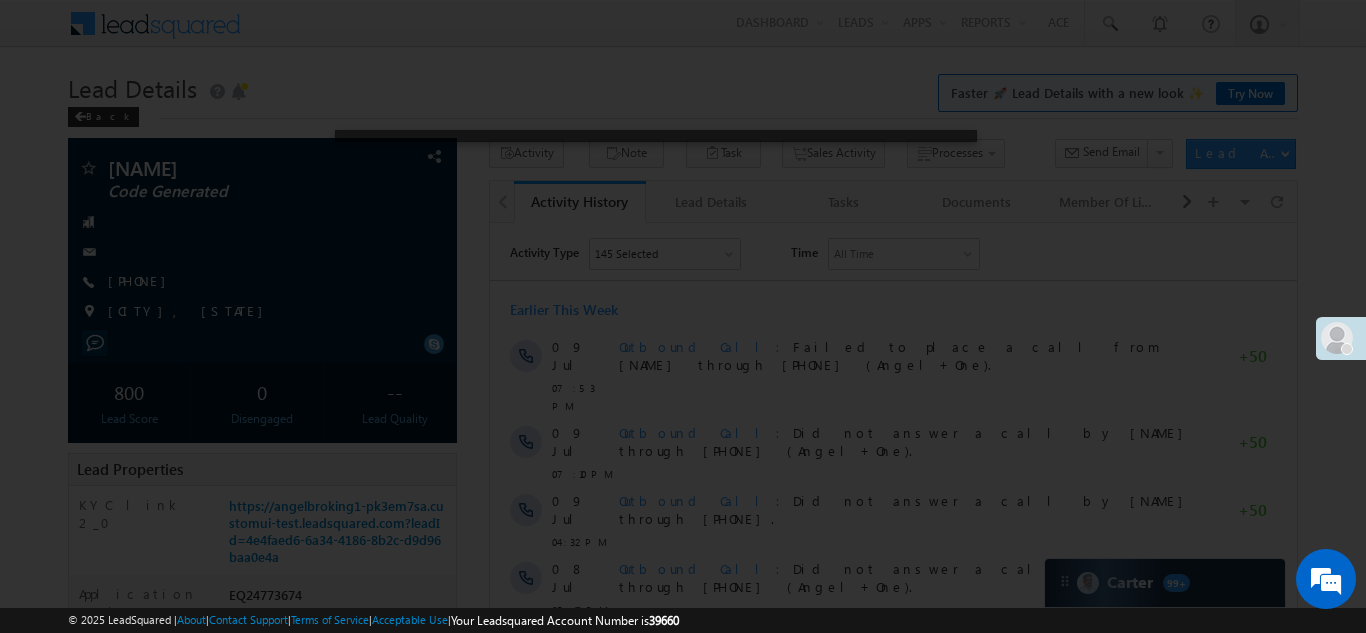 scroll, scrollTop: 0, scrollLeft: 0, axis: both 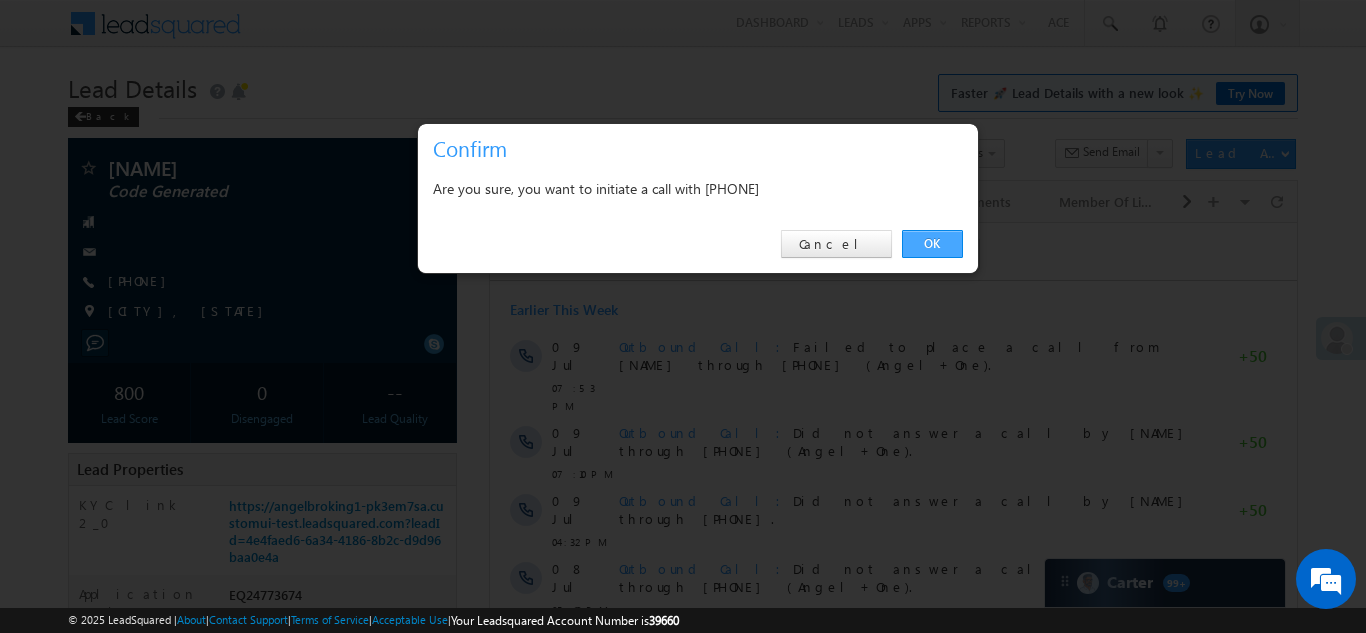 click on "OK" at bounding box center (932, 244) 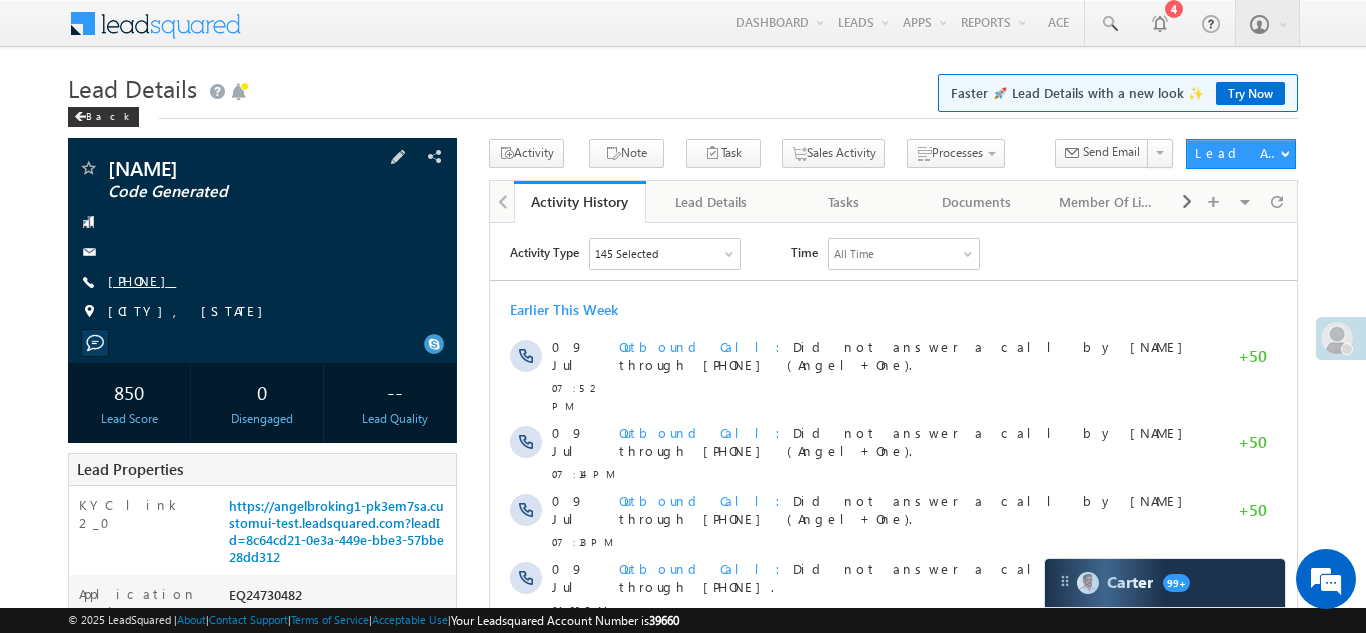 scroll, scrollTop: 0, scrollLeft: 0, axis: both 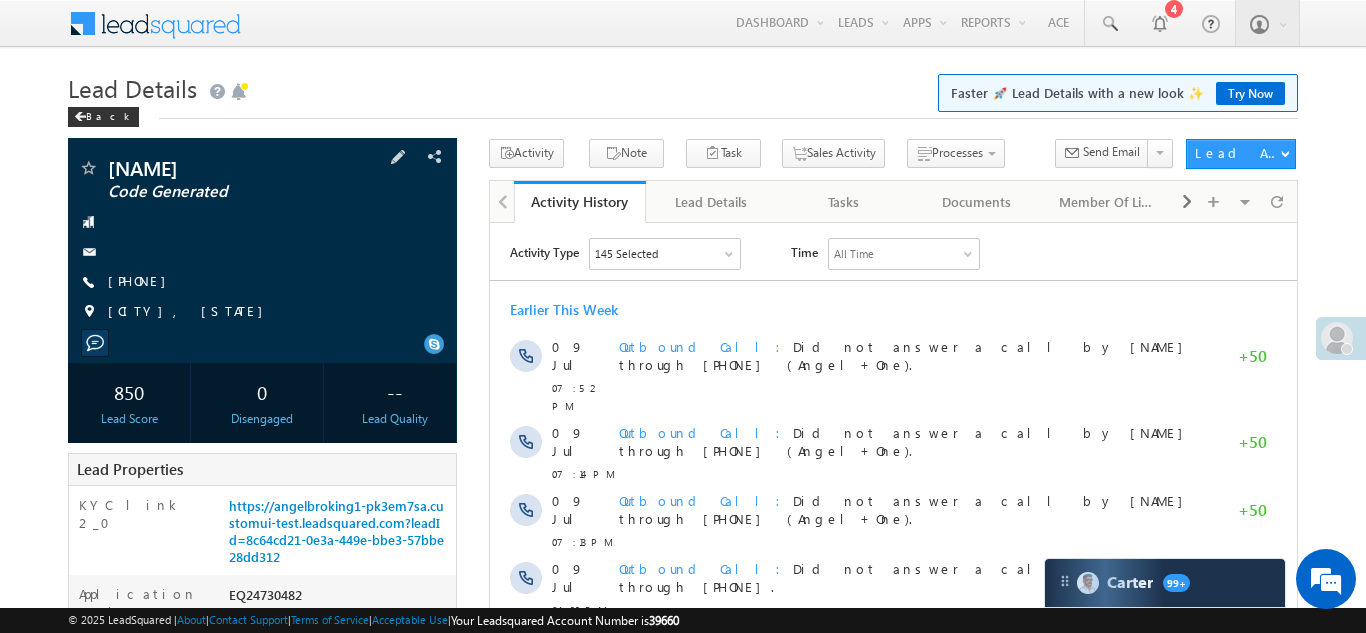 click on "Vijay Nimbulkar
Code Generated
+91-8602663323" at bounding box center [262, 245] 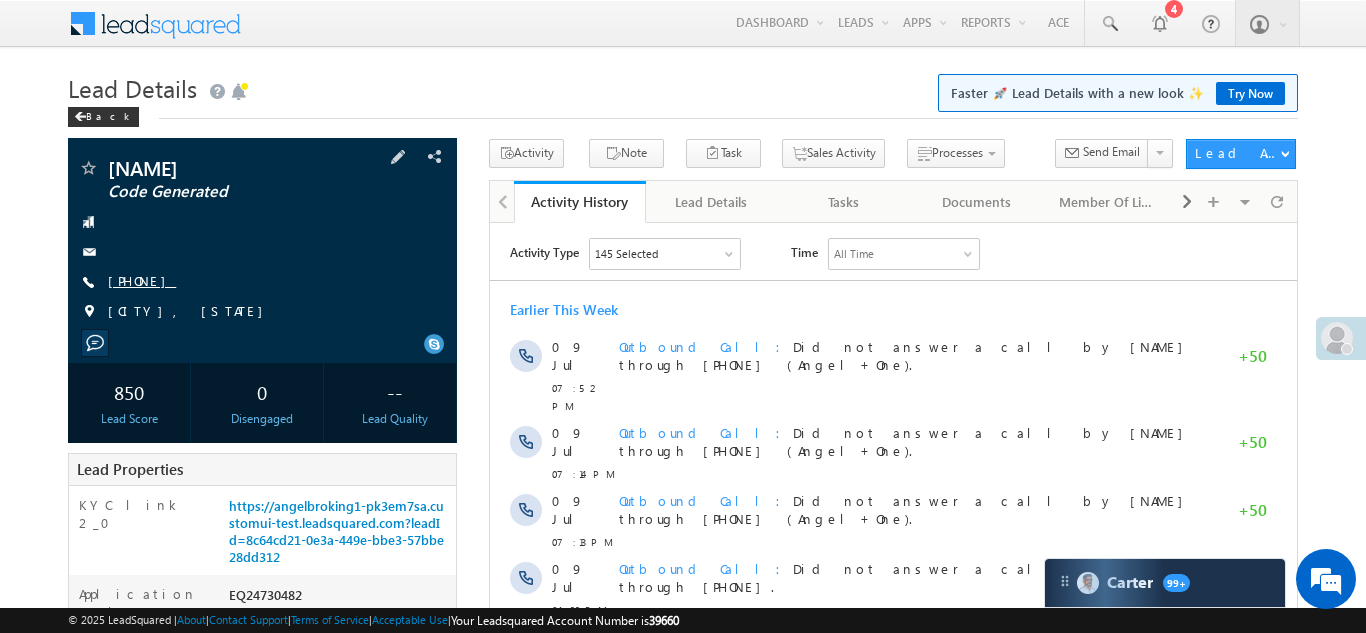 click on "+91-8602663323" at bounding box center (142, 280) 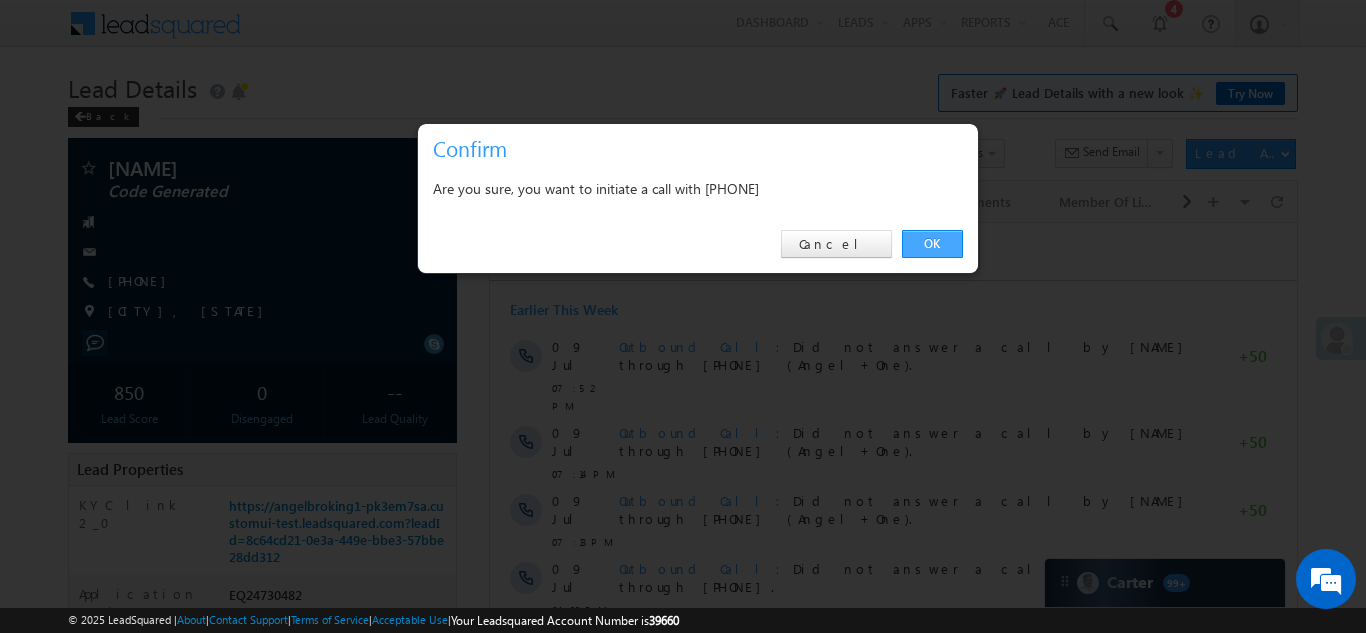 click on "OK" at bounding box center [932, 244] 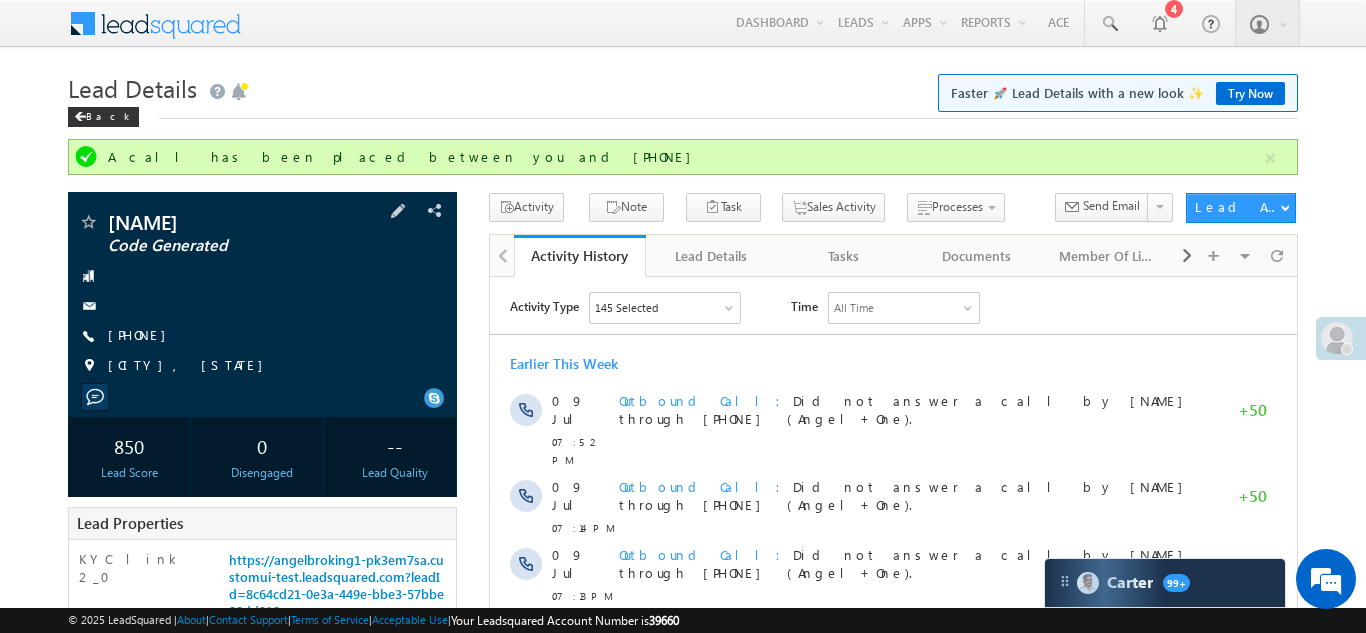 scroll, scrollTop: 0, scrollLeft: 0, axis: both 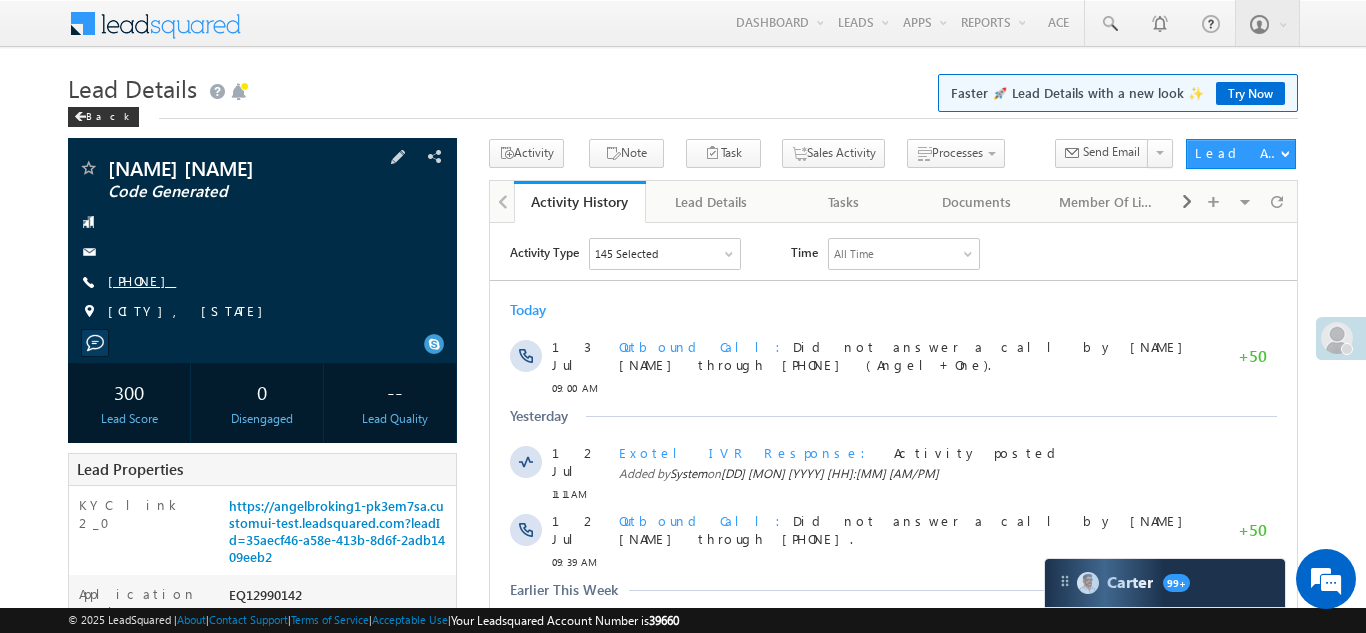 click on "[PHONE]" at bounding box center (142, 280) 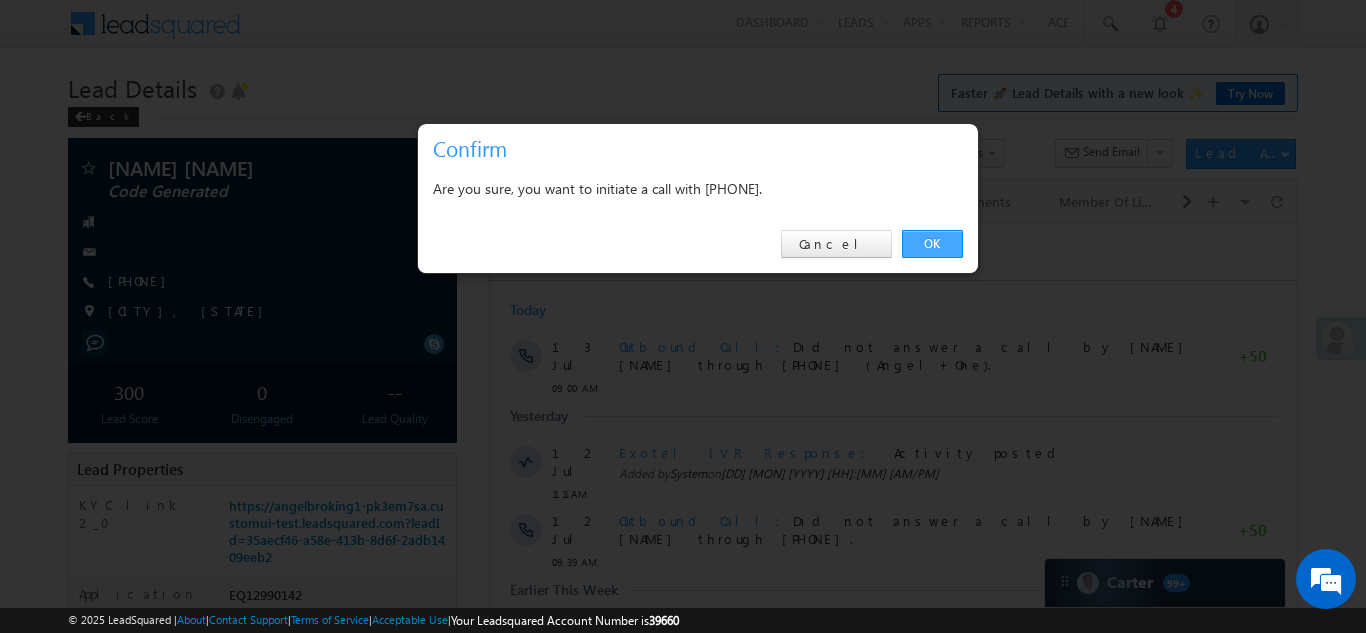 click on "OK" at bounding box center (932, 244) 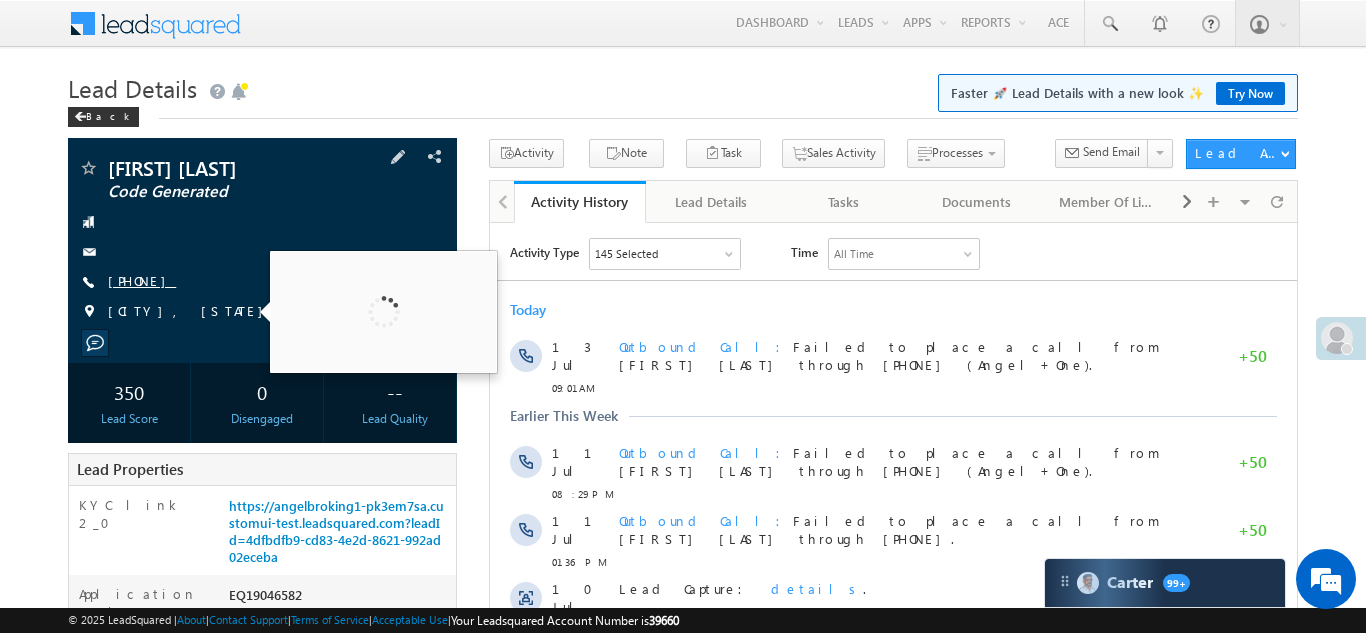 scroll, scrollTop: 0, scrollLeft: 0, axis: both 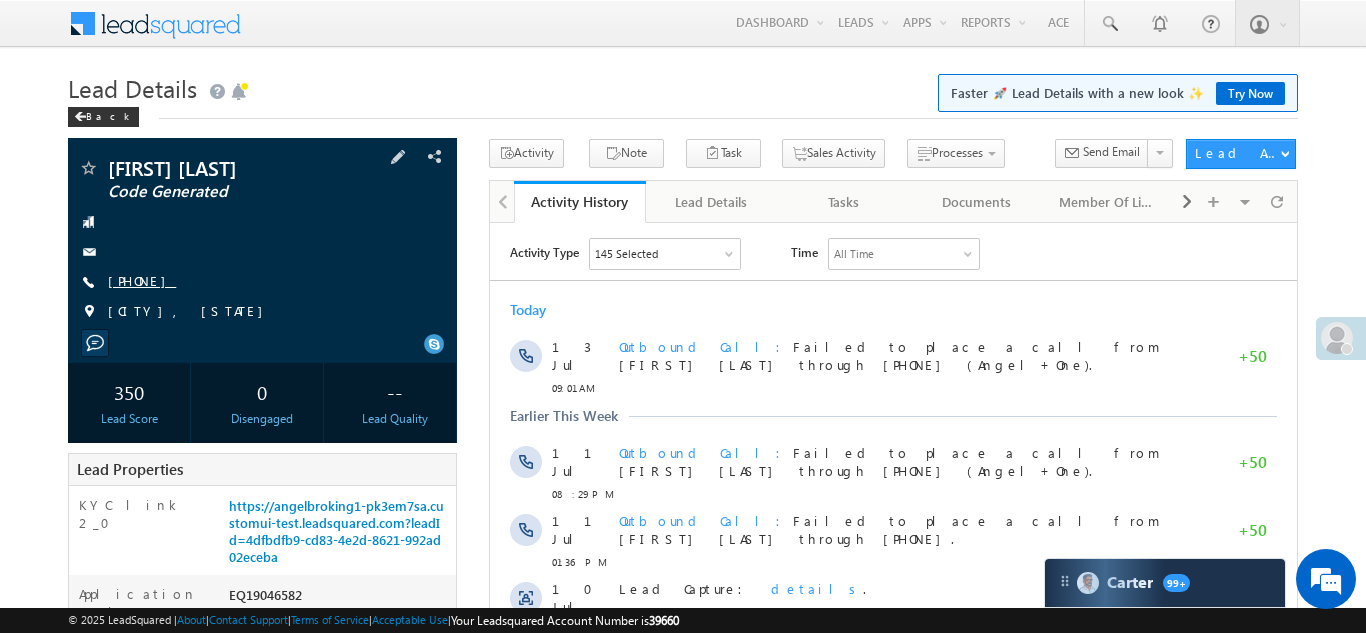 click on "+91-8851549674" at bounding box center [142, 280] 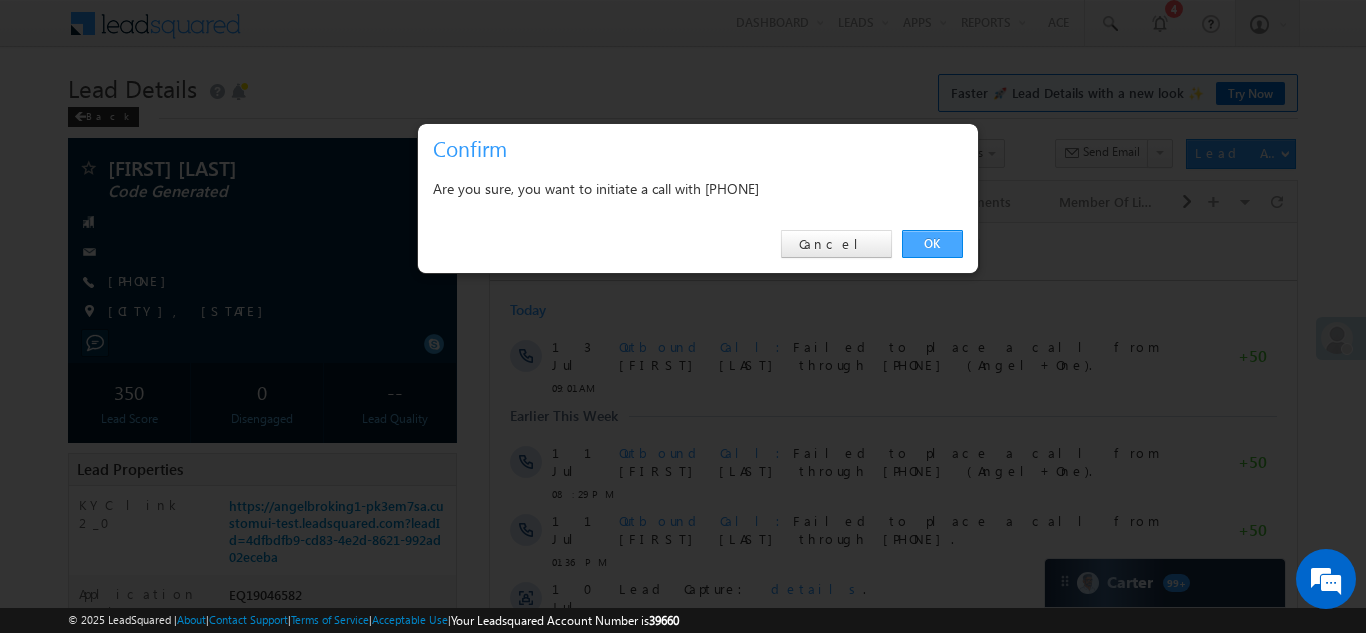 click on "OK" at bounding box center [932, 244] 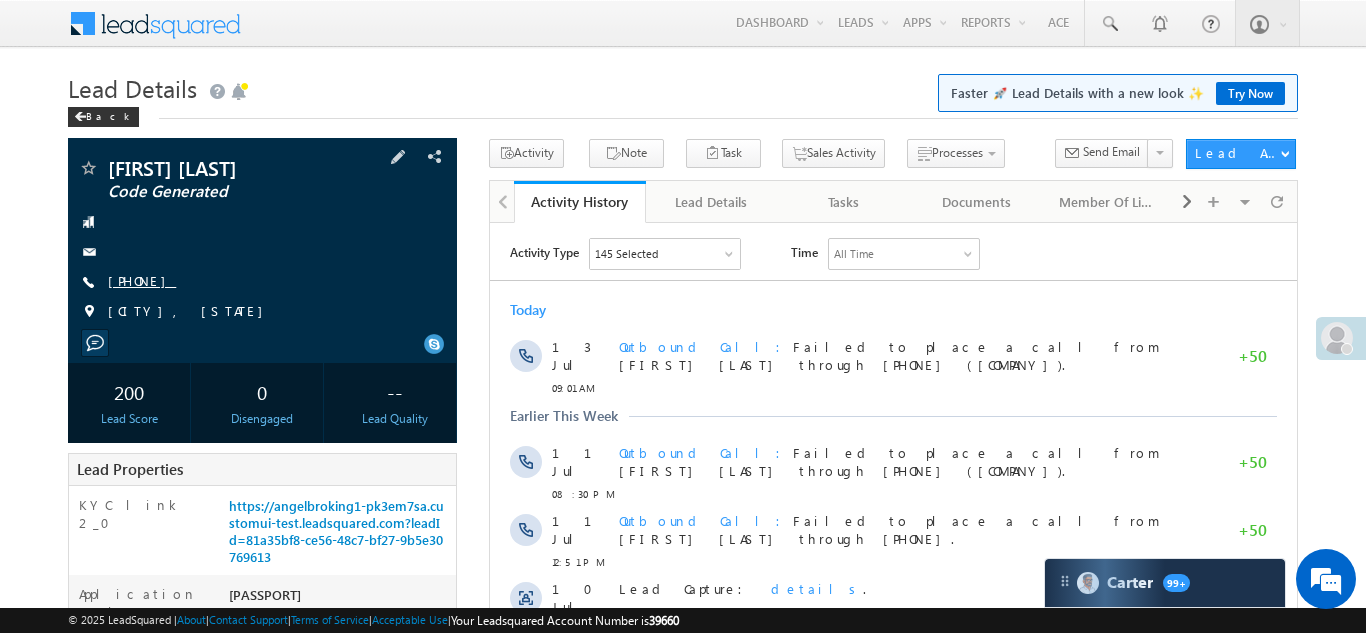 scroll, scrollTop: 0, scrollLeft: 0, axis: both 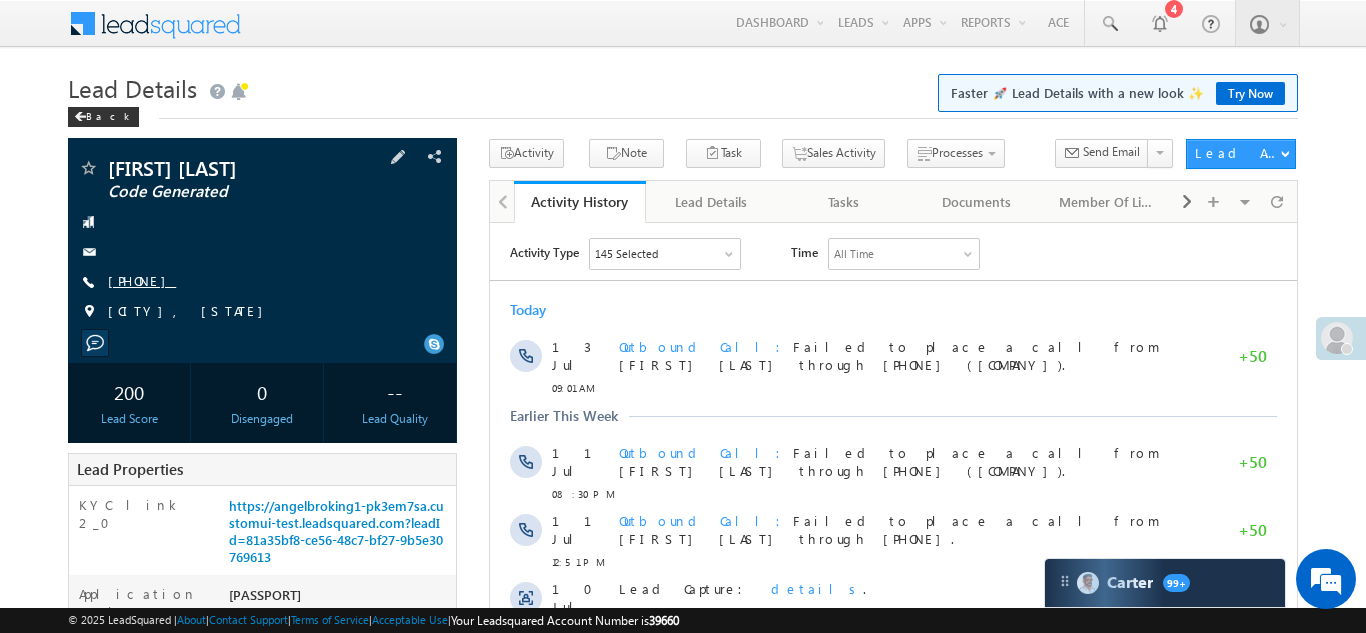 click on "[PHONE]" at bounding box center (142, 280) 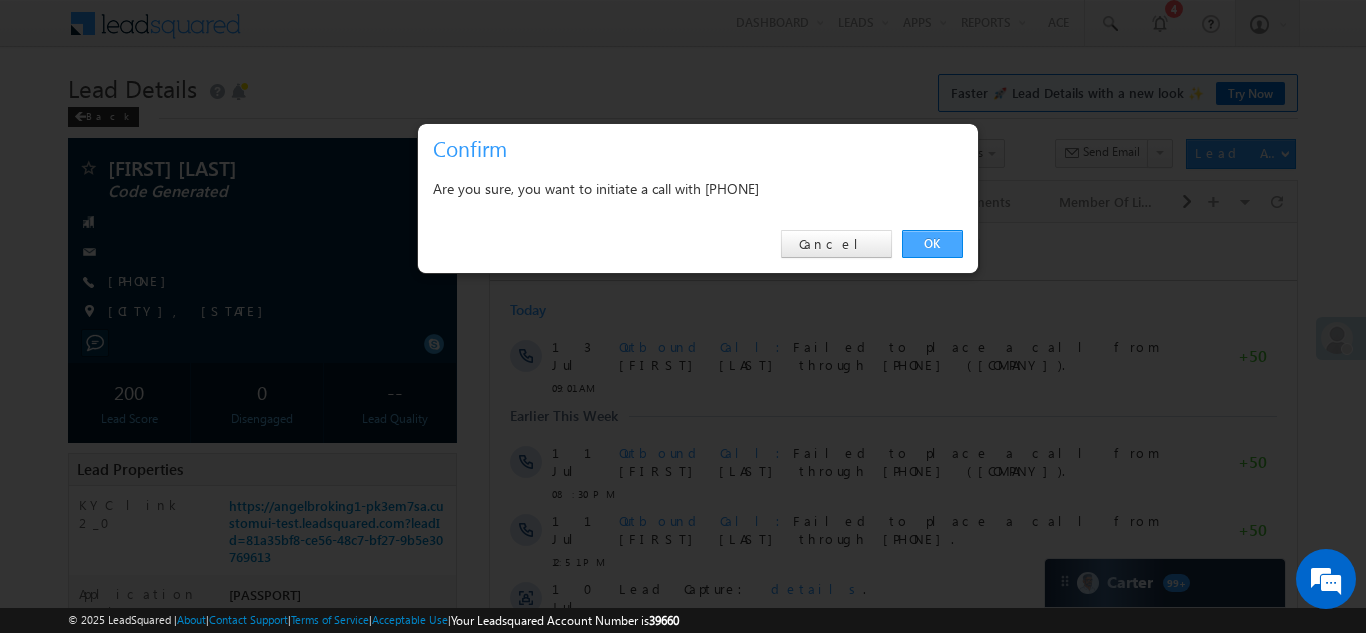 click on "OK" at bounding box center [932, 244] 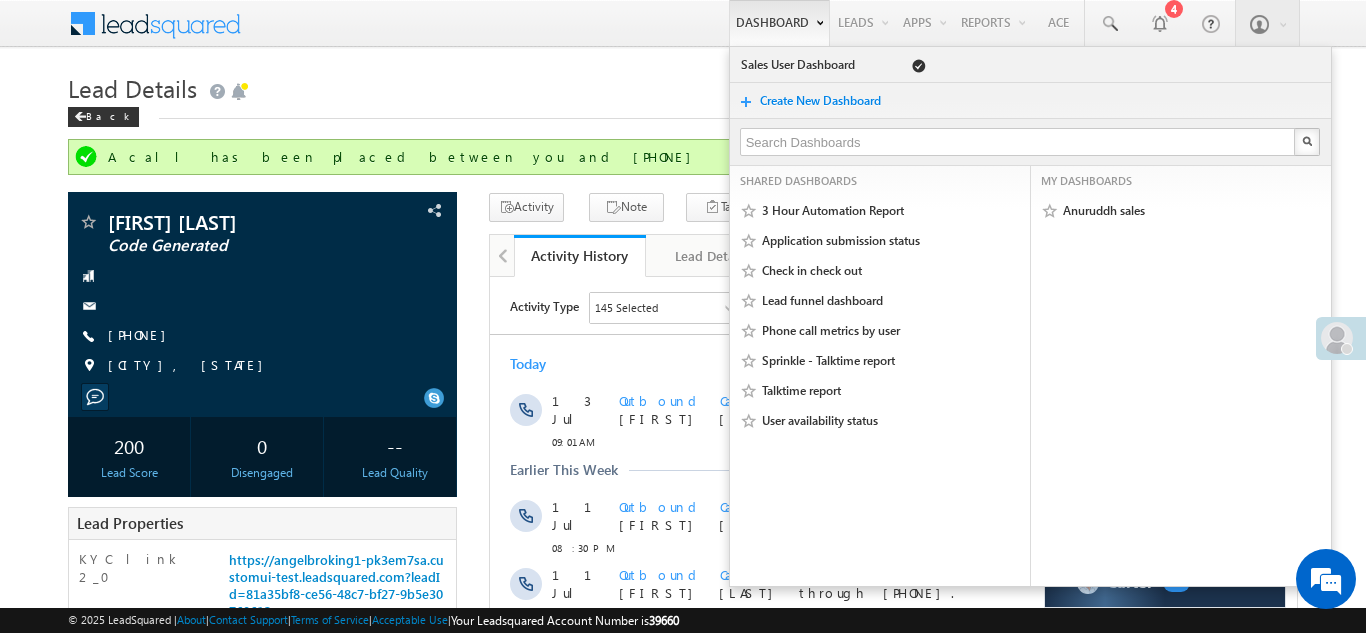 scroll, scrollTop: 0, scrollLeft: 0, axis: both 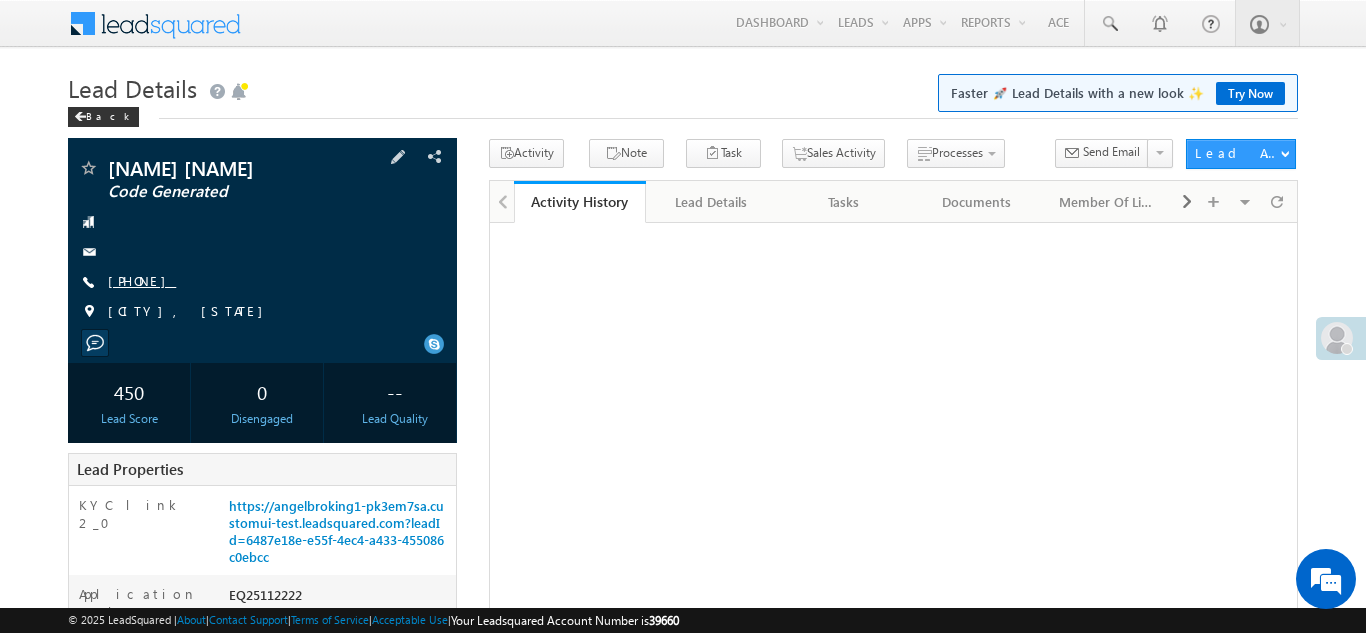 click on "[PHONE]" at bounding box center (142, 280) 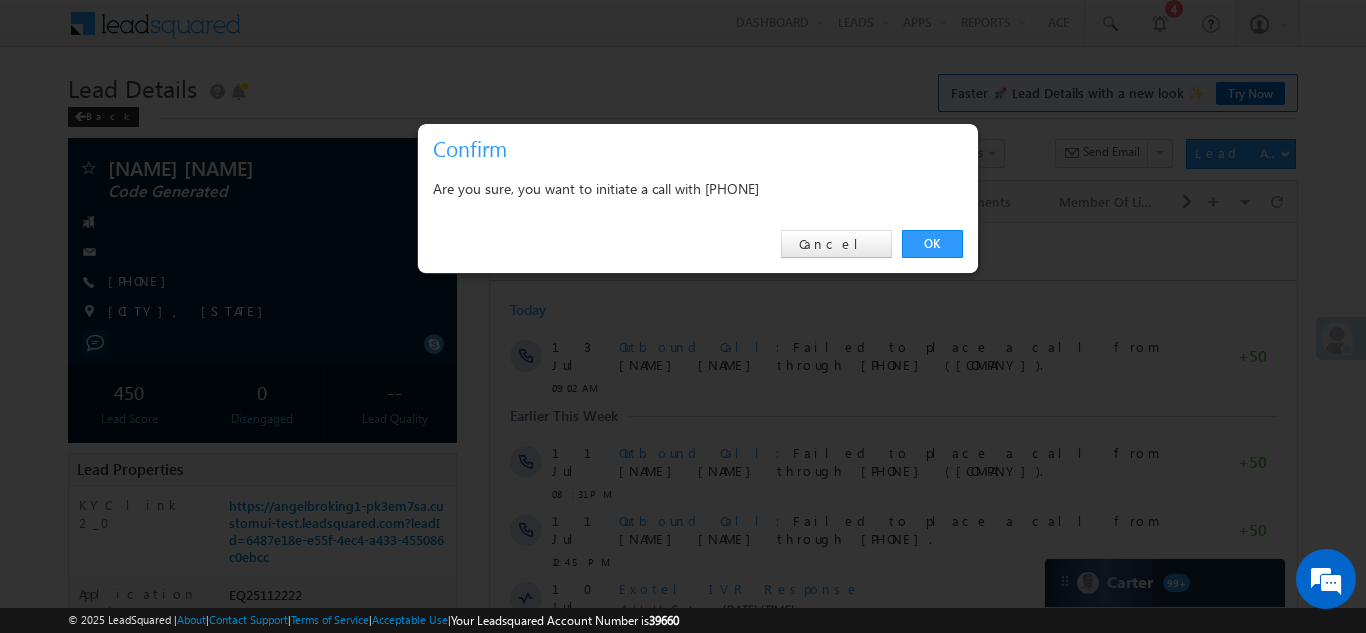 scroll, scrollTop: 0, scrollLeft: 0, axis: both 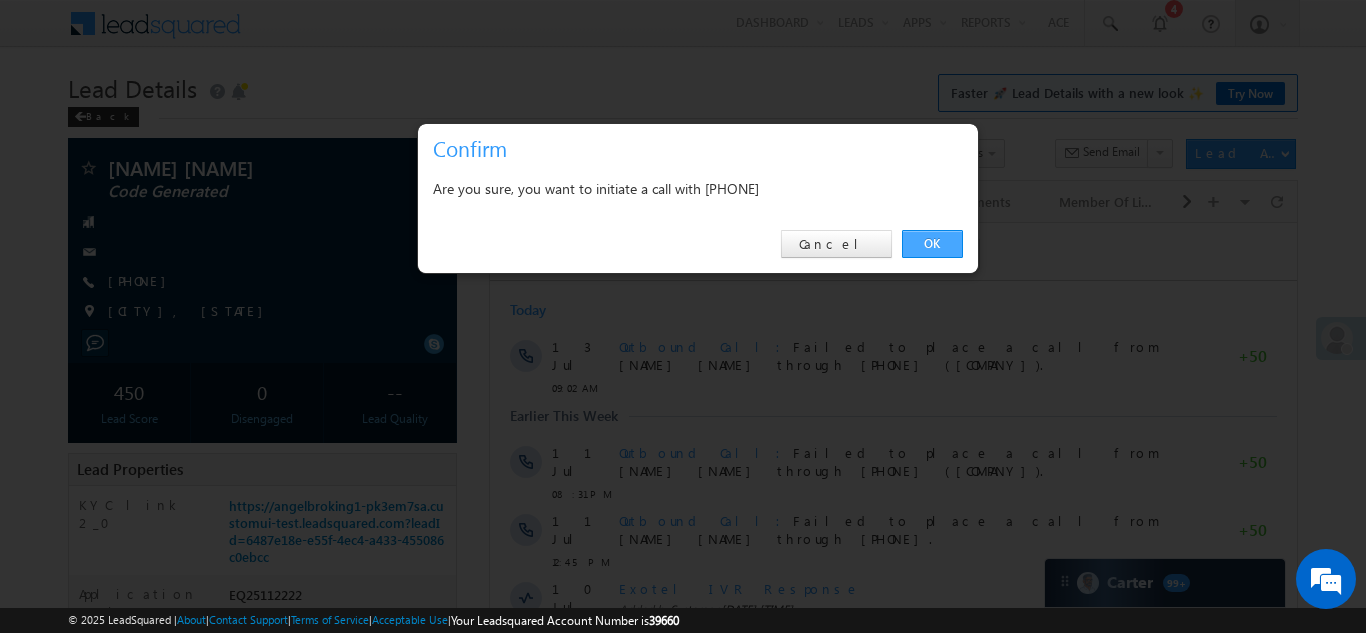 click on "OK" at bounding box center (932, 244) 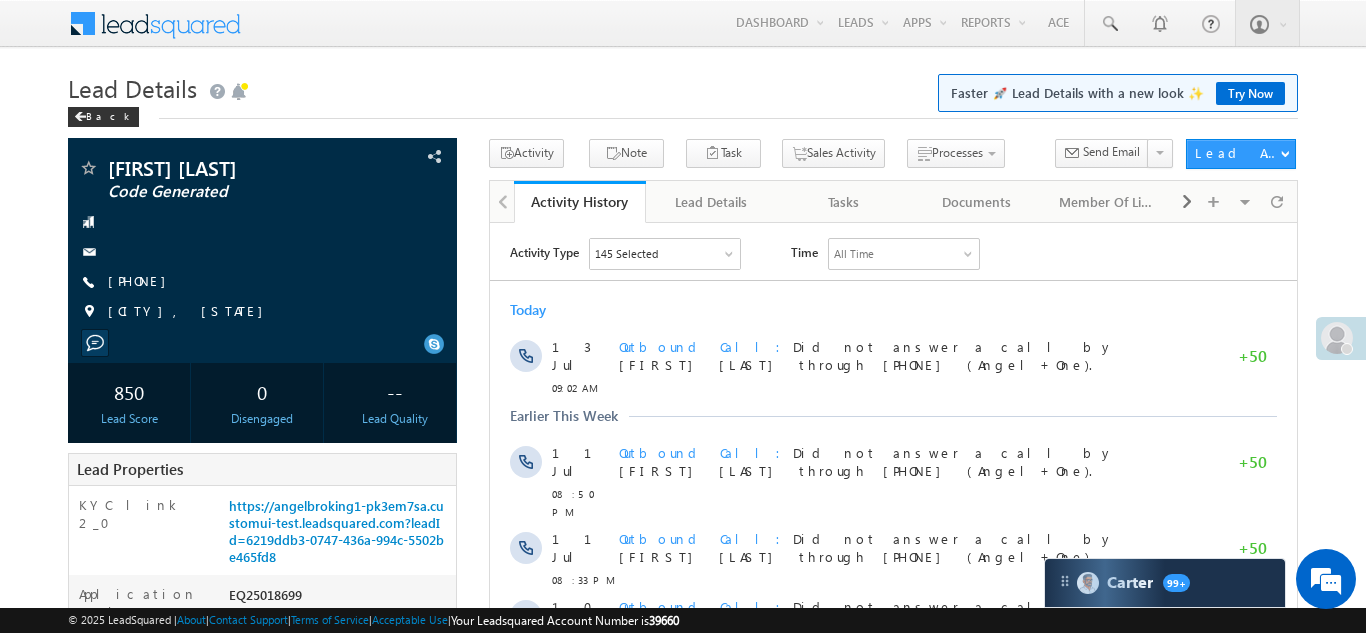 scroll, scrollTop: 0, scrollLeft: 0, axis: both 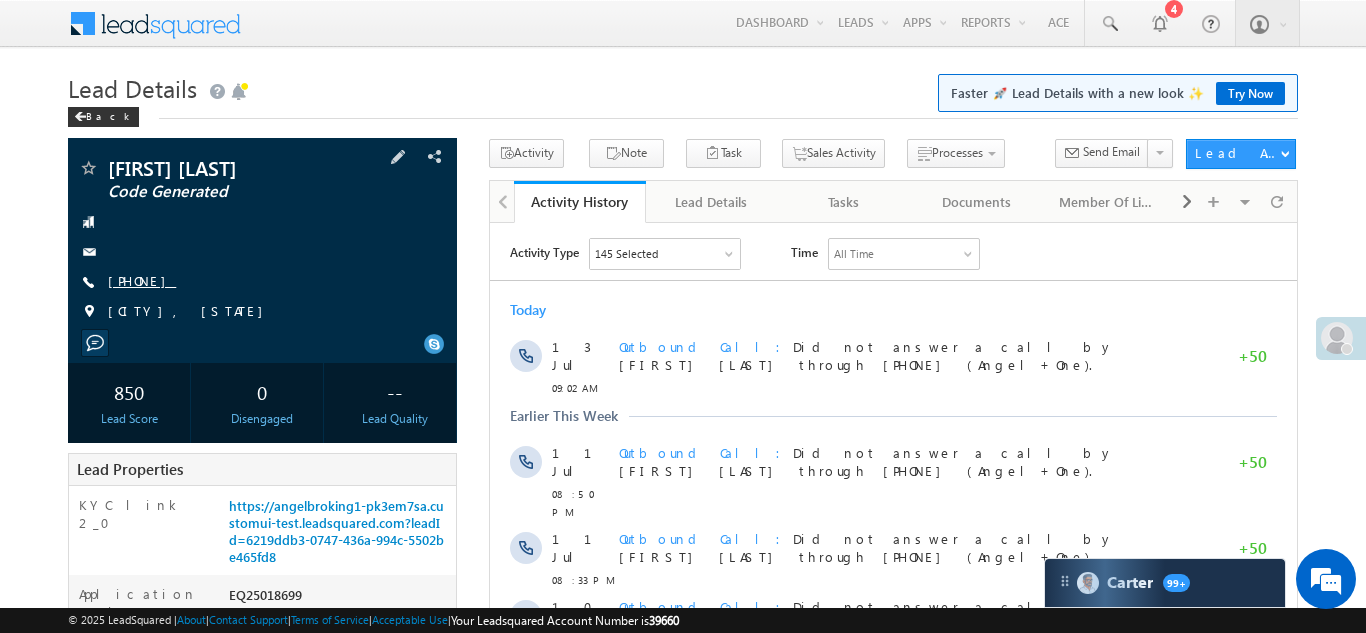 click on "+91-8604595440" at bounding box center (142, 280) 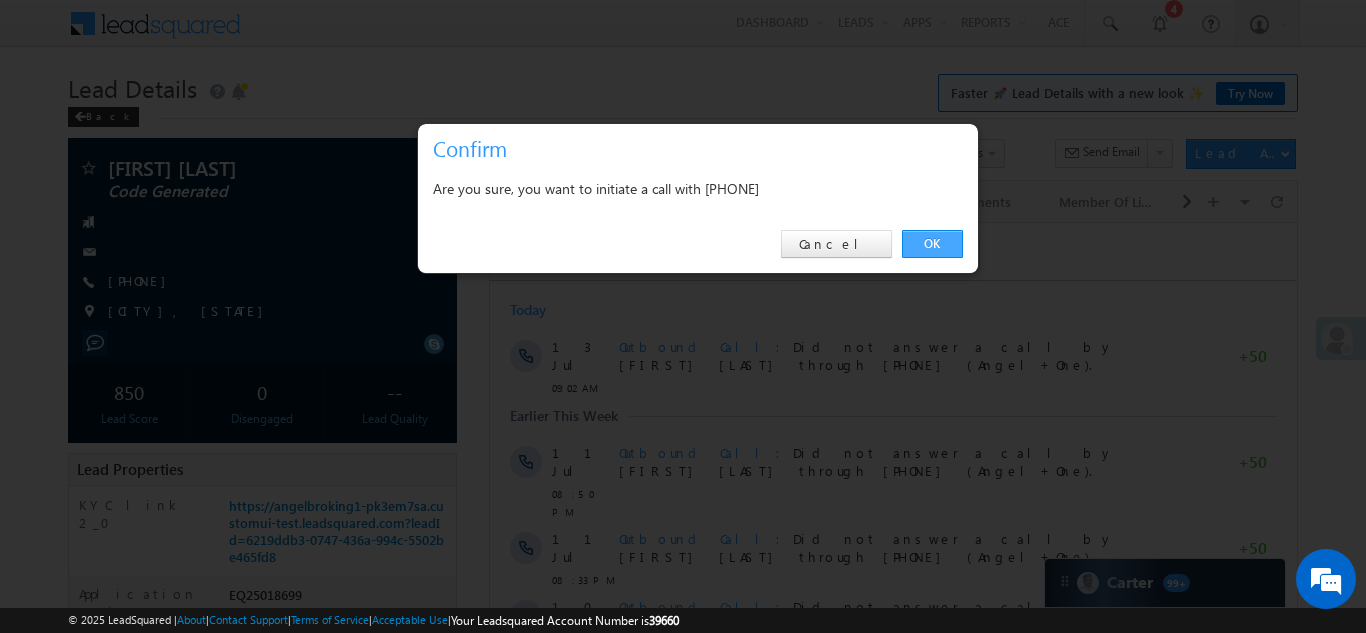 click on "OK" at bounding box center [932, 244] 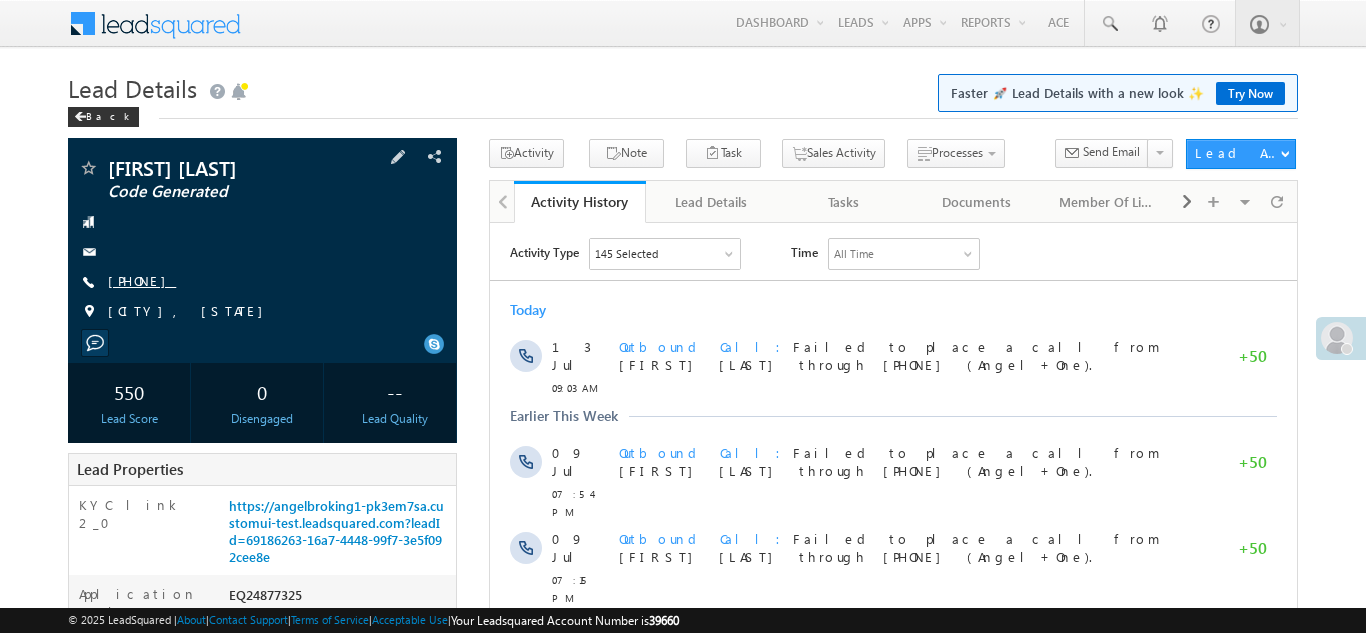 scroll, scrollTop: 0, scrollLeft: 0, axis: both 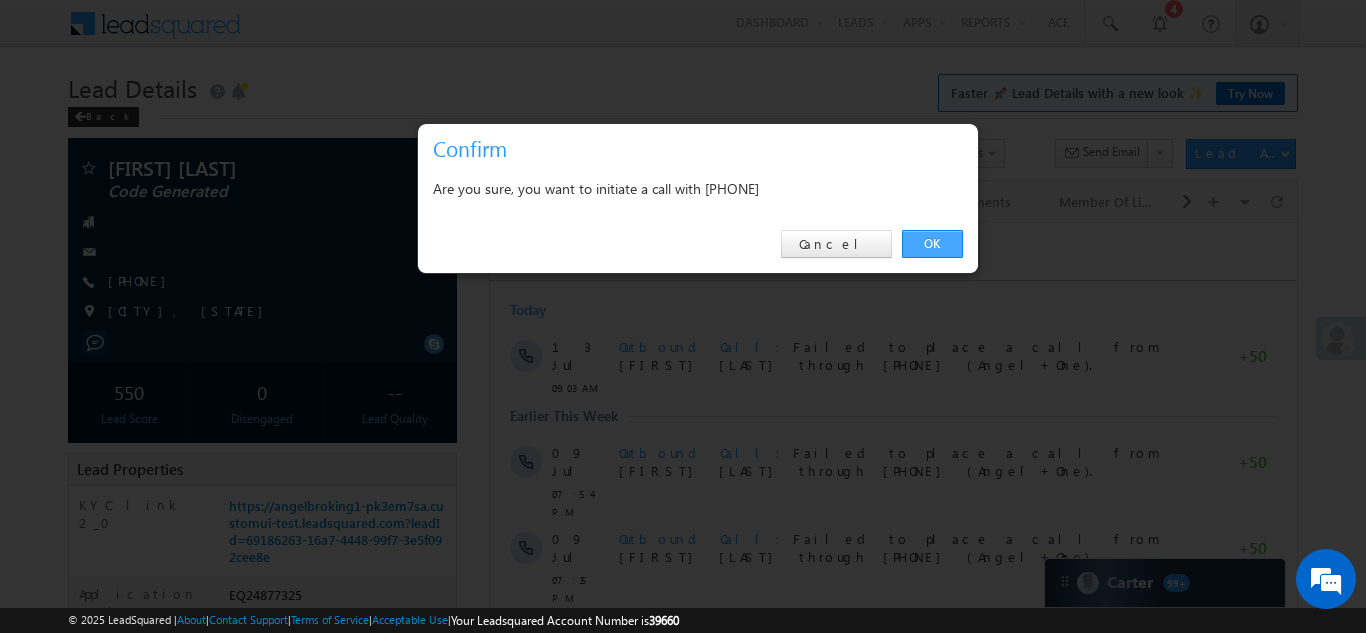 click on "OK" at bounding box center [932, 244] 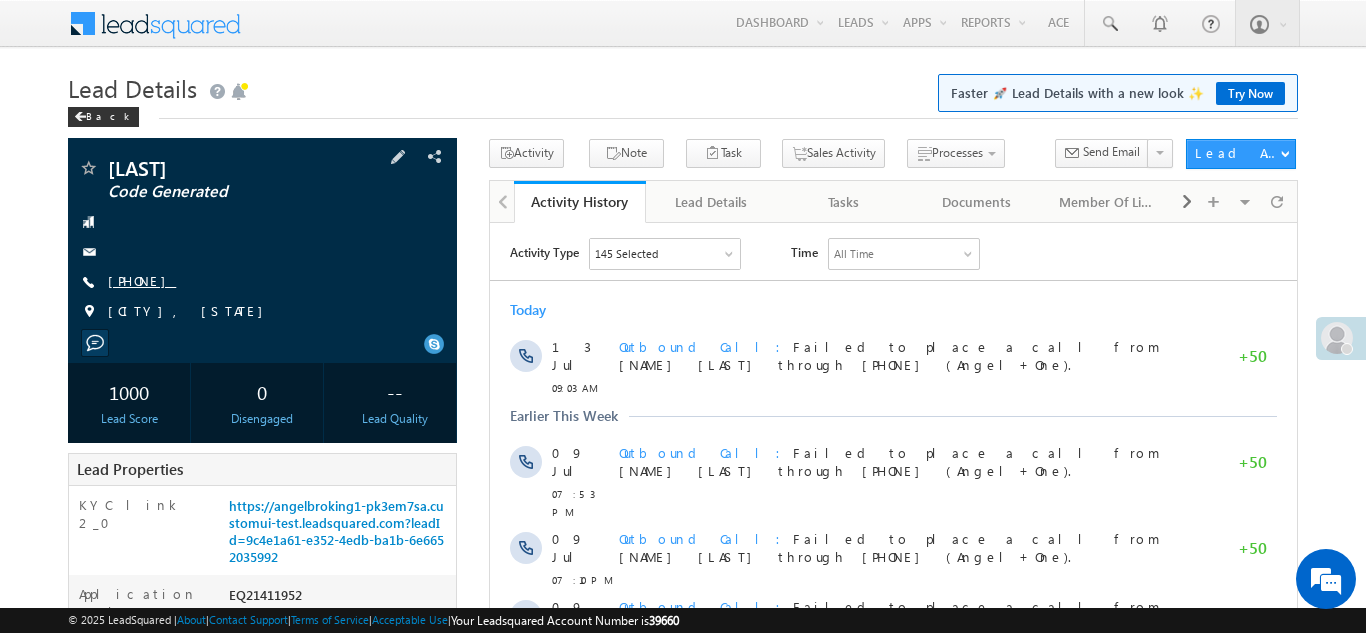 scroll, scrollTop: 0, scrollLeft: 0, axis: both 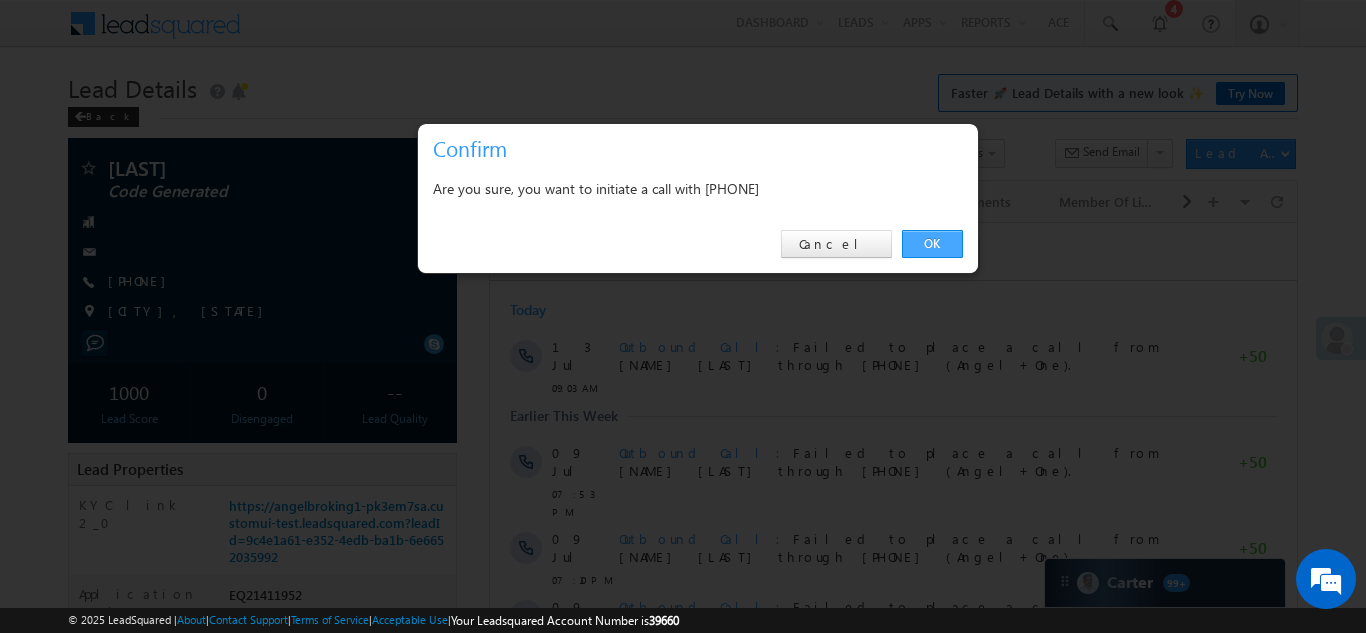click on "OK" at bounding box center [932, 244] 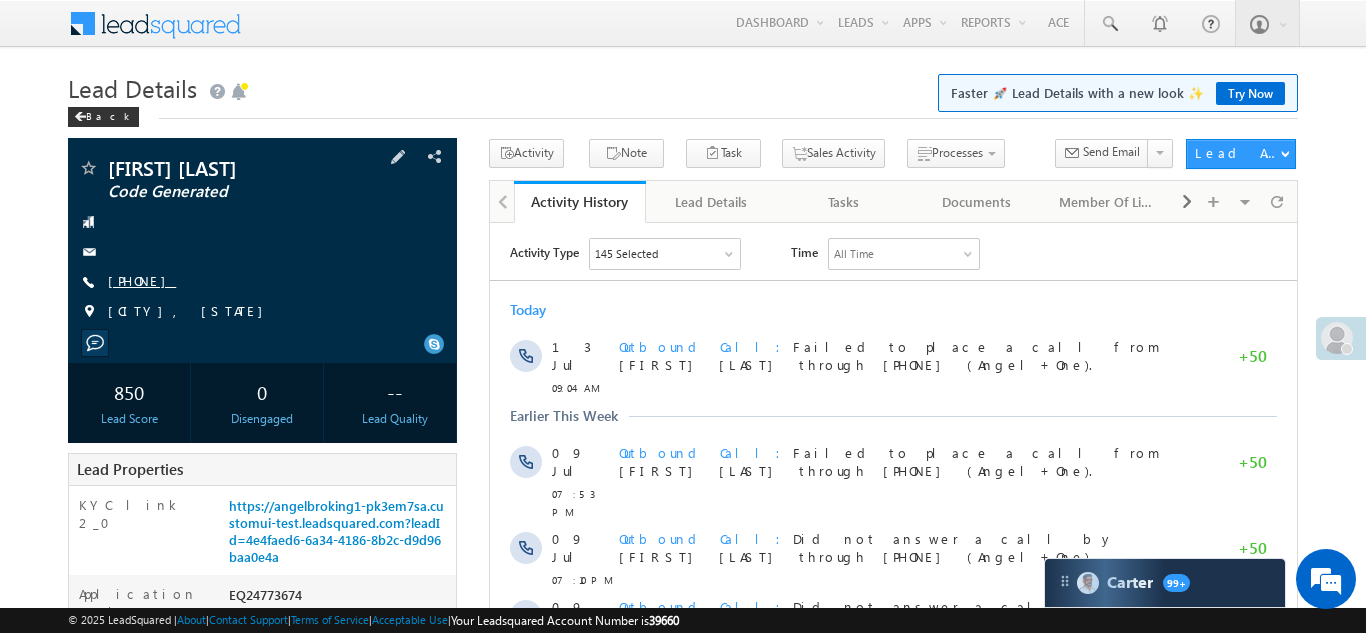 scroll, scrollTop: 0, scrollLeft: 0, axis: both 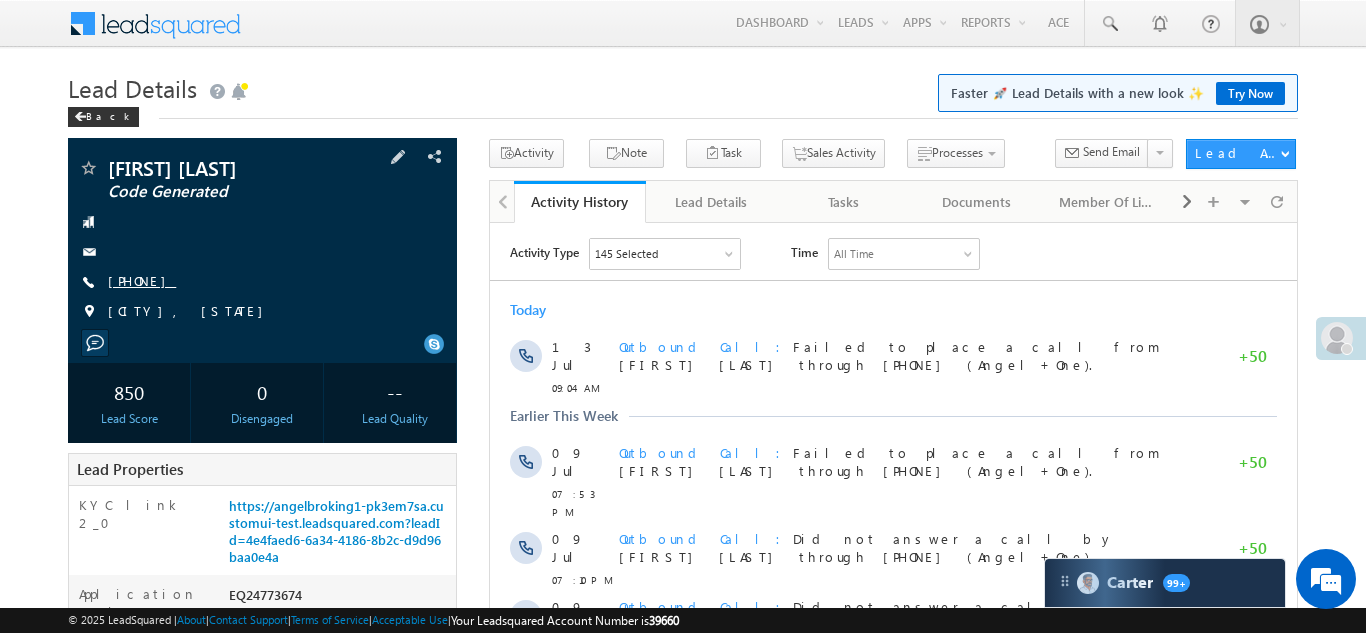 click on "+91-6289302006" at bounding box center [142, 280] 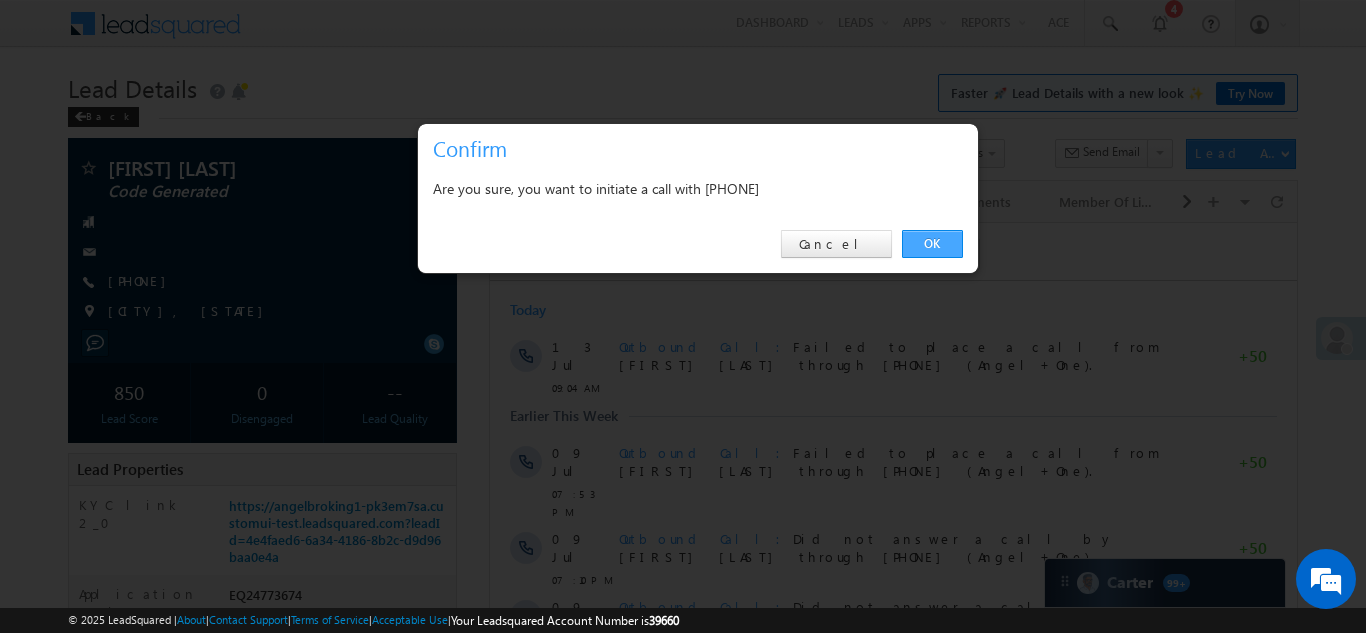 click on "OK" at bounding box center [932, 244] 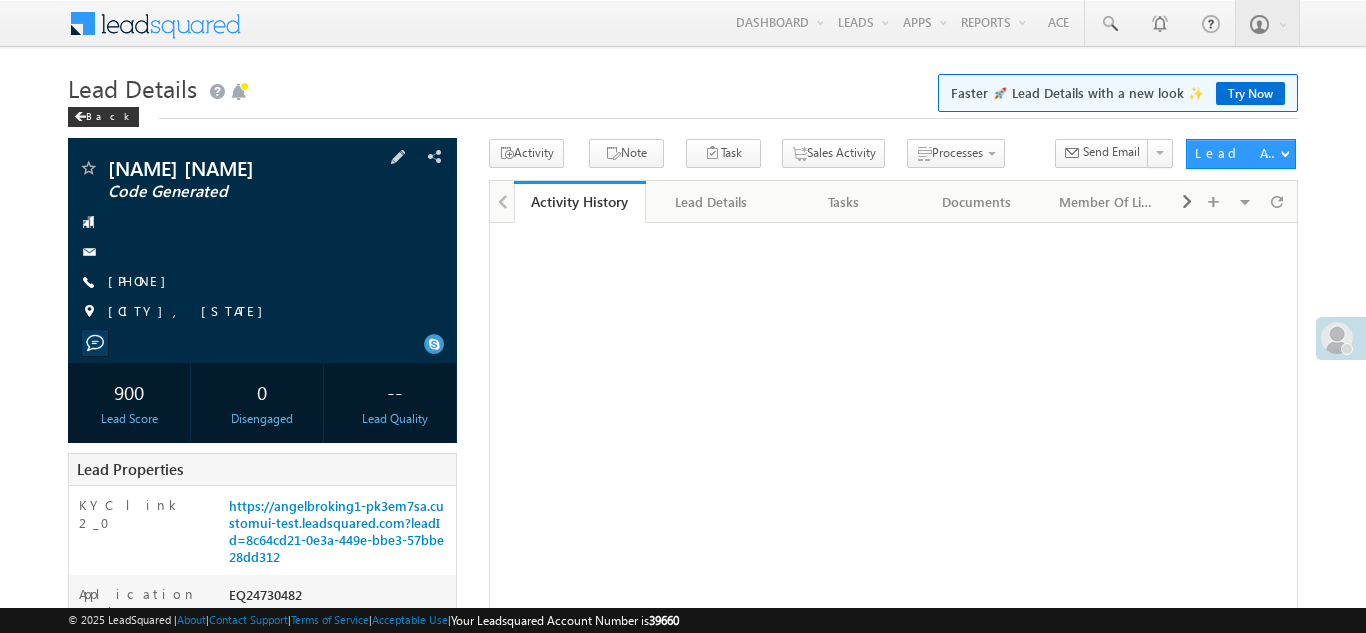 scroll, scrollTop: 0, scrollLeft: 0, axis: both 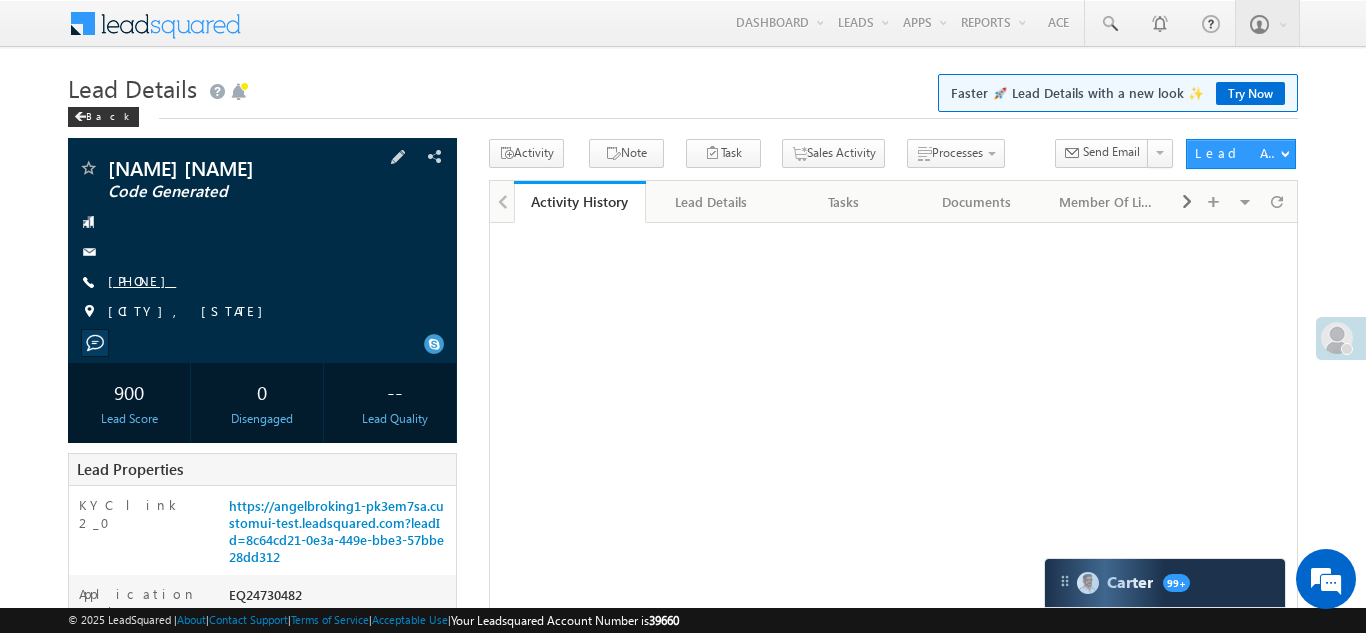 click on "[PHONE]" at bounding box center [142, 280] 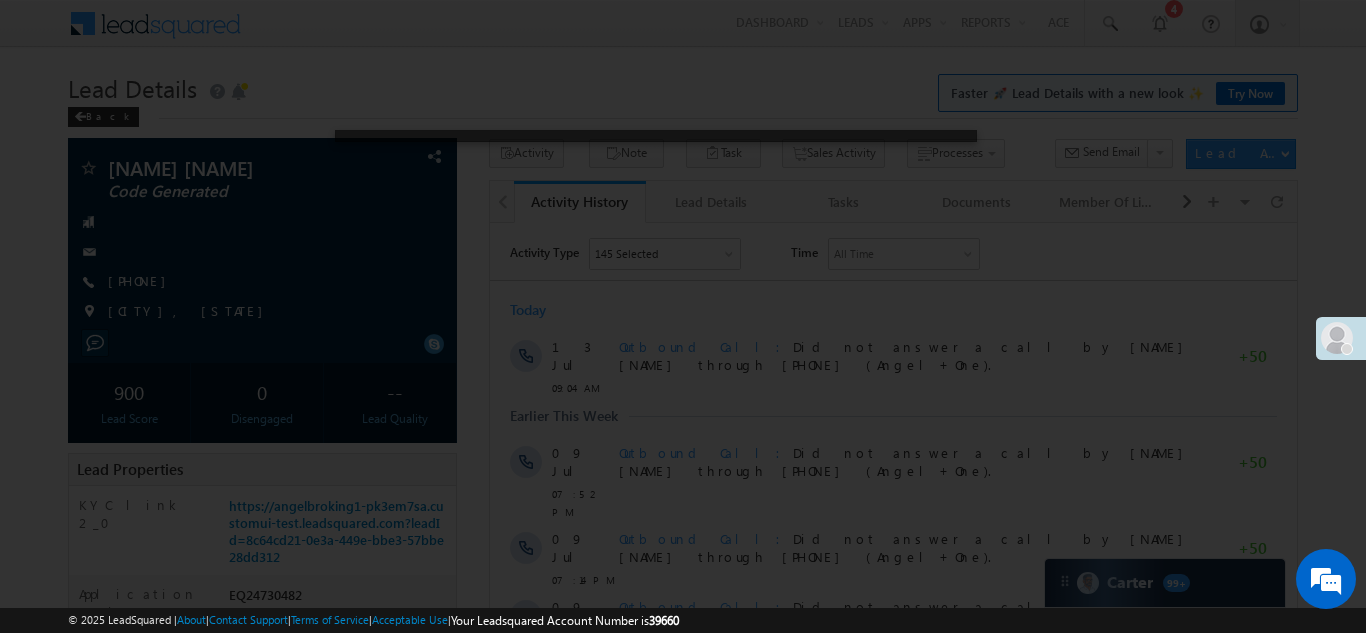 scroll, scrollTop: 0, scrollLeft: 0, axis: both 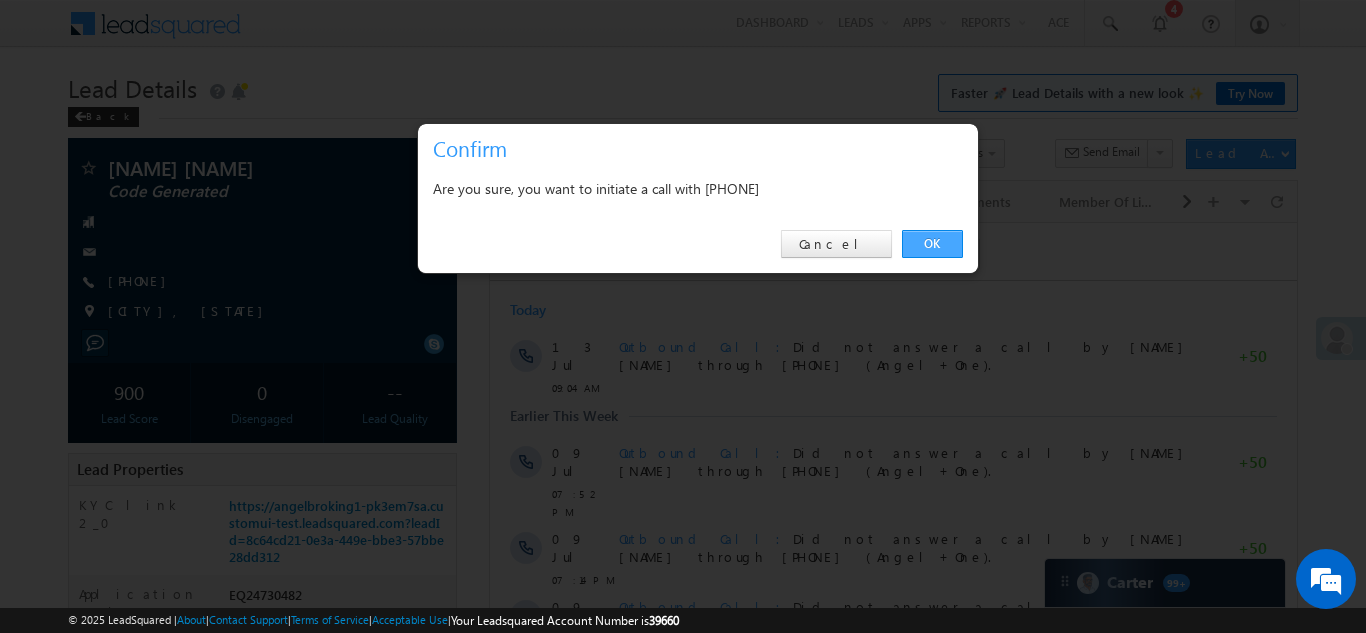 click on "OK" at bounding box center [932, 244] 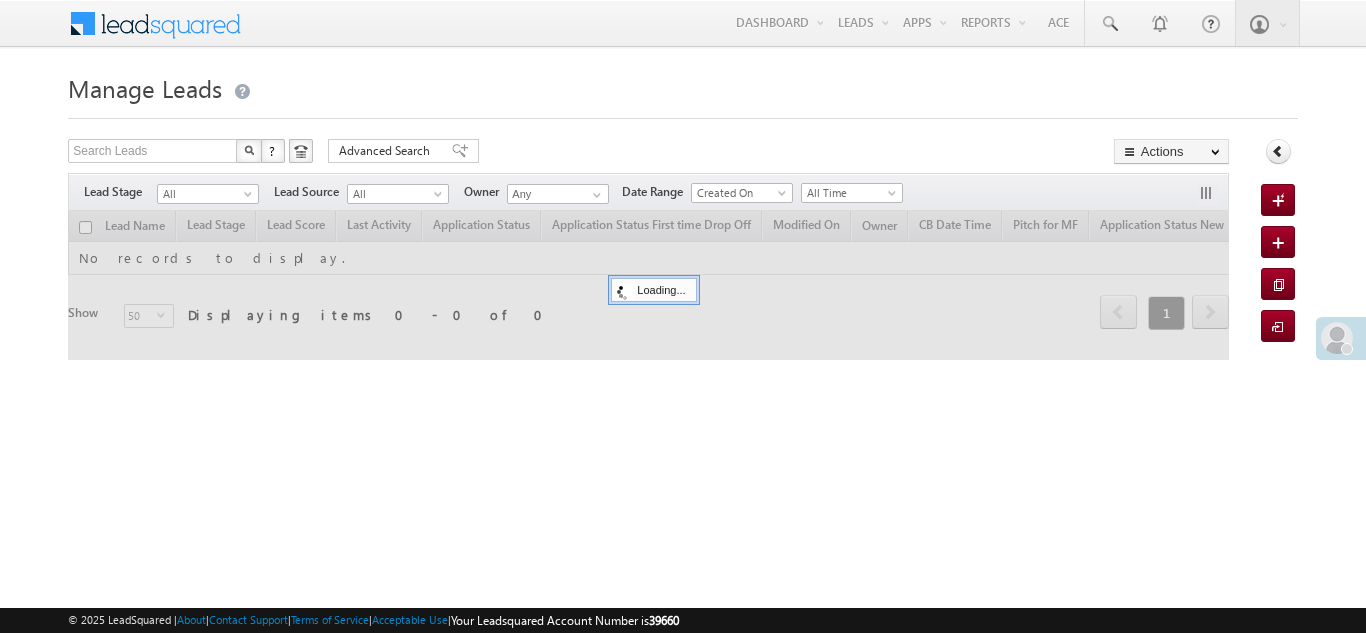 scroll, scrollTop: 0, scrollLeft: 0, axis: both 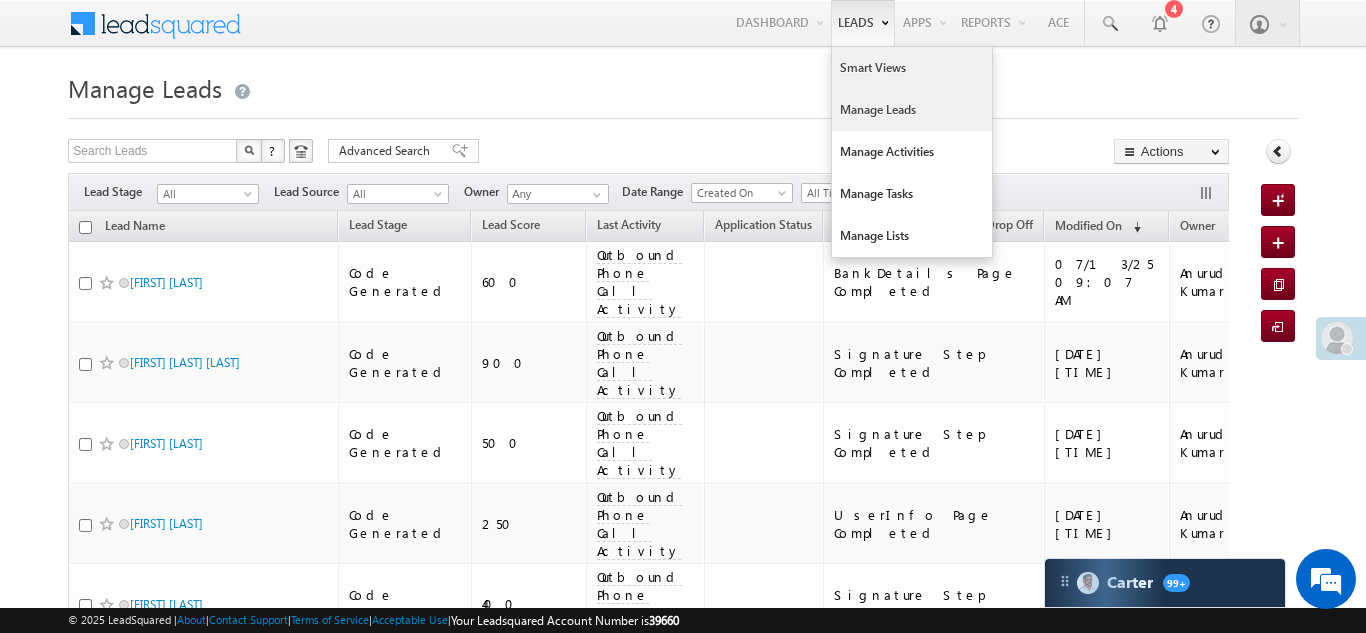 click on "Smart Views" at bounding box center [912, 68] 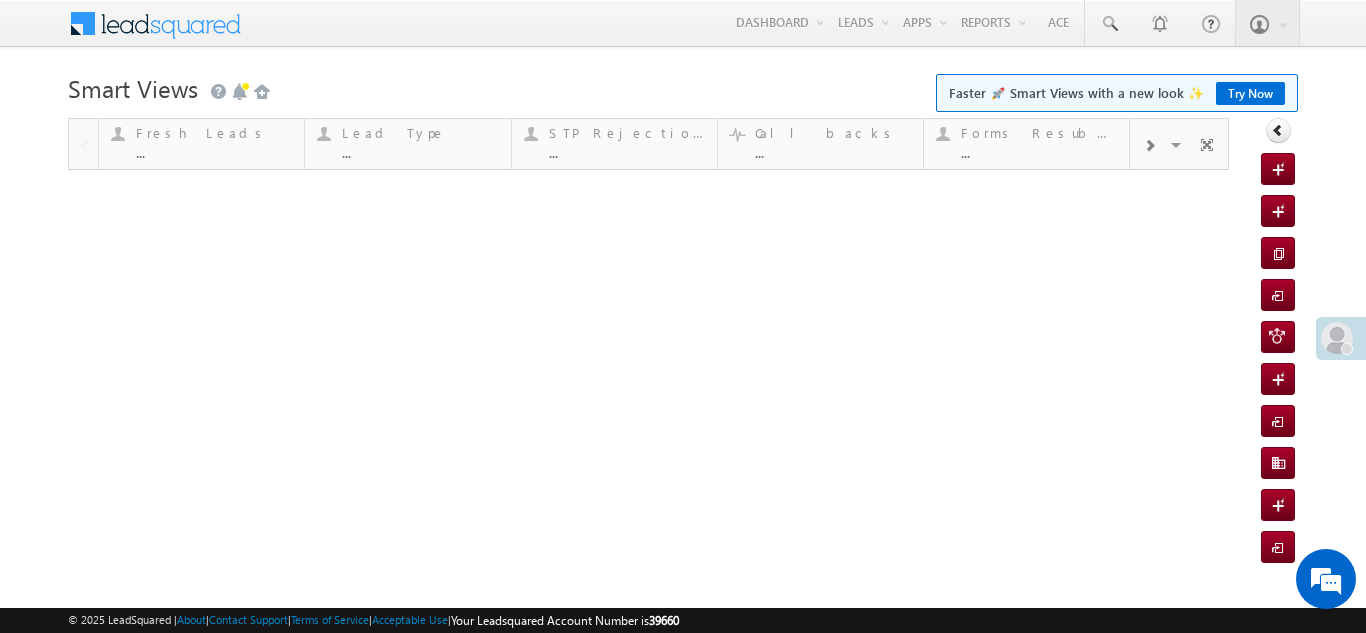 scroll, scrollTop: 0, scrollLeft: 0, axis: both 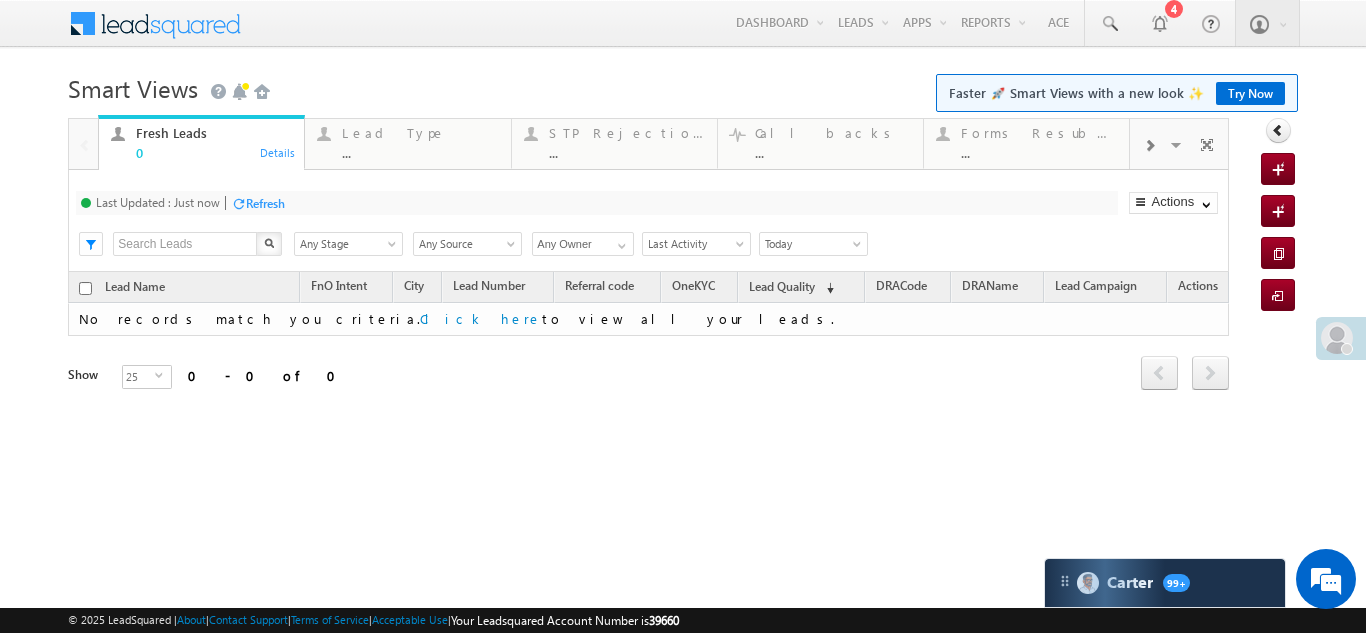 click at bounding box center [1149, 146] 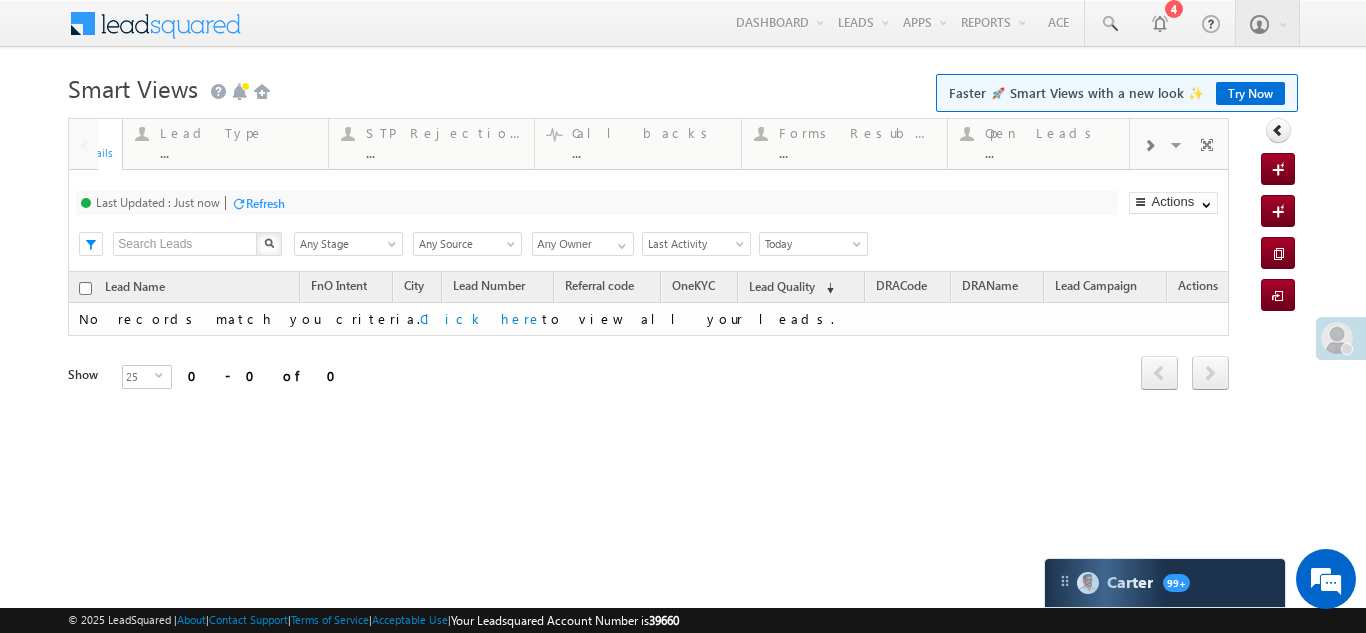 click at bounding box center [1149, 146] 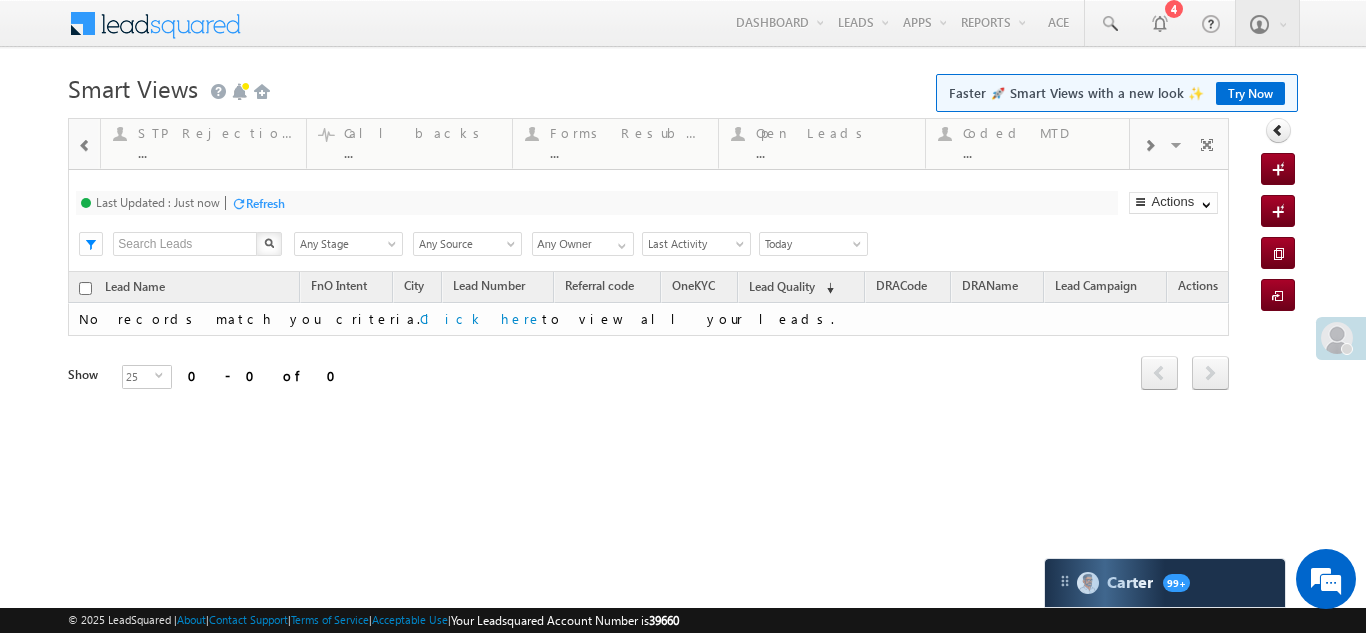 click at bounding box center [1149, 146] 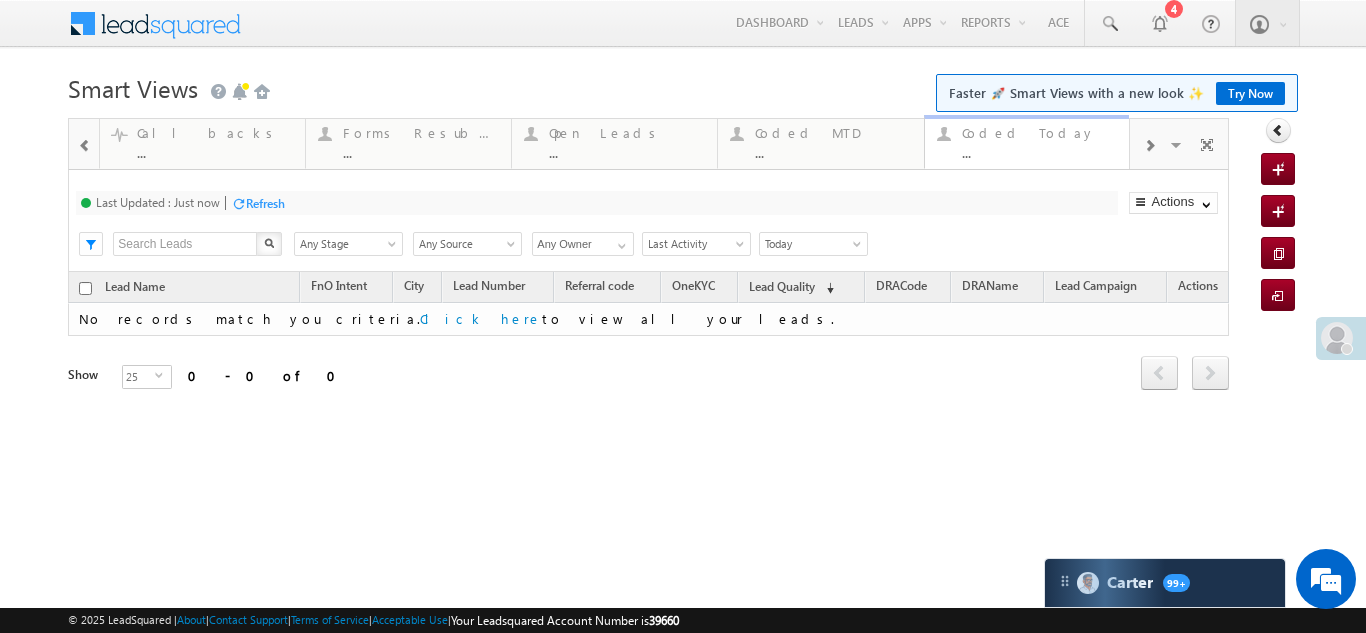 click on "Coded Today" at bounding box center [1040, 133] 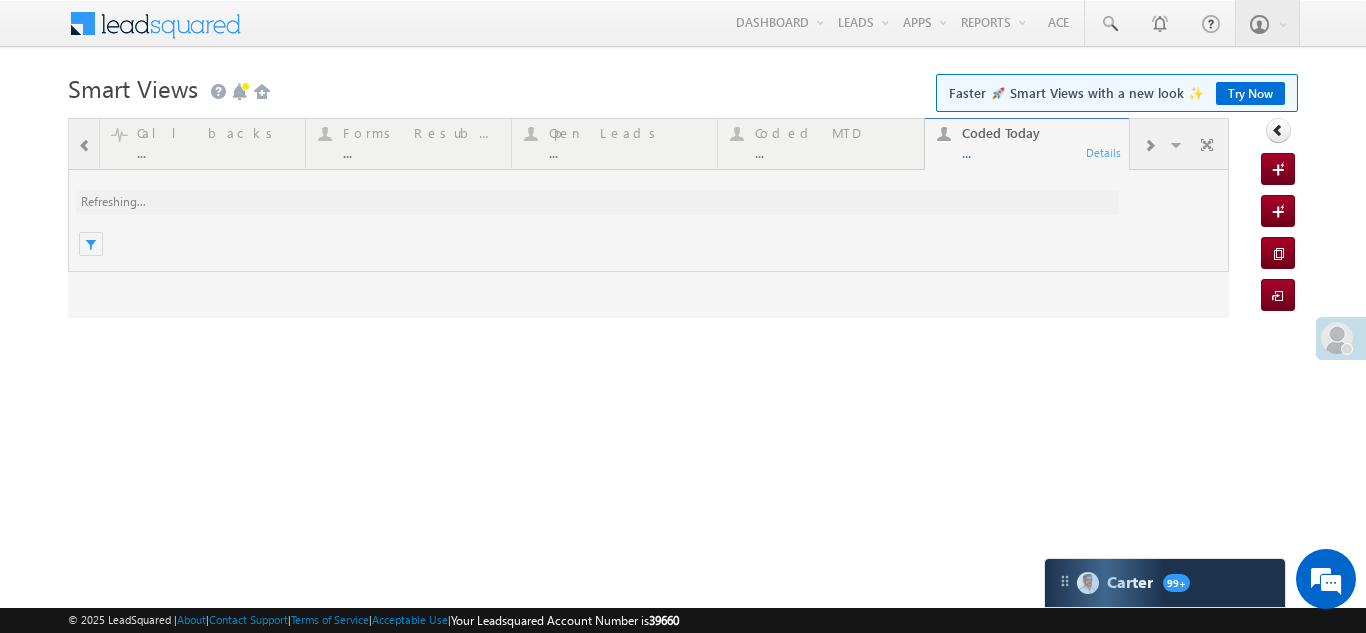 scroll, scrollTop: 0, scrollLeft: 0, axis: both 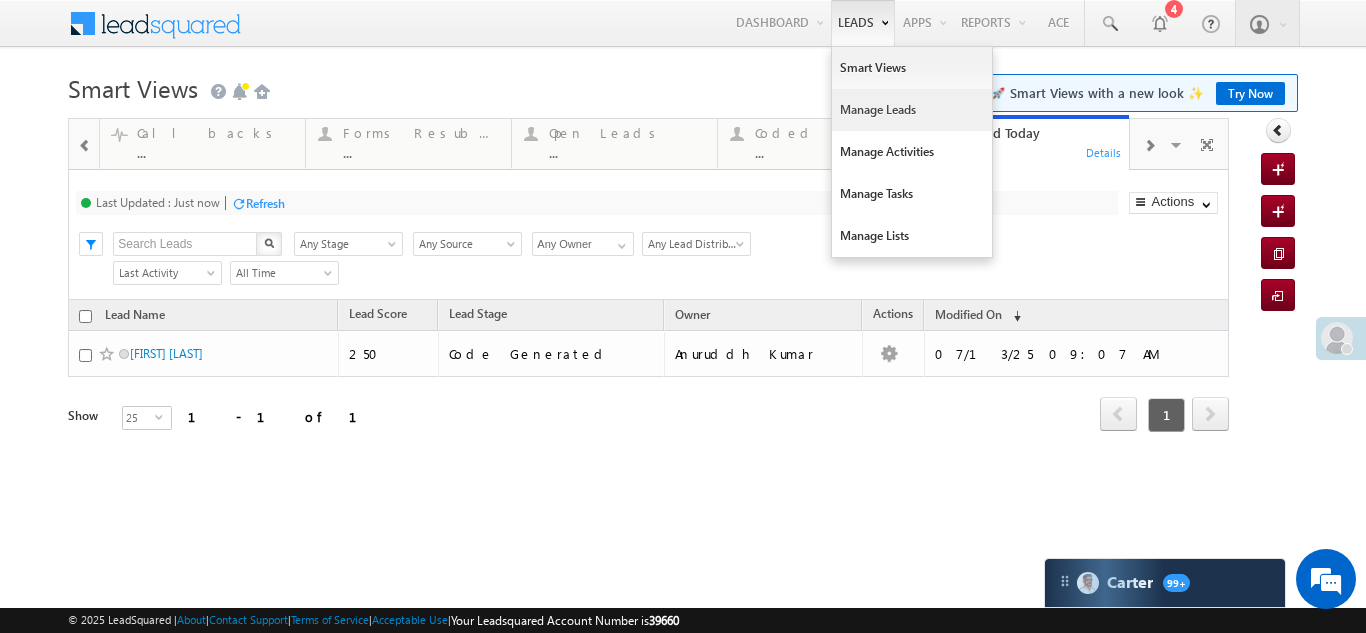 click on "Manage Leads" at bounding box center (912, 110) 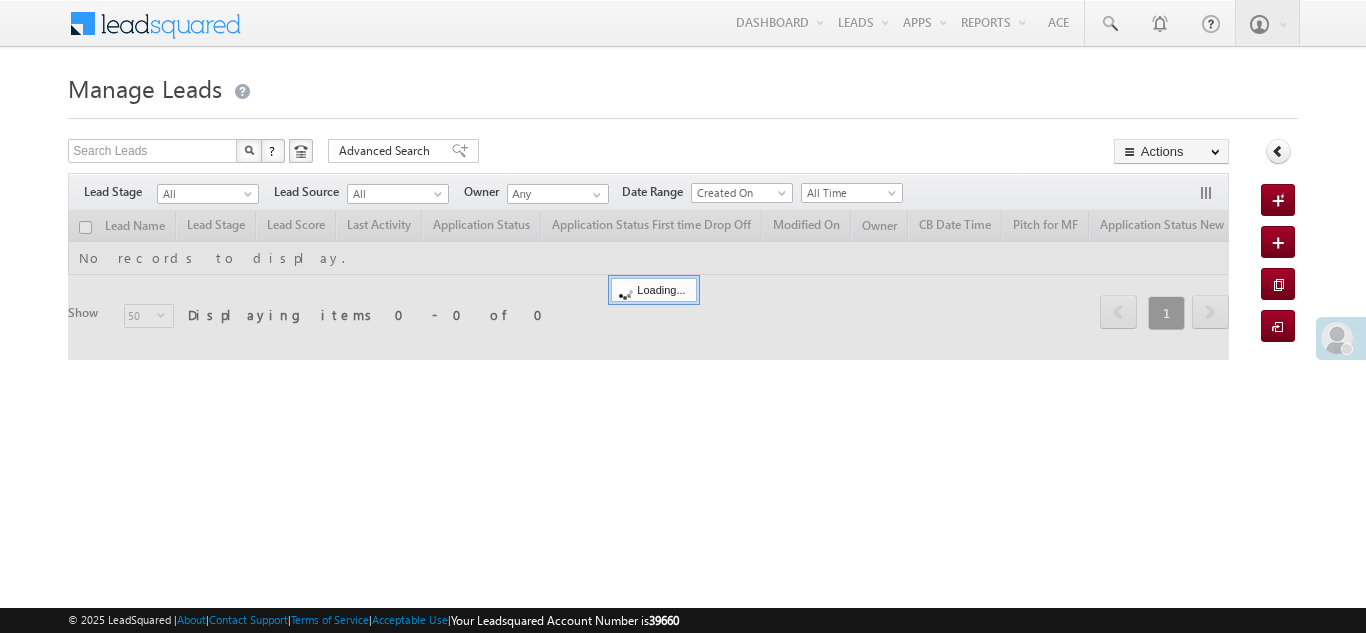 scroll, scrollTop: 0, scrollLeft: 0, axis: both 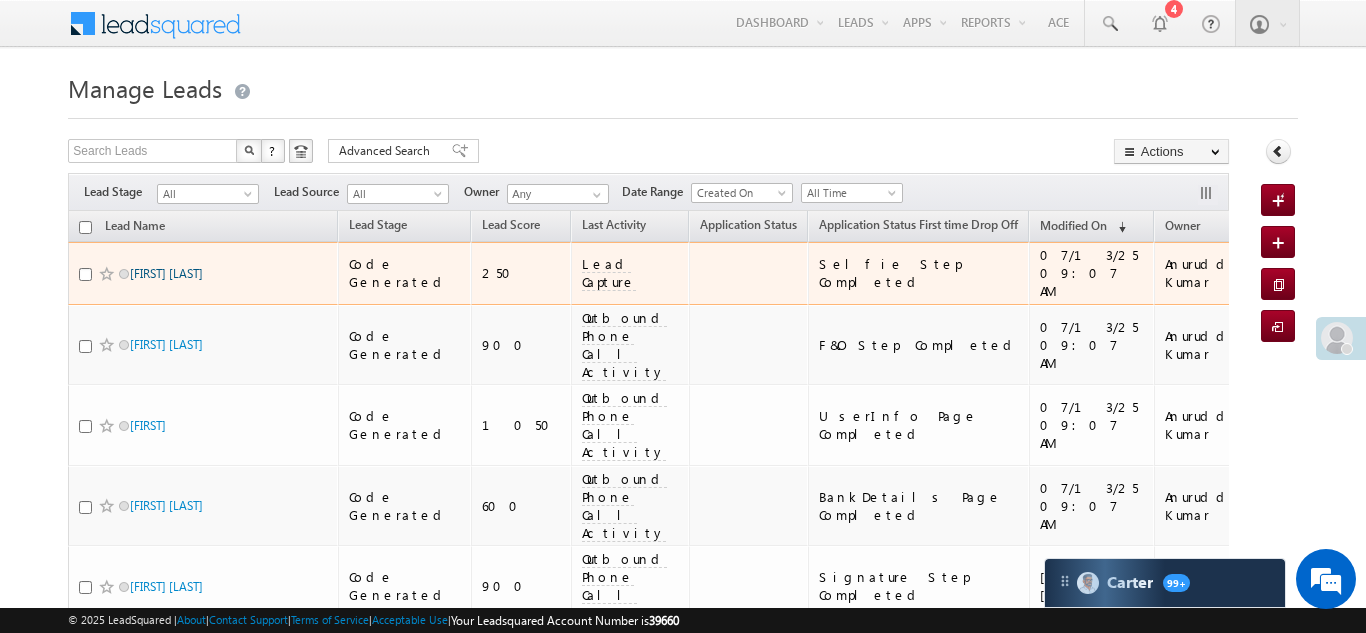 click on "[FIRST] [LAST]" at bounding box center (166, 273) 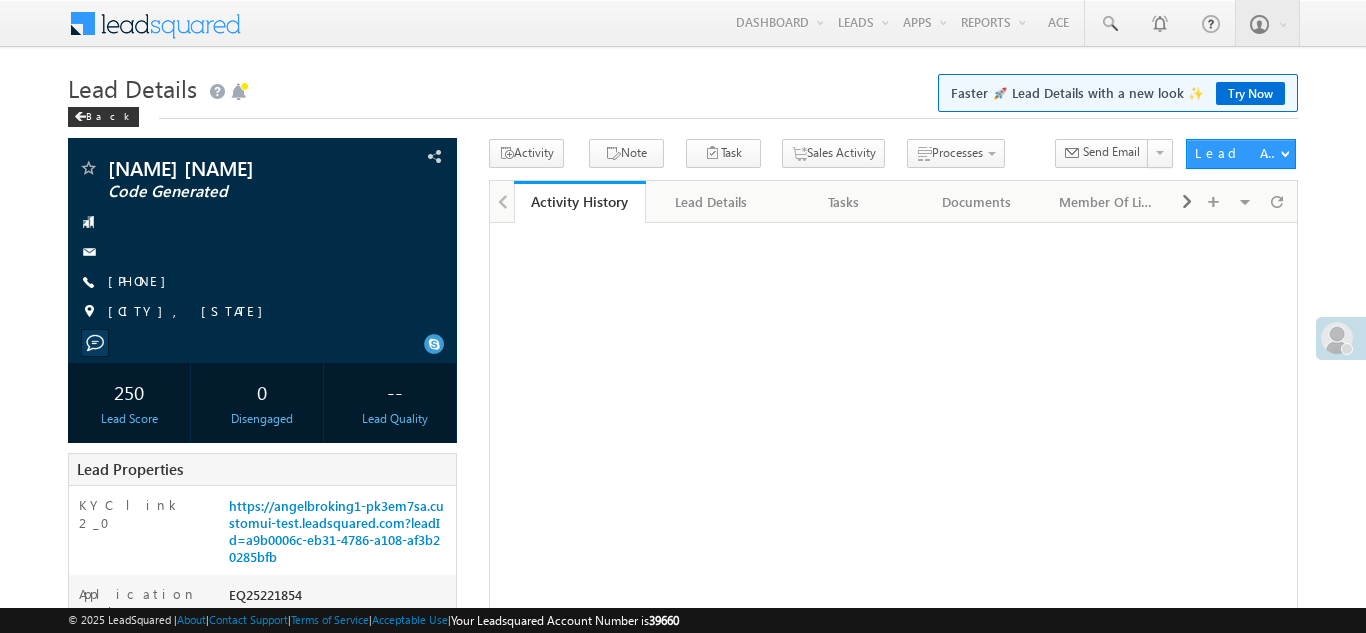 click on "[PHONE]" at bounding box center [142, 280] 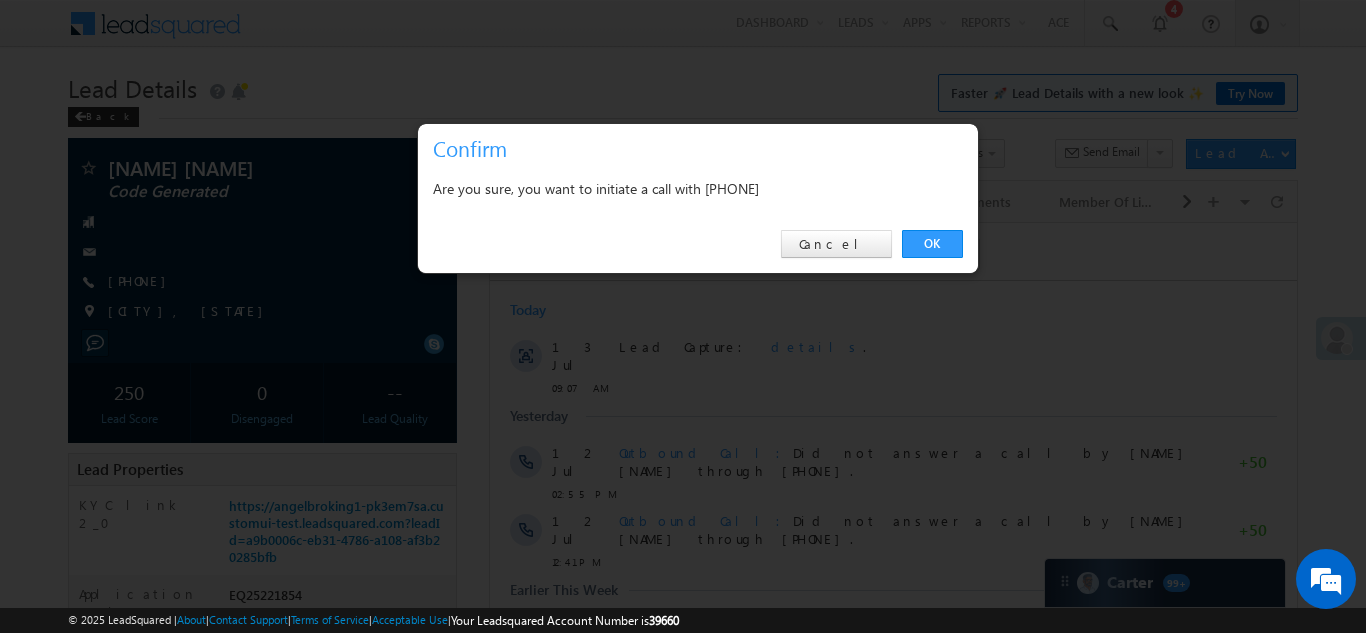scroll, scrollTop: 0, scrollLeft: 0, axis: both 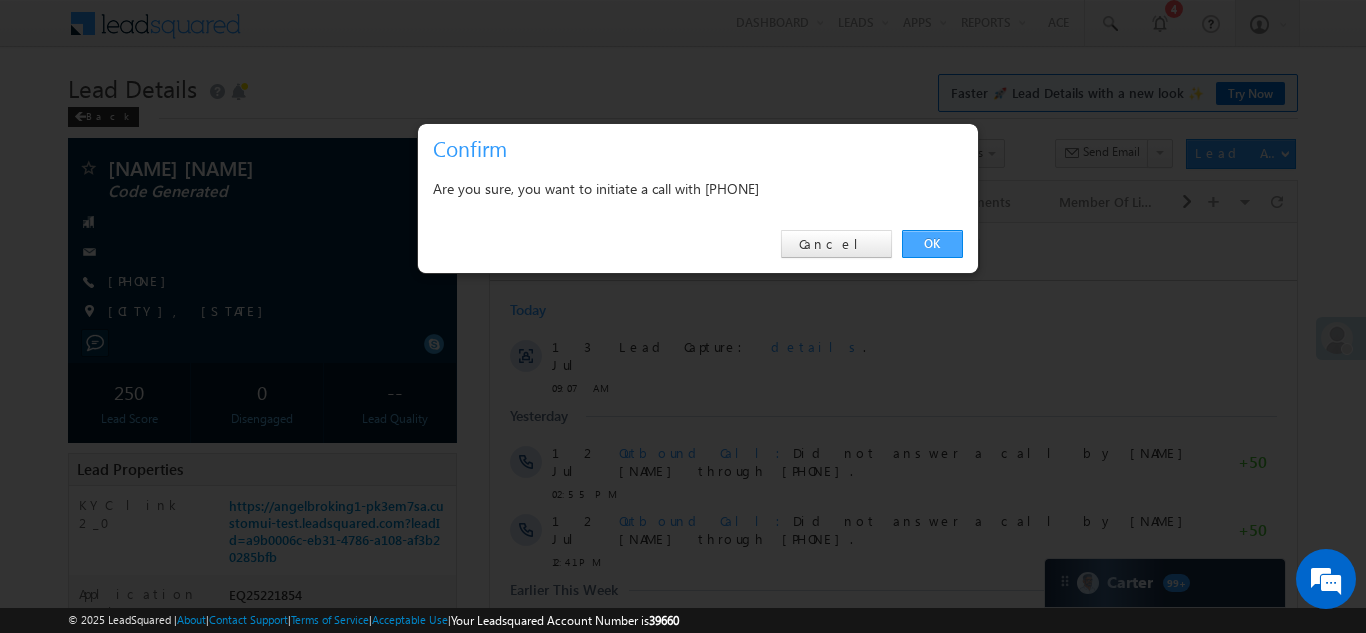 click on "OK" at bounding box center (932, 244) 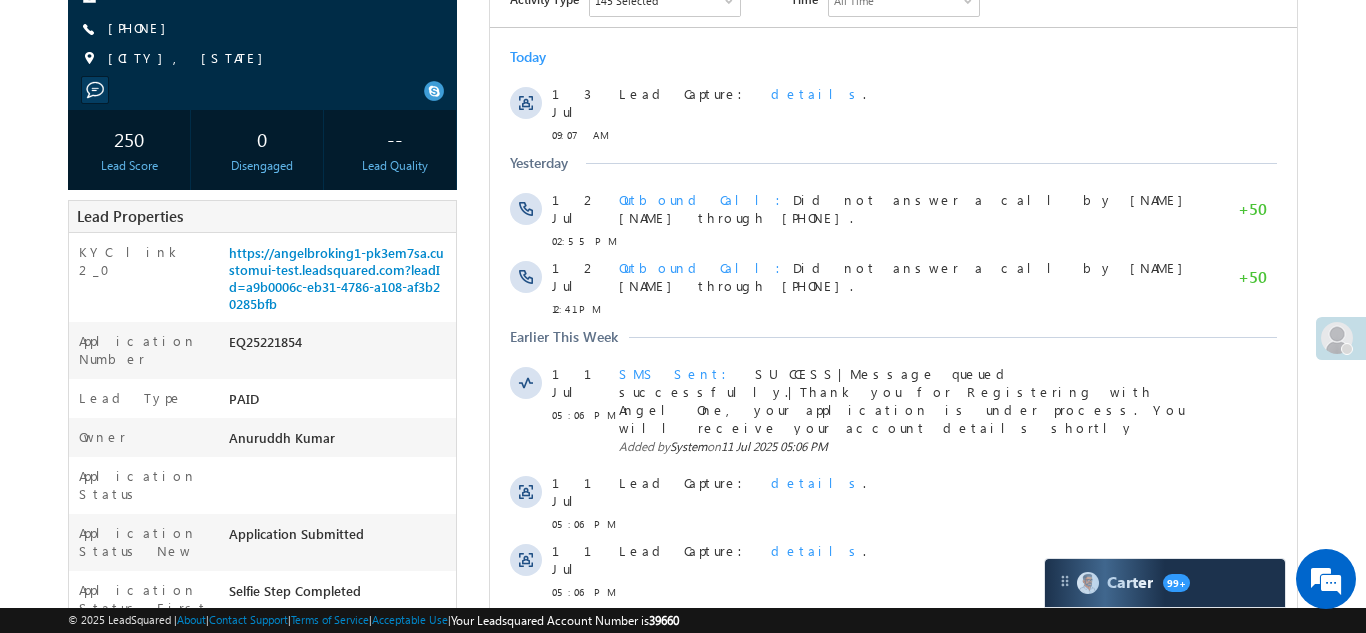 scroll, scrollTop: 305, scrollLeft: 0, axis: vertical 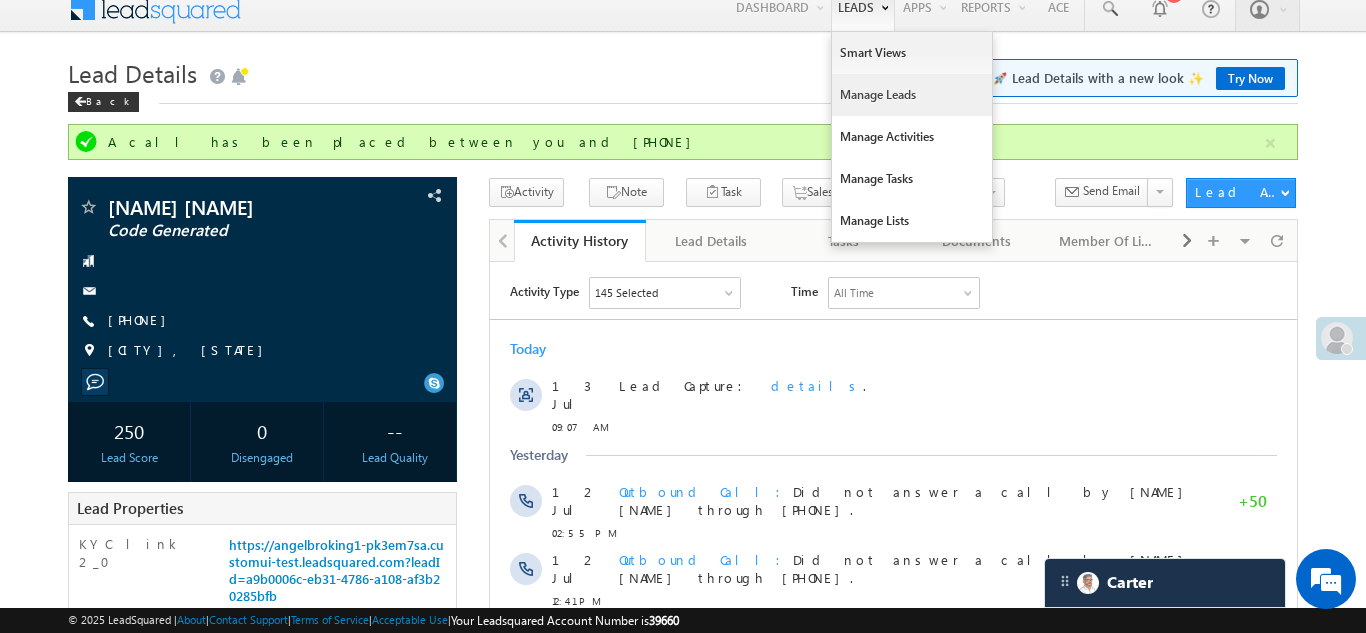 click on "Manage Leads" at bounding box center [912, 95] 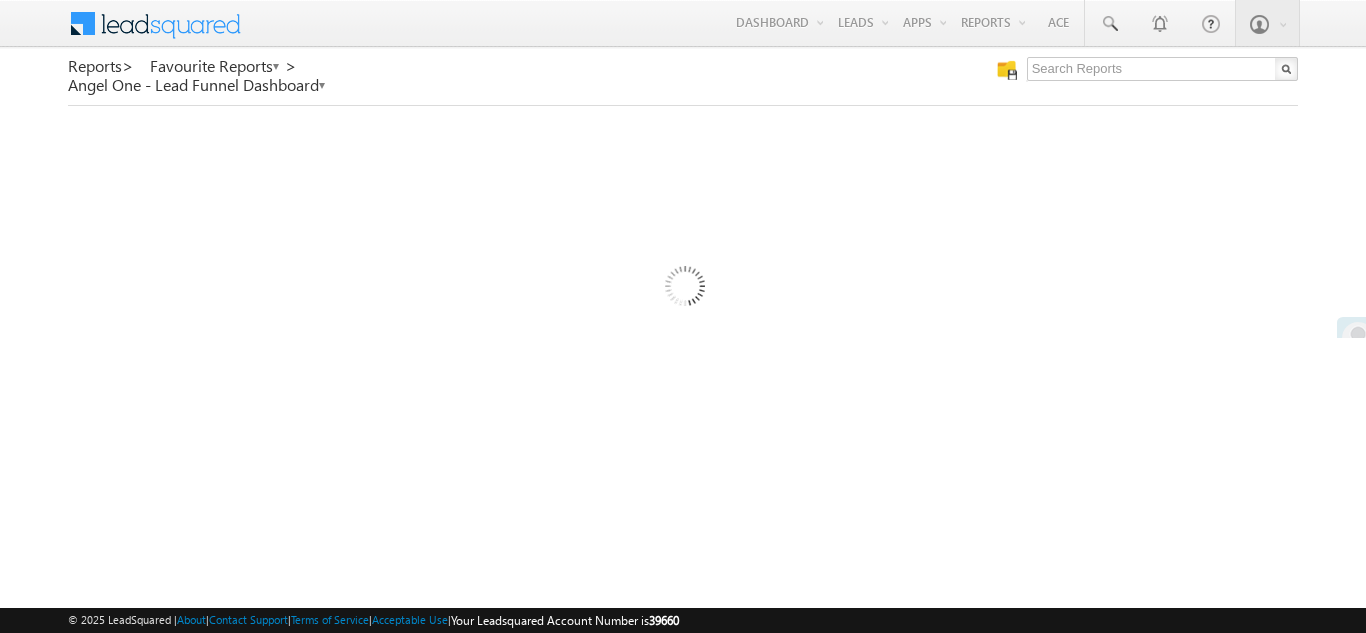 scroll, scrollTop: 0, scrollLeft: 0, axis: both 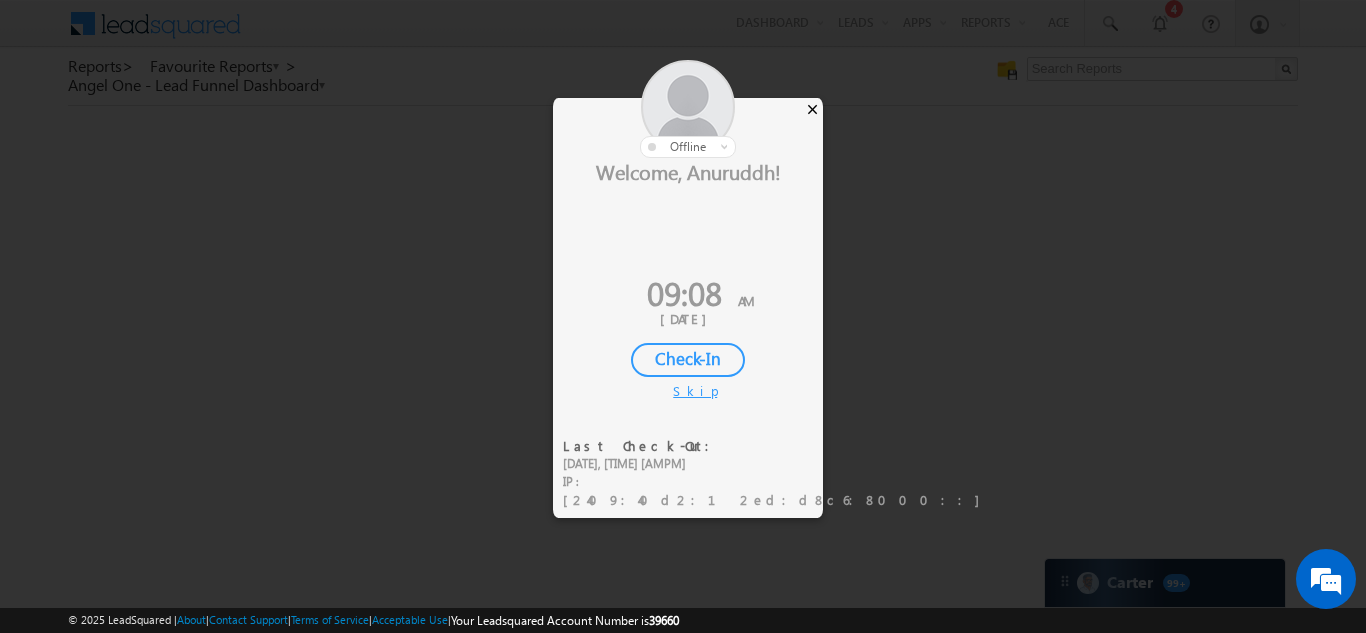 click on "×" at bounding box center (812, 109) 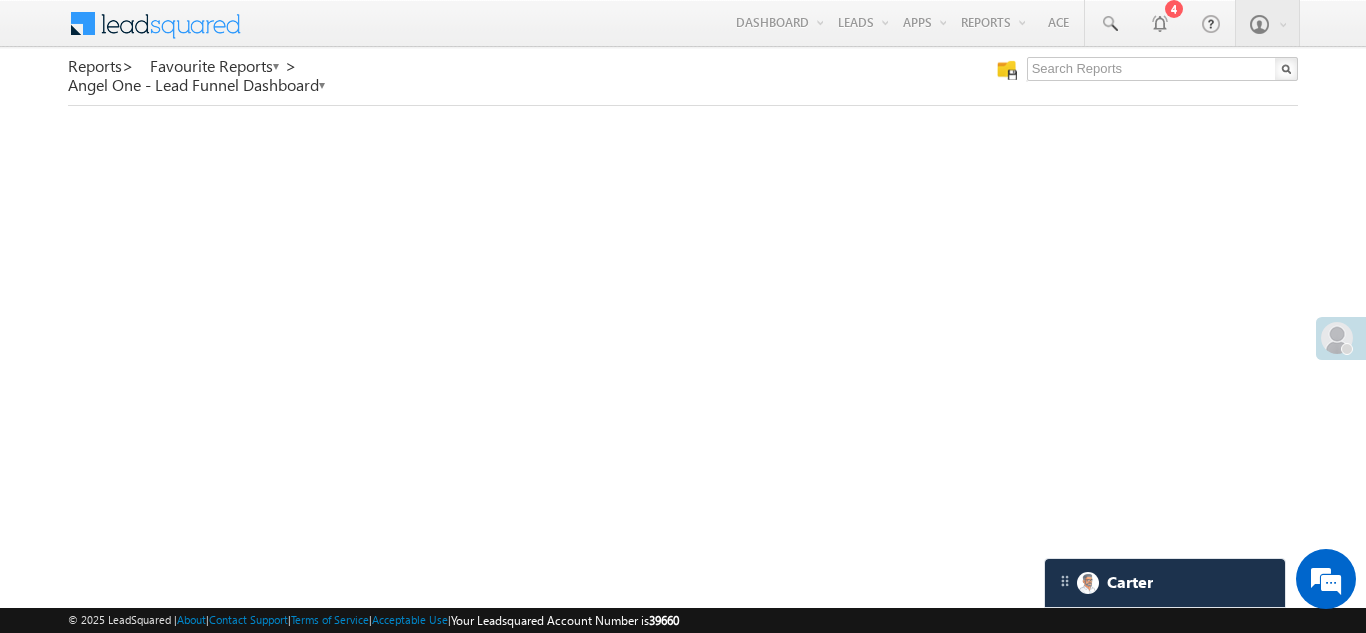 scroll, scrollTop: 0, scrollLeft: 0, axis: both 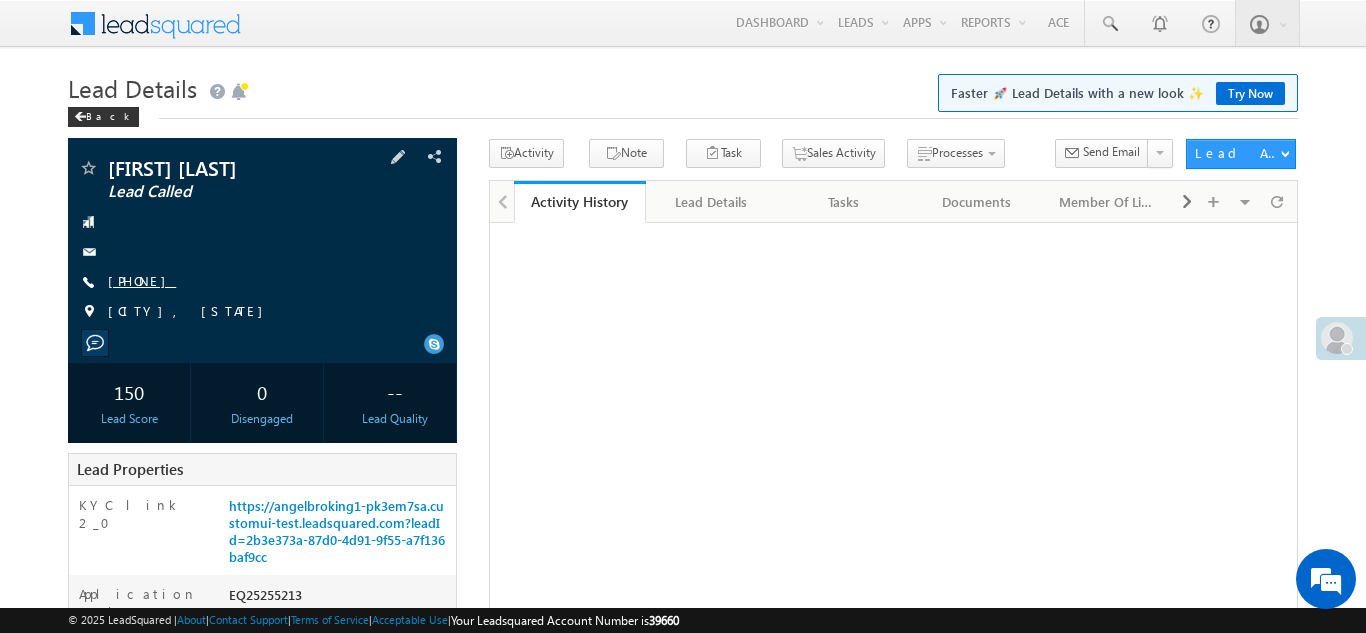 click on "+91-9978332444" at bounding box center (142, 280) 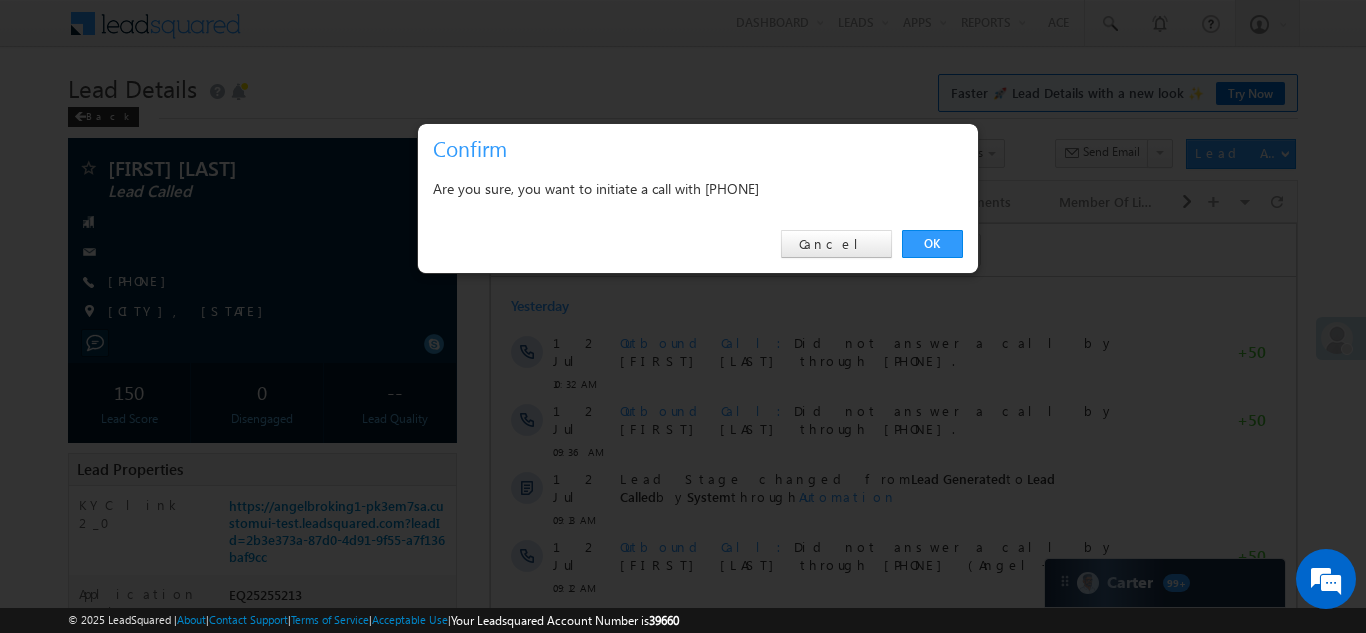 scroll, scrollTop: 0, scrollLeft: 0, axis: both 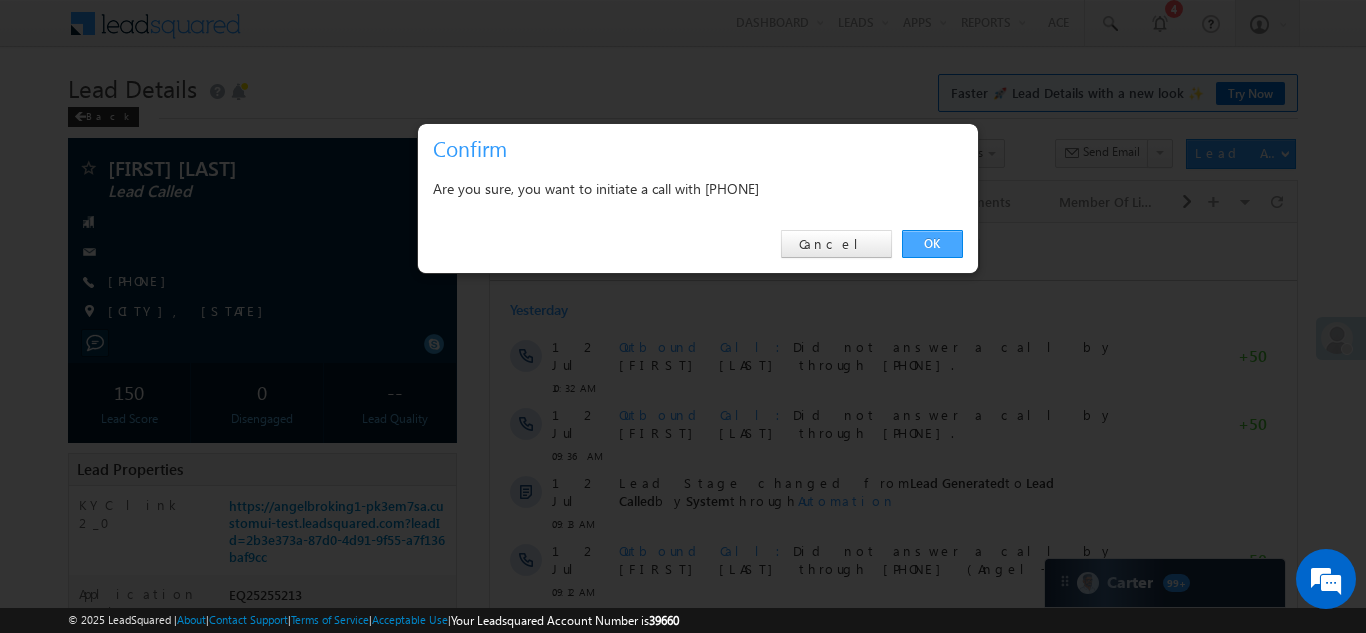 click on "OK" at bounding box center (932, 244) 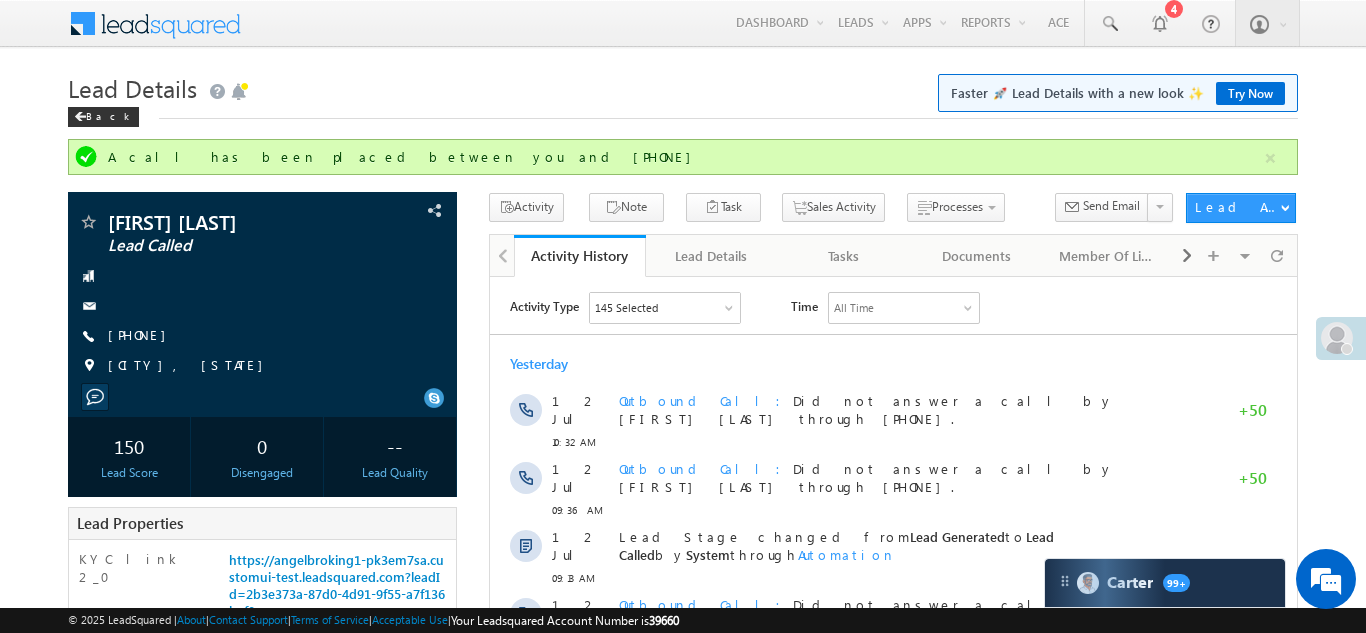 scroll, scrollTop: 0, scrollLeft: 0, axis: both 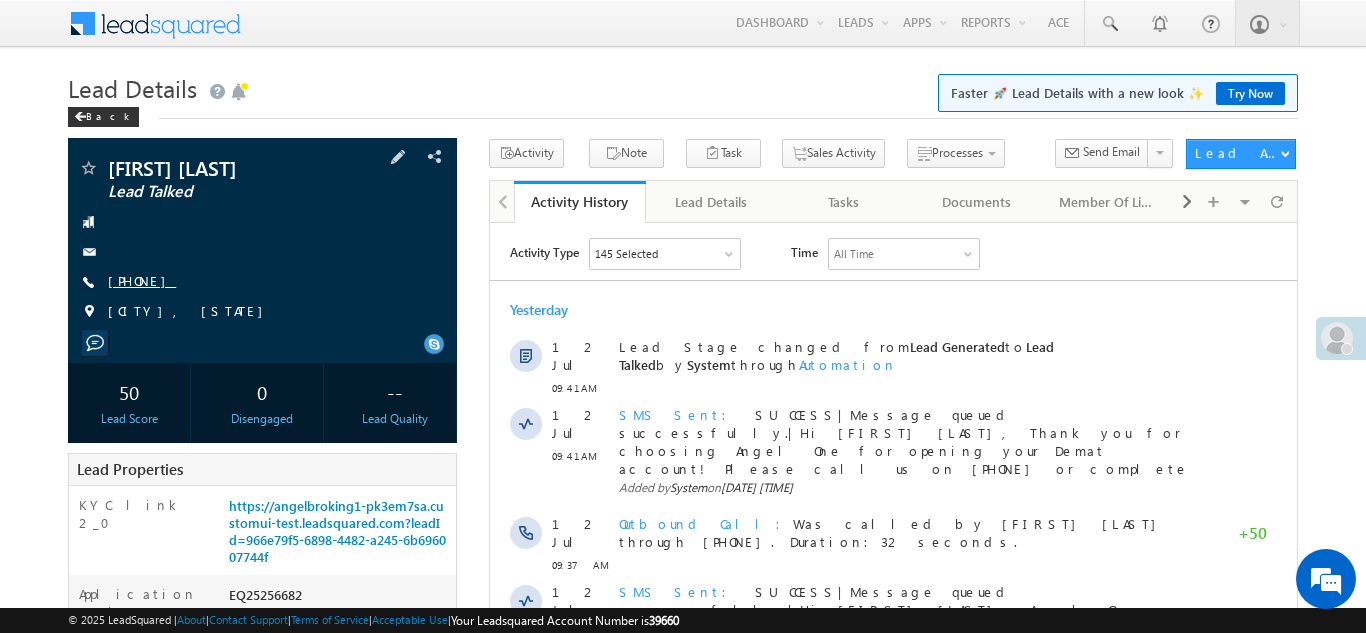 click on "[PHONE]" at bounding box center [142, 280] 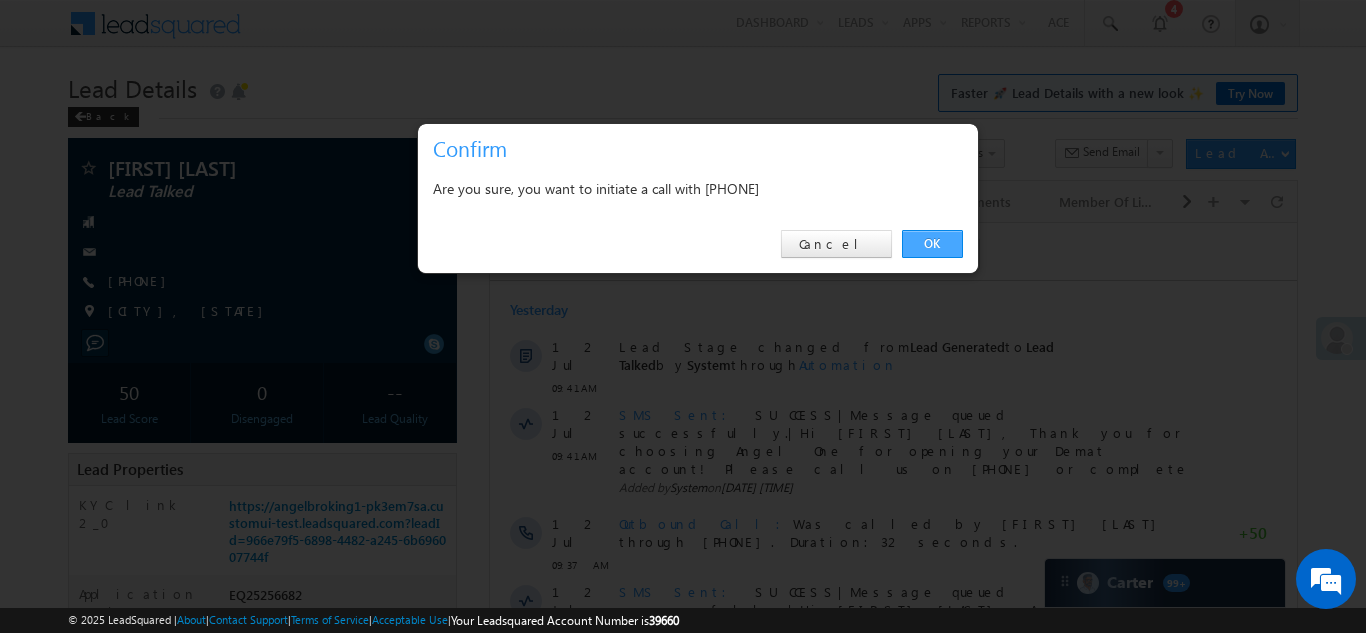 click on "OK" at bounding box center (932, 244) 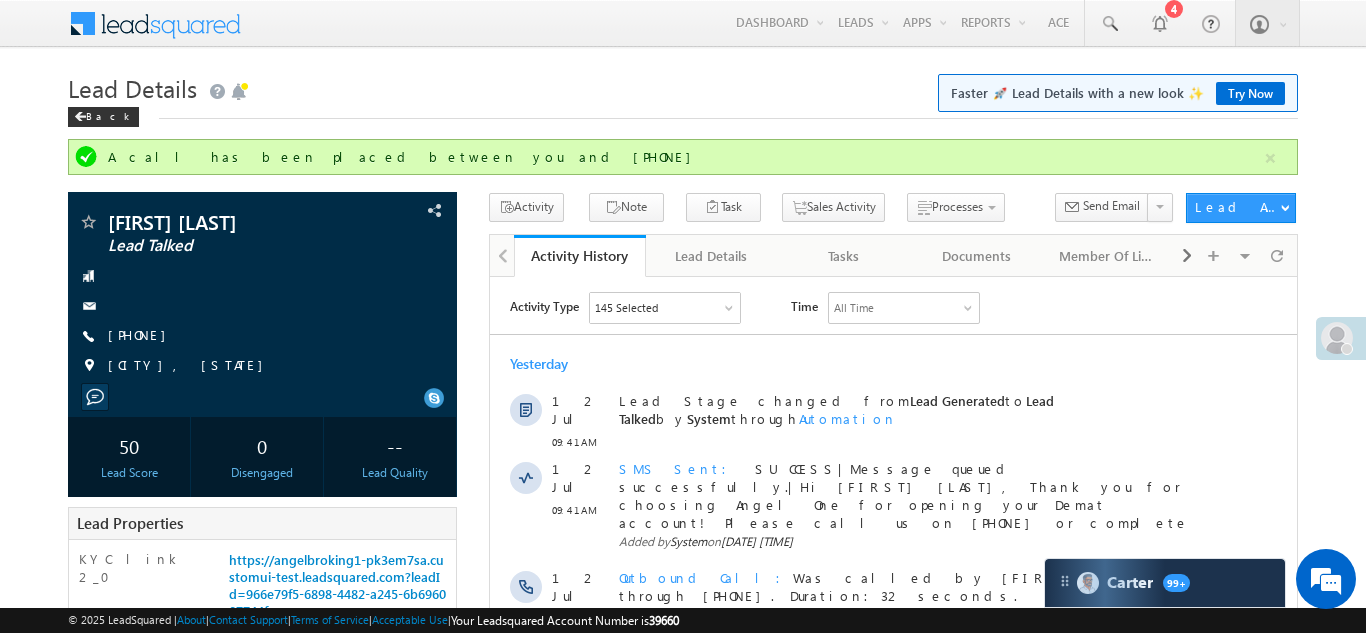 scroll, scrollTop: 0, scrollLeft: 0, axis: both 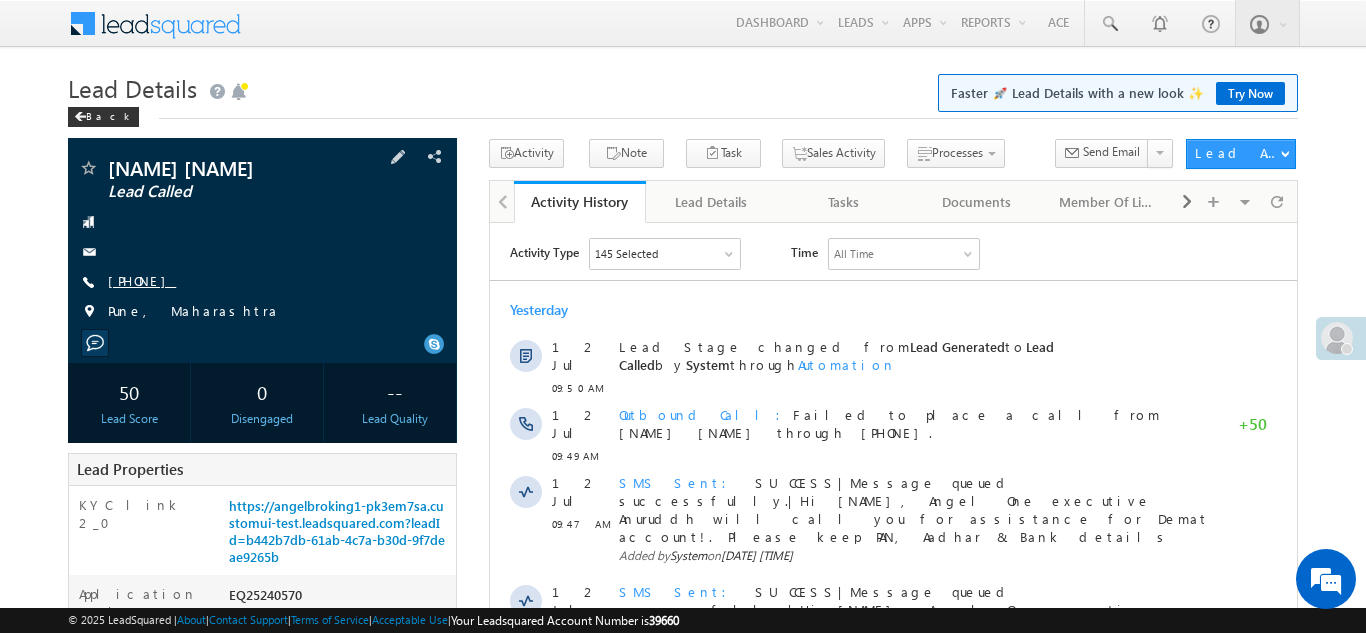 click on "+91-8600734983" at bounding box center (142, 280) 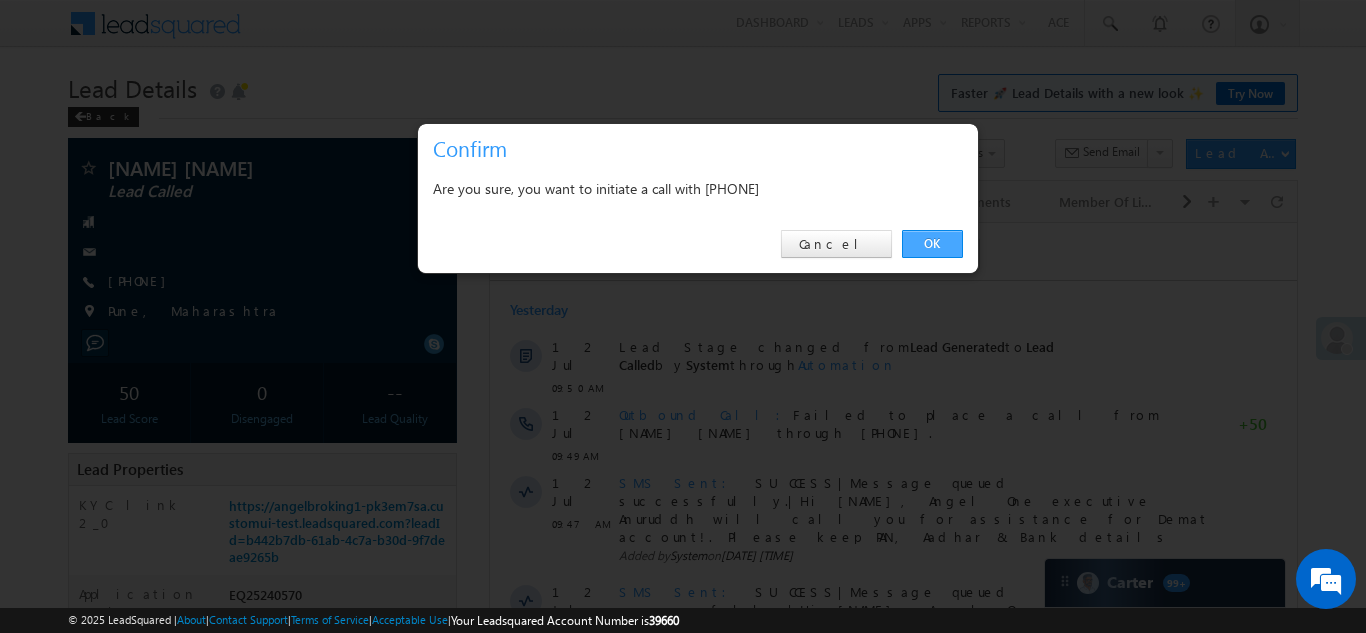 click on "OK" at bounding box center (932, 244) 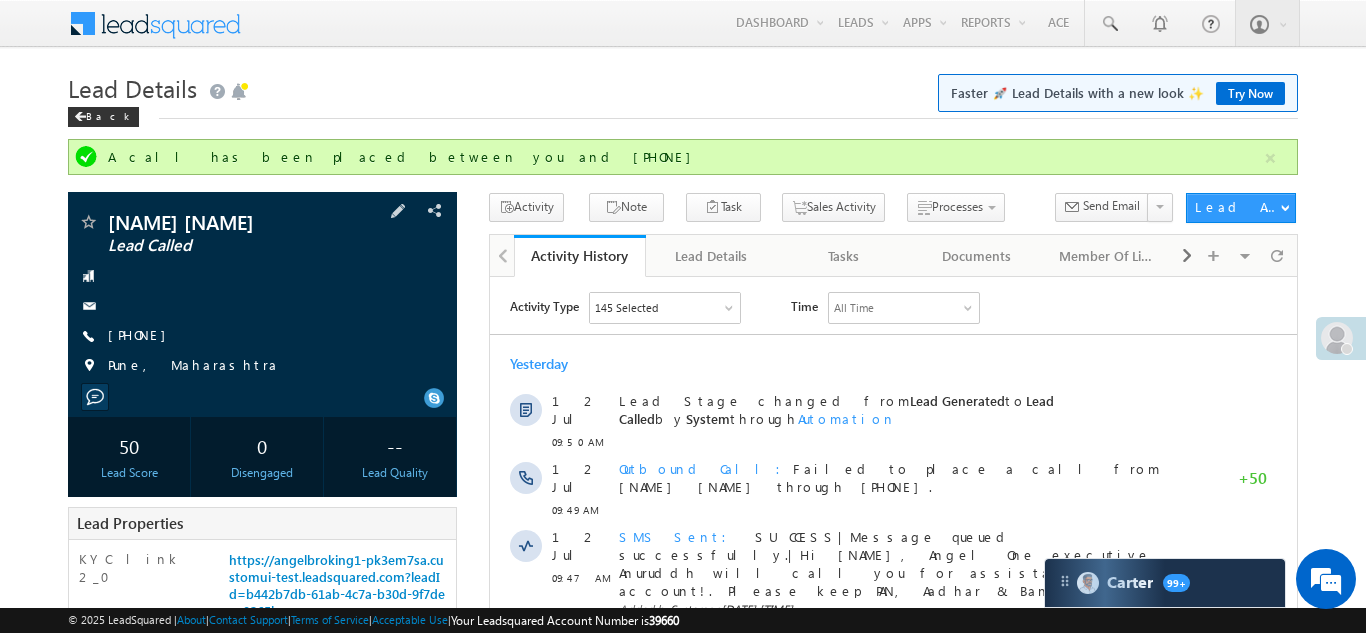 scroll, scrollTop: 0, scrollLeft: 0, axis: both 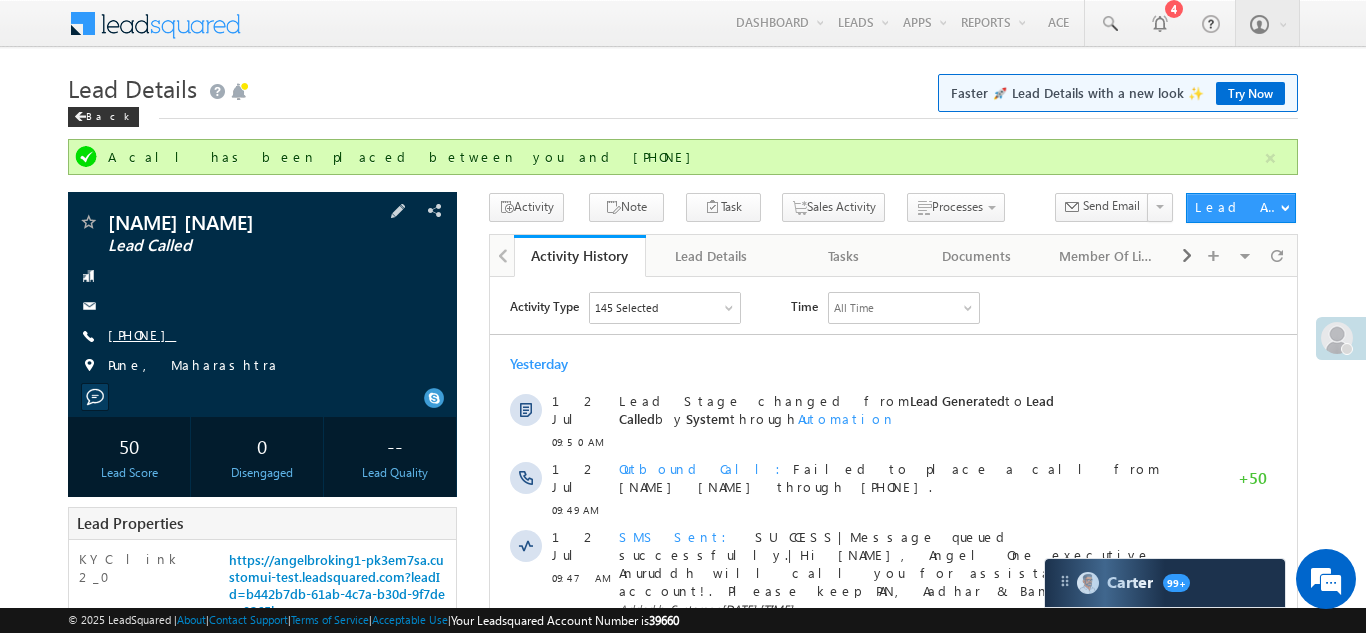click on "+91-8600734983" at bounding box center [142, 334] 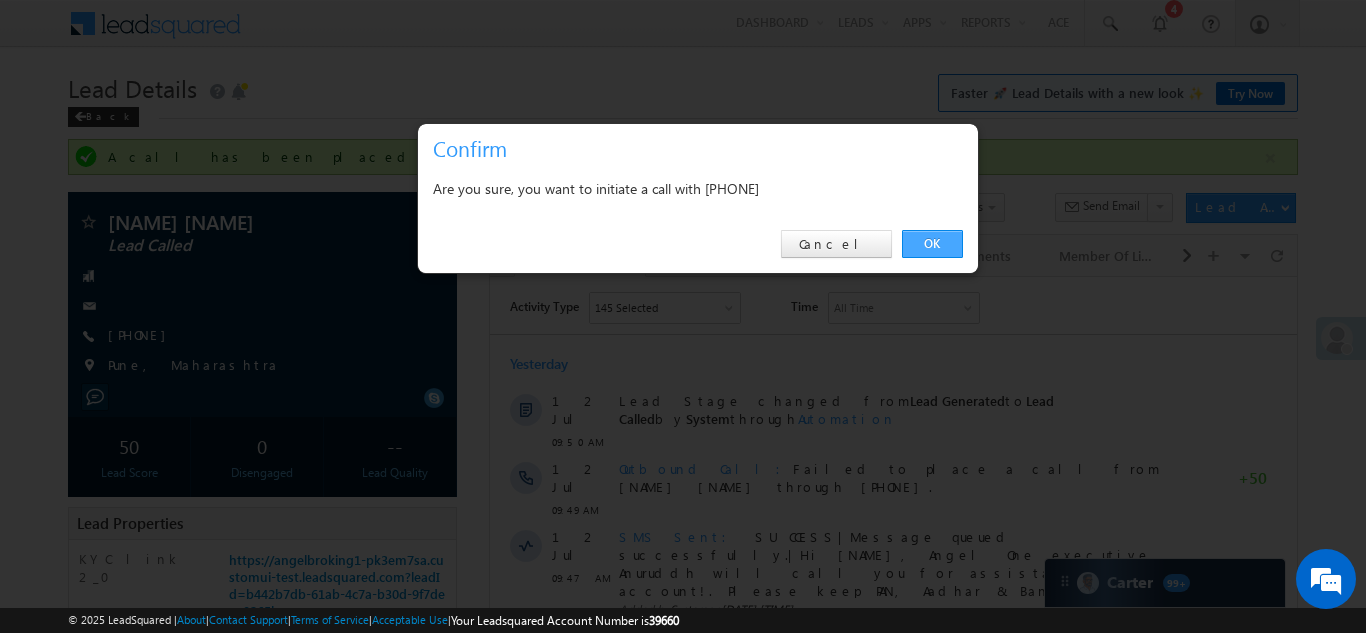 click on "OK" at bounding box center [932, 244] 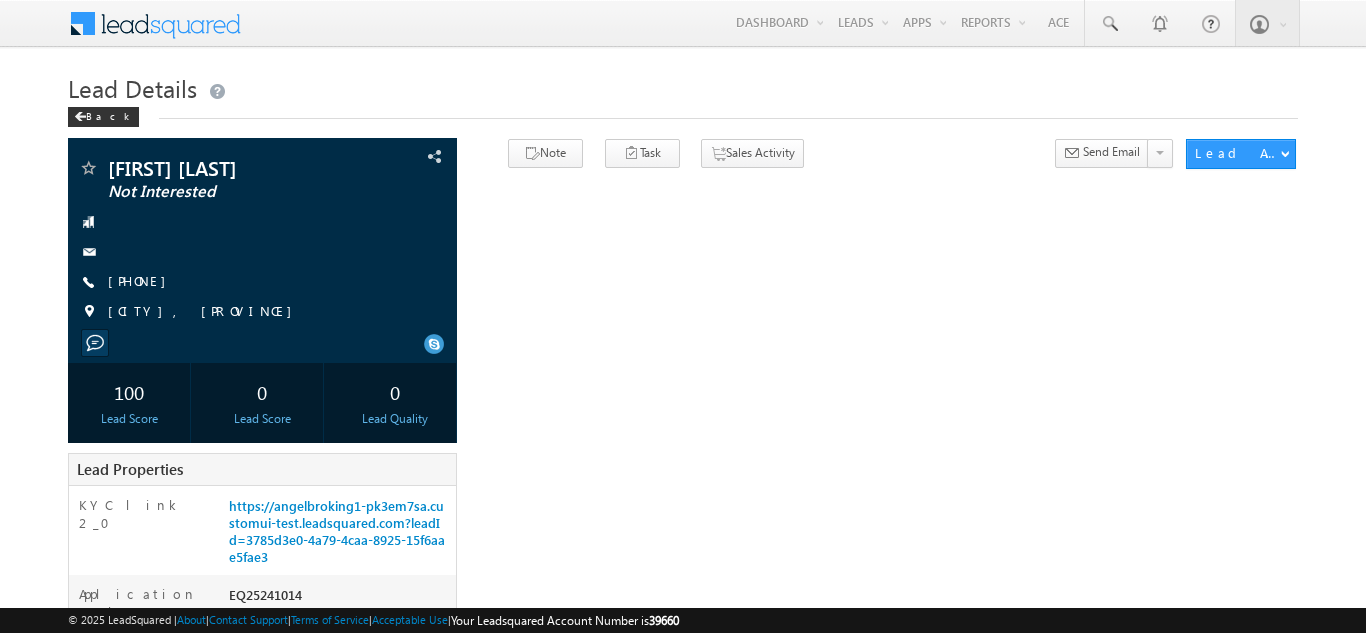 scroll, scrollTop: 0, scrollLeft: 0, axis: both 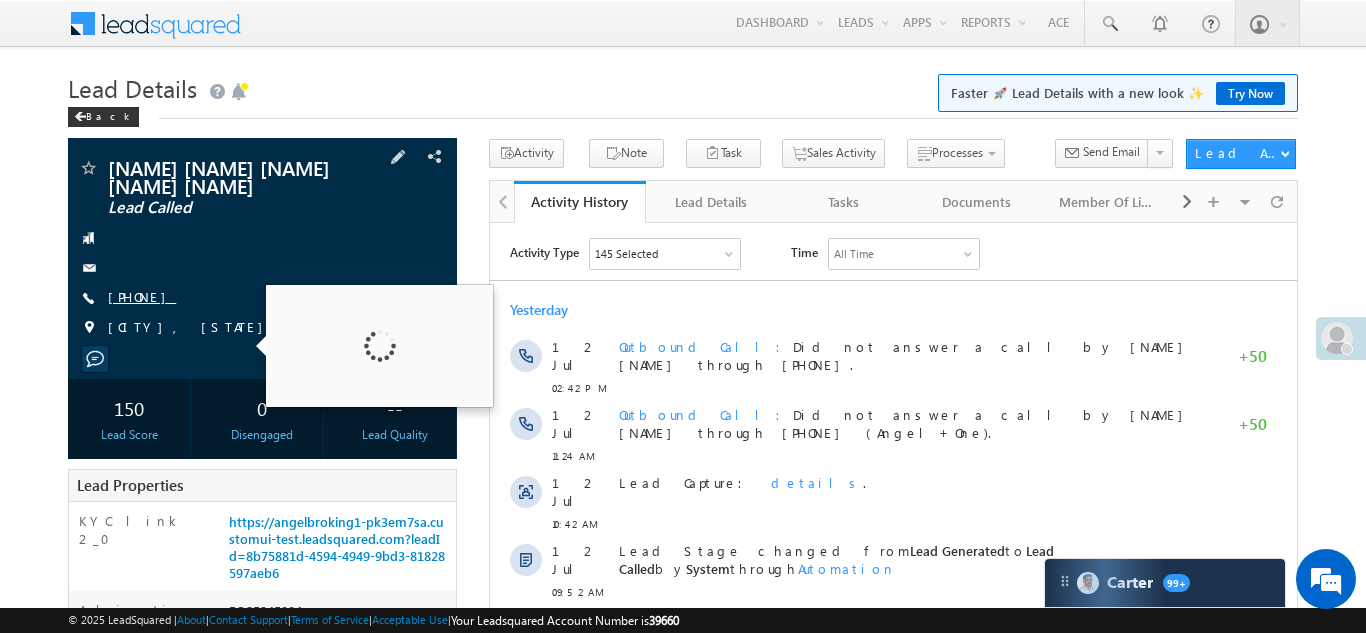 click on "[PHONE]" at bounding box center (142, 296) 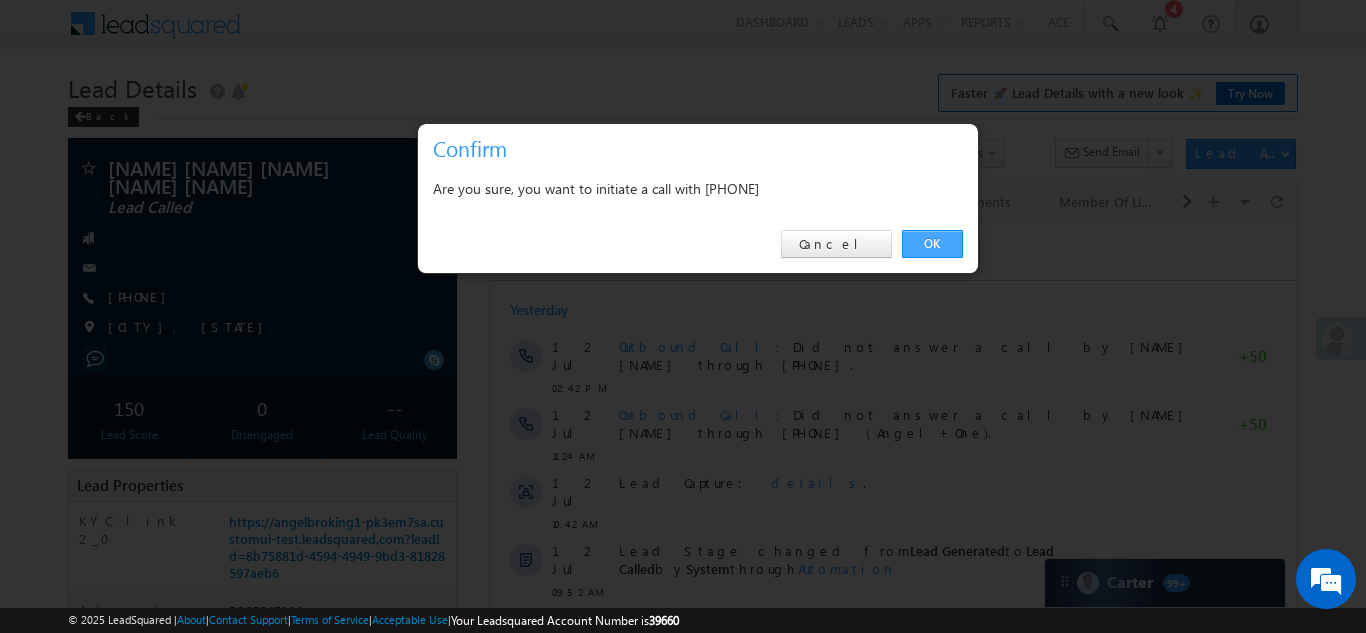 click on "OK" at bounding box center [932, 244] 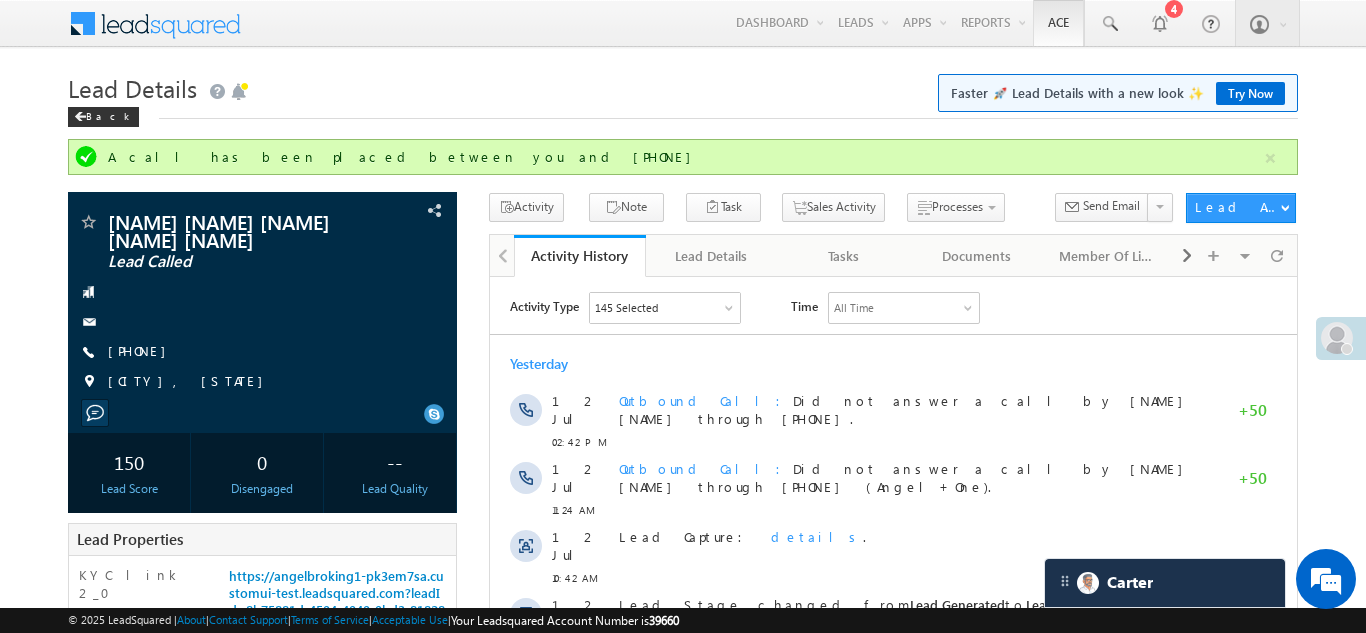 scroll, scrollTop: 0, scrollLeft: 0, axis: both 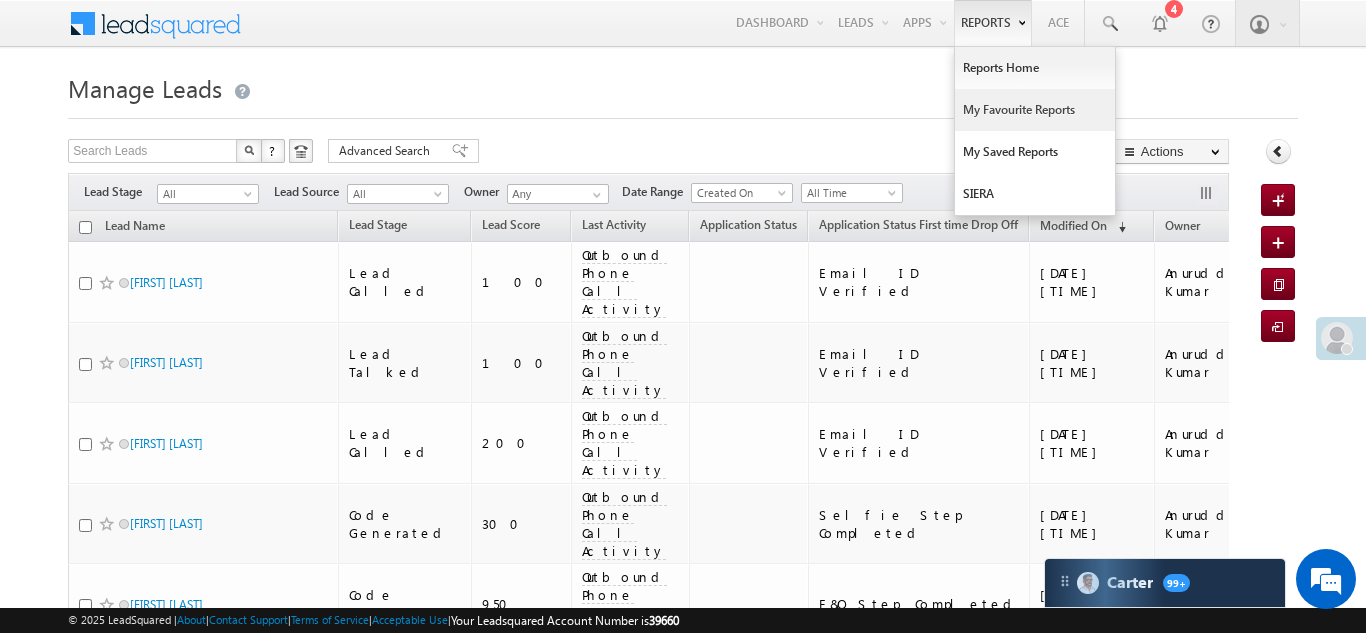 click on "My Favourite Reports" at bounding box center (1035, 110) 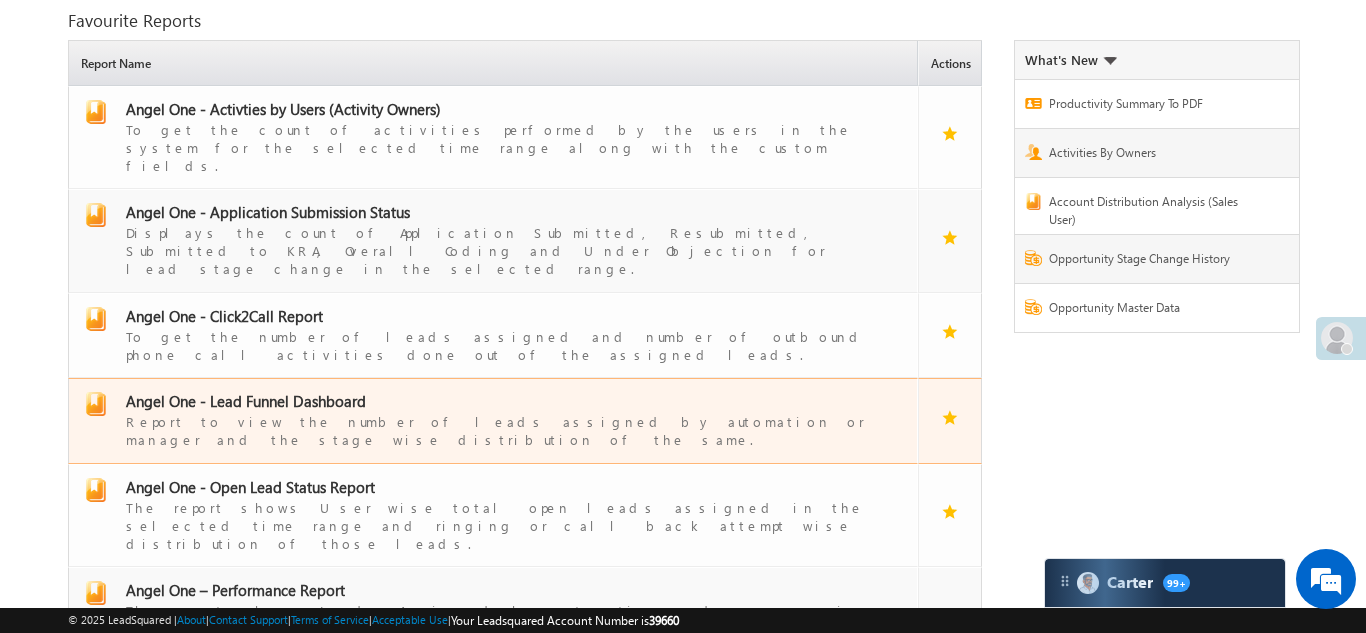 scroll, scrollTop: 135, scrollLeft: 0, axis: vertical 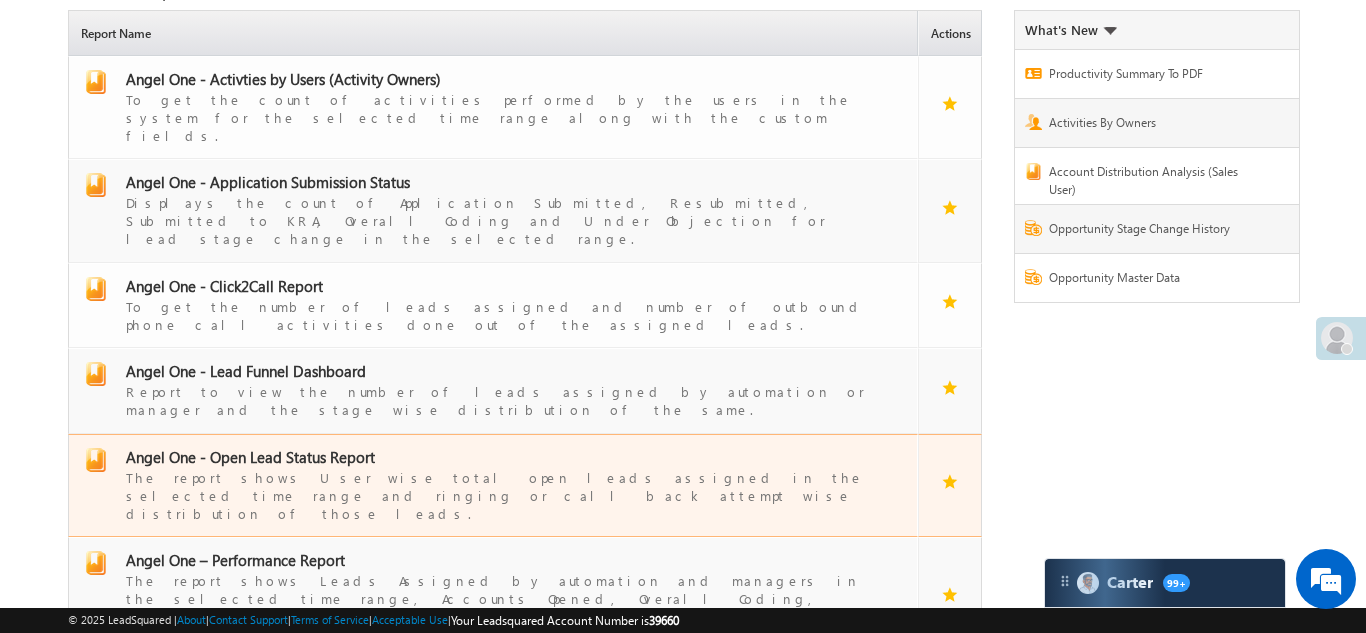 click on "Angel One - Open Lead Status Report" at bounding box center [250, 457] 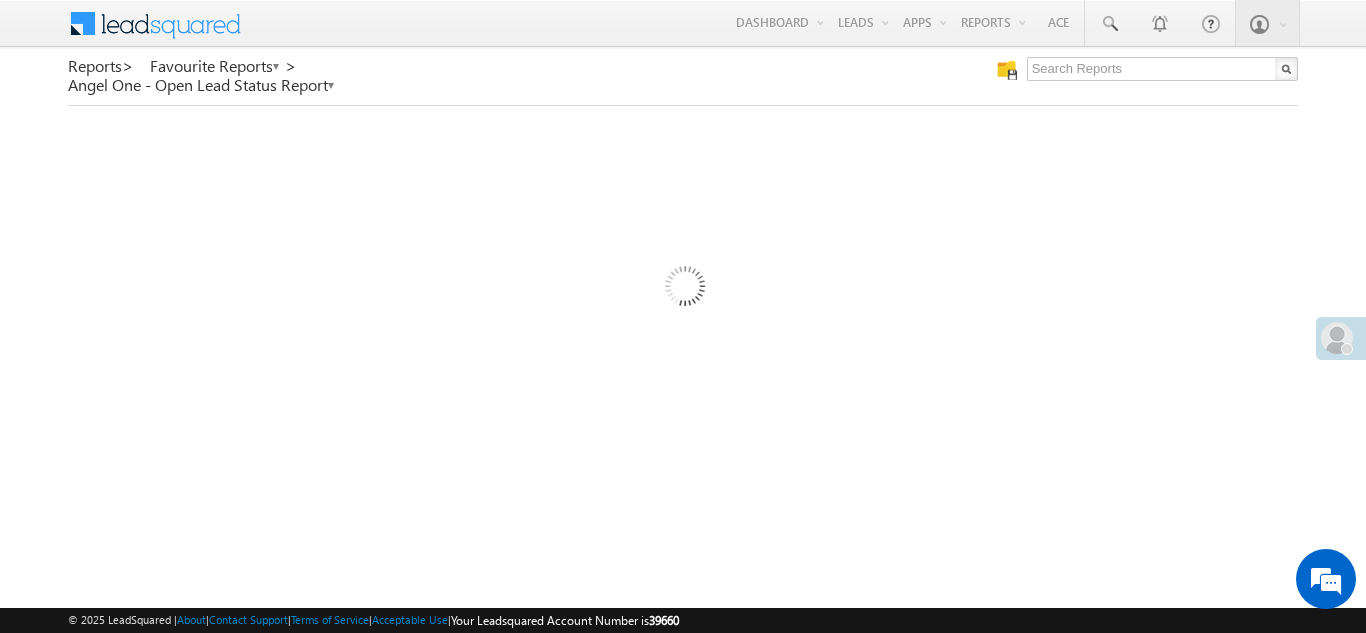 scroll, scrollTop: 0, scrollLeft: 0, axis: both 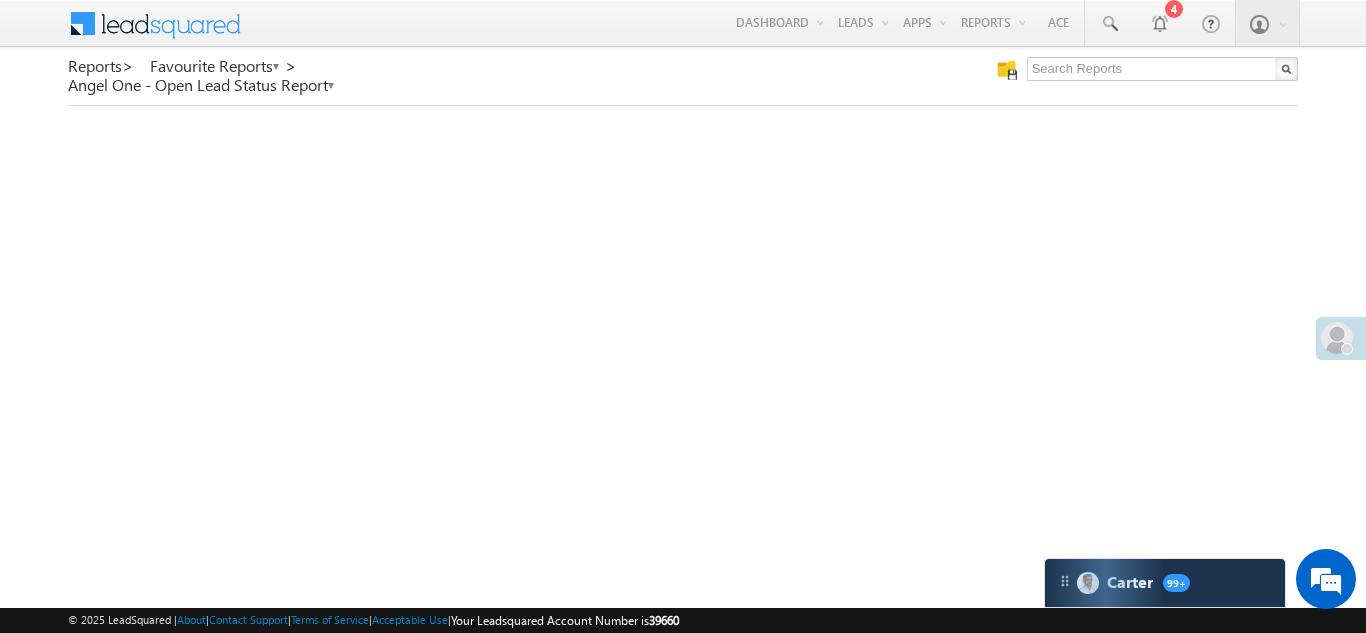 click on "Menu
[FIRST] [LAST]
[FIRST] [LAST] @example.com" at bounding box center [683, 1060] 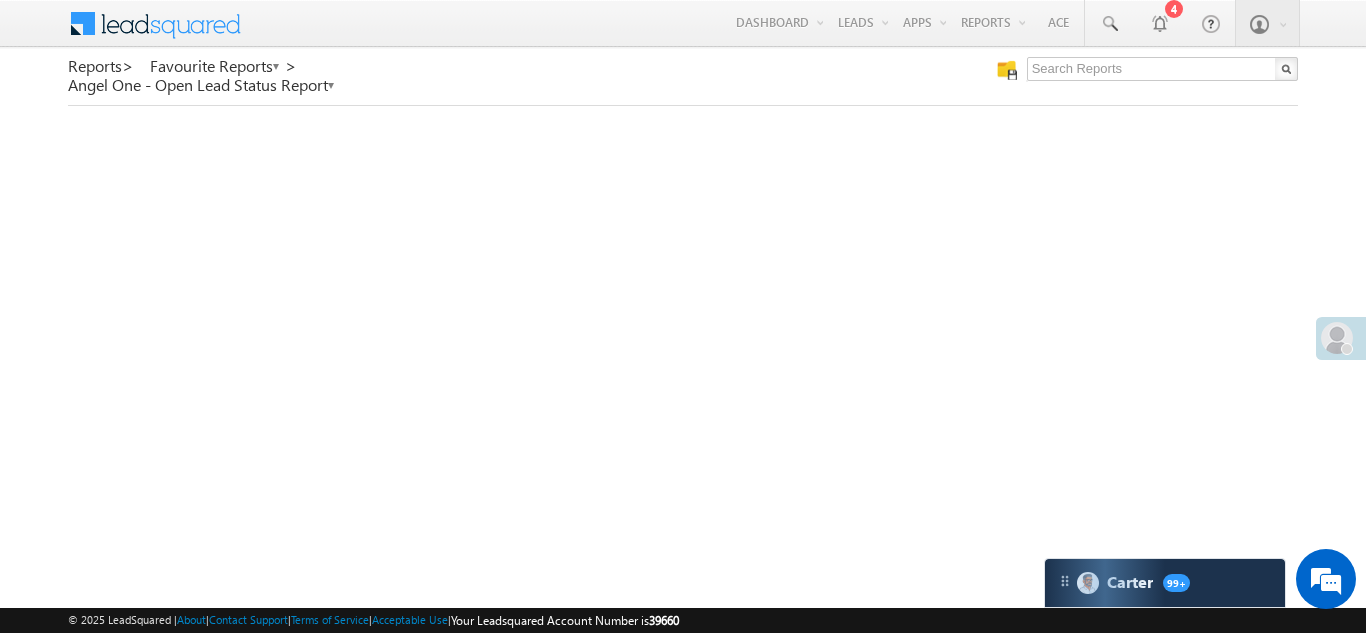 scroll, scrollTop: 0, scrollLeft: 0, axis: both 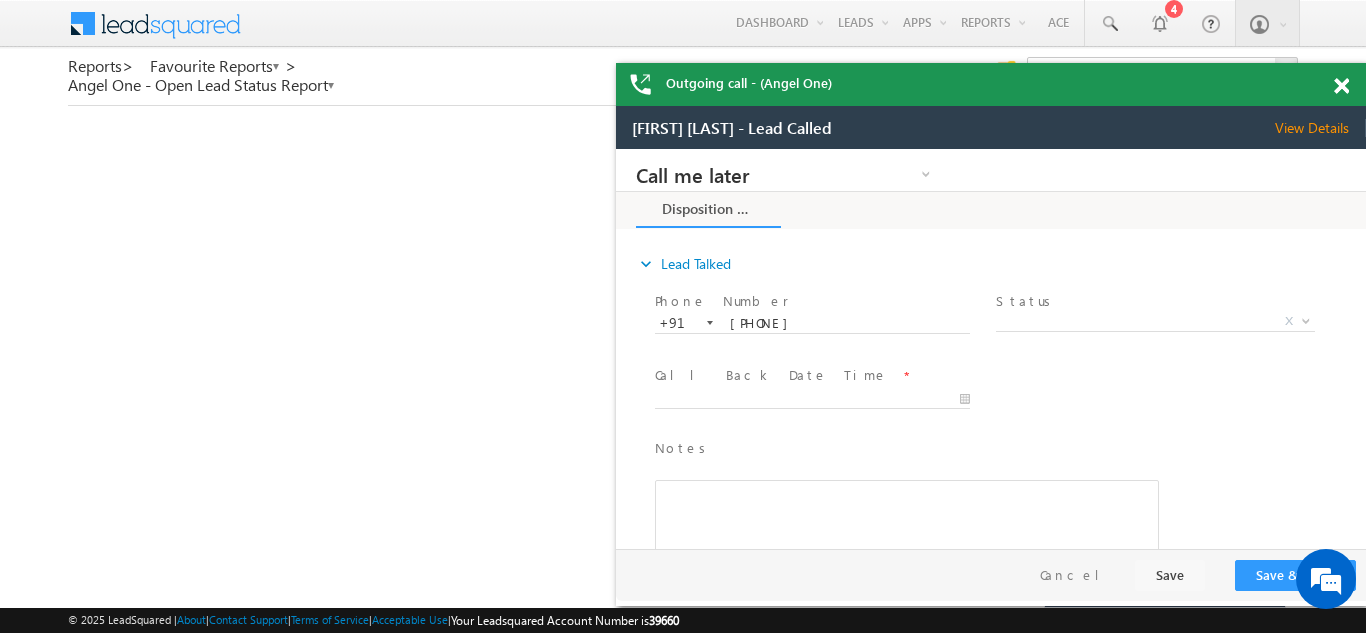 click at bounding box center (1341, 86) 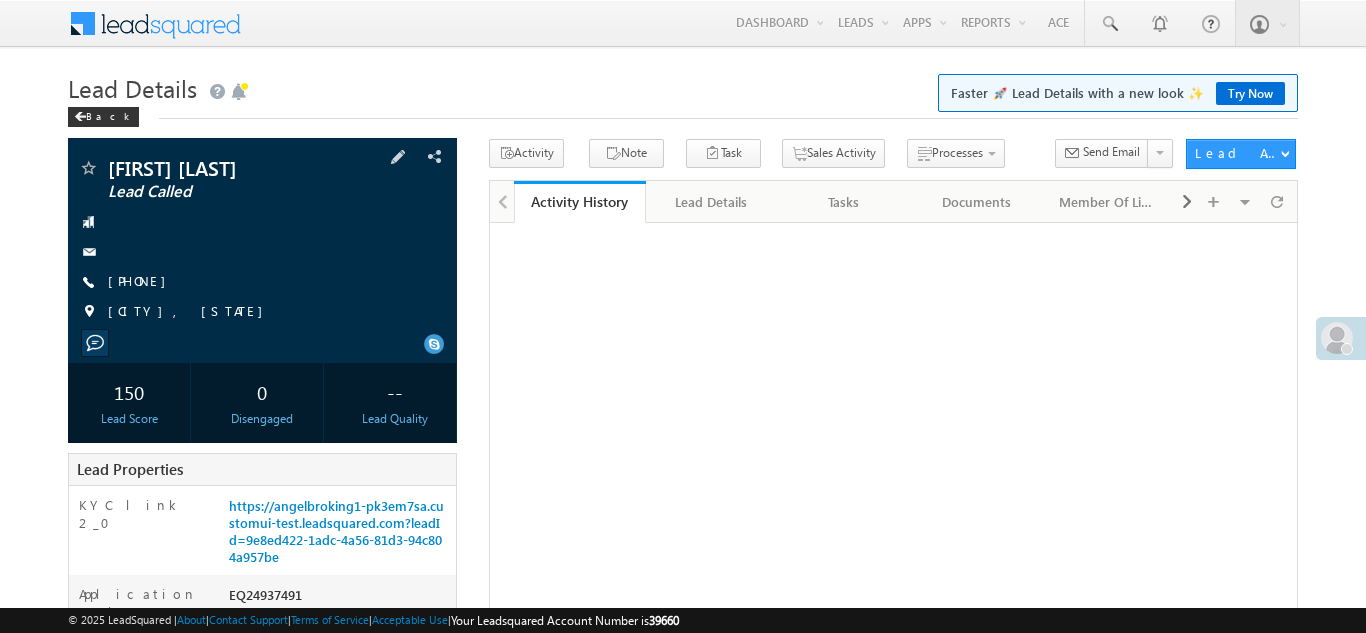 scroll, scrollTop: 0, scrollLeft: 0, axis: both 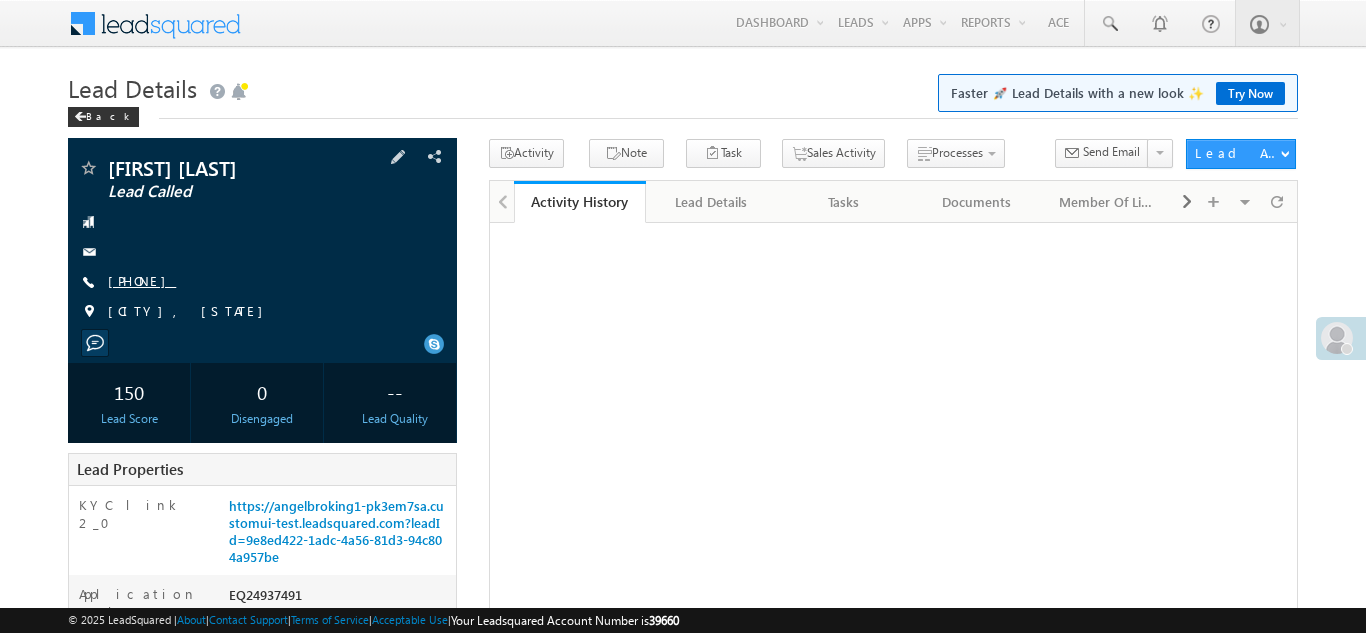click on "[PHONE]" at bounding box center [142, 280] 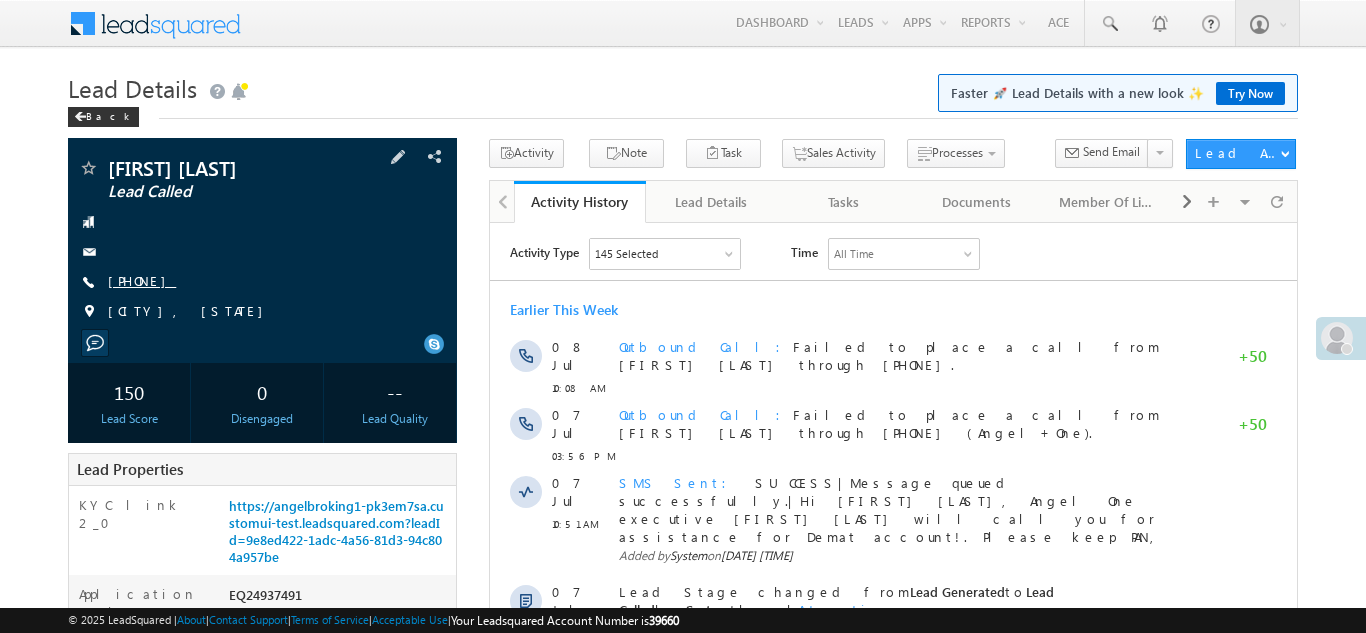 scroll, scrollTop: 0, scrollLeft: 0, axis: both 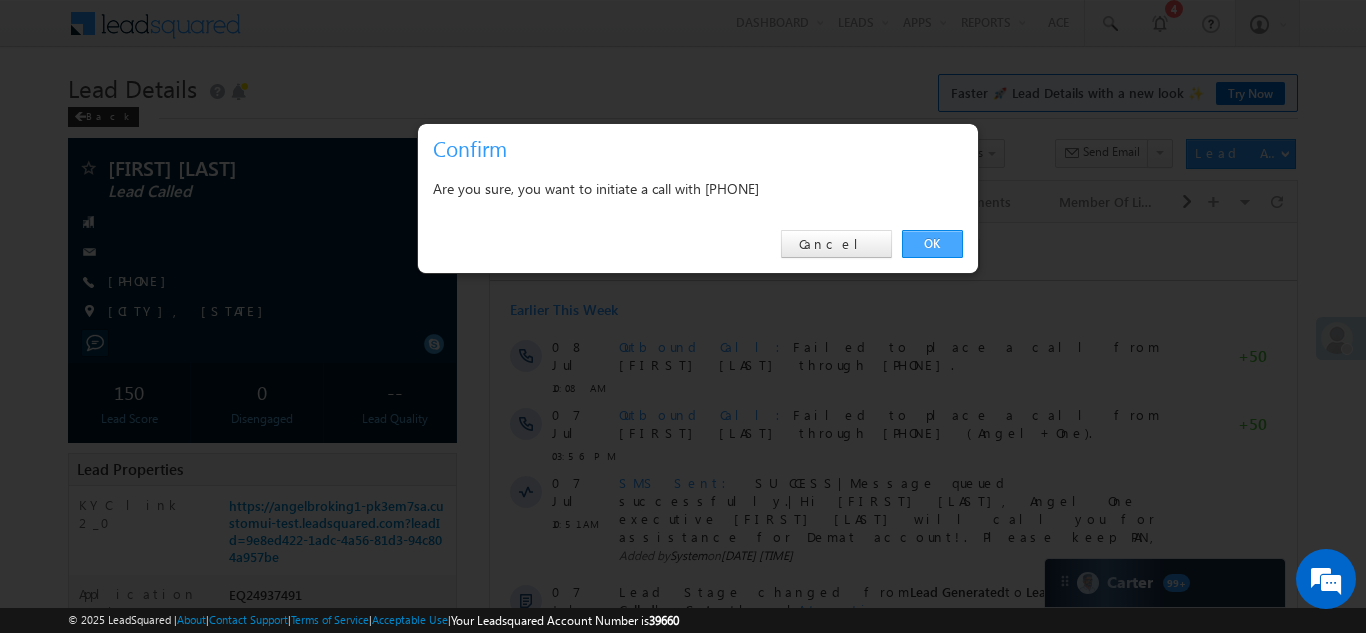 click on "OK" at bounding box center [932, 244] 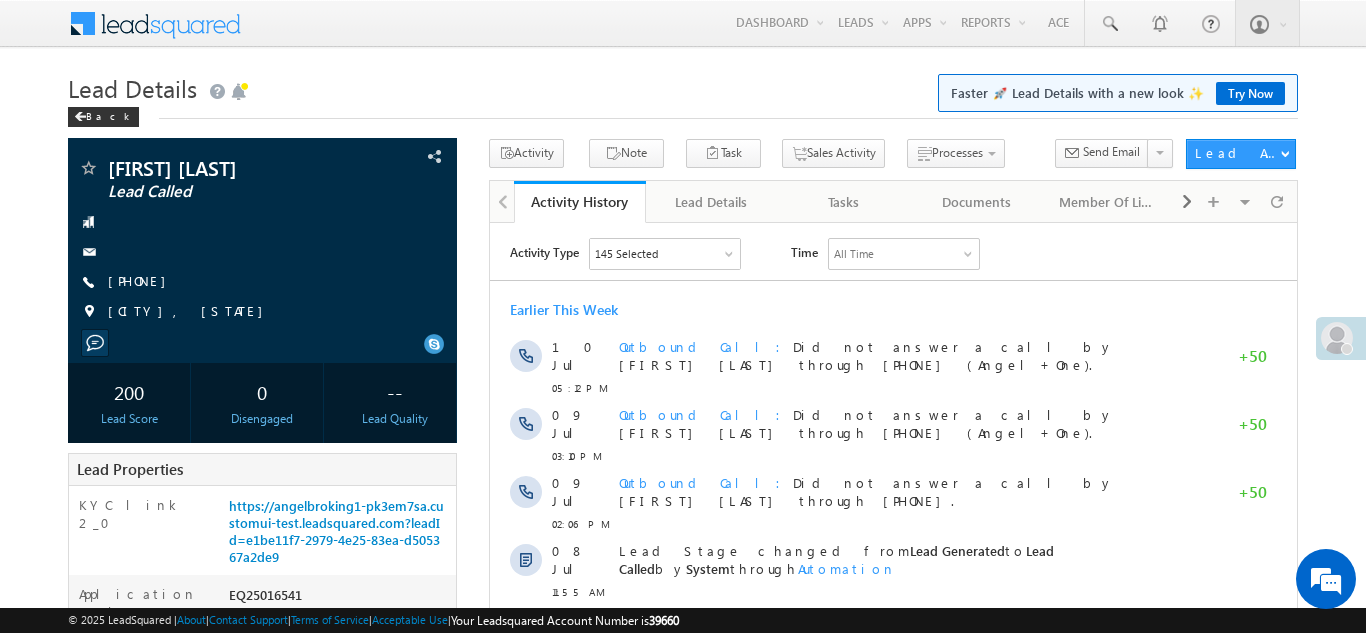 scroll, scrollTop: 0, scrollLeft: 0, axis: both 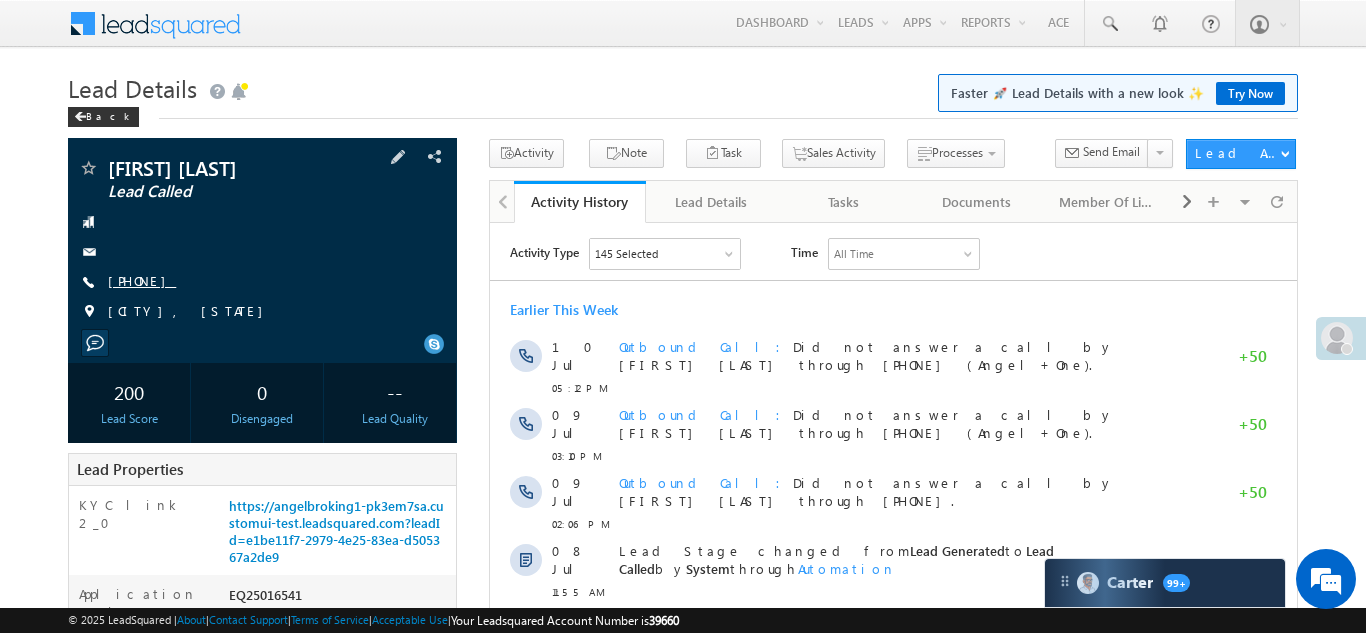 click on "[PHONE]" at bounding box center (142, 280) 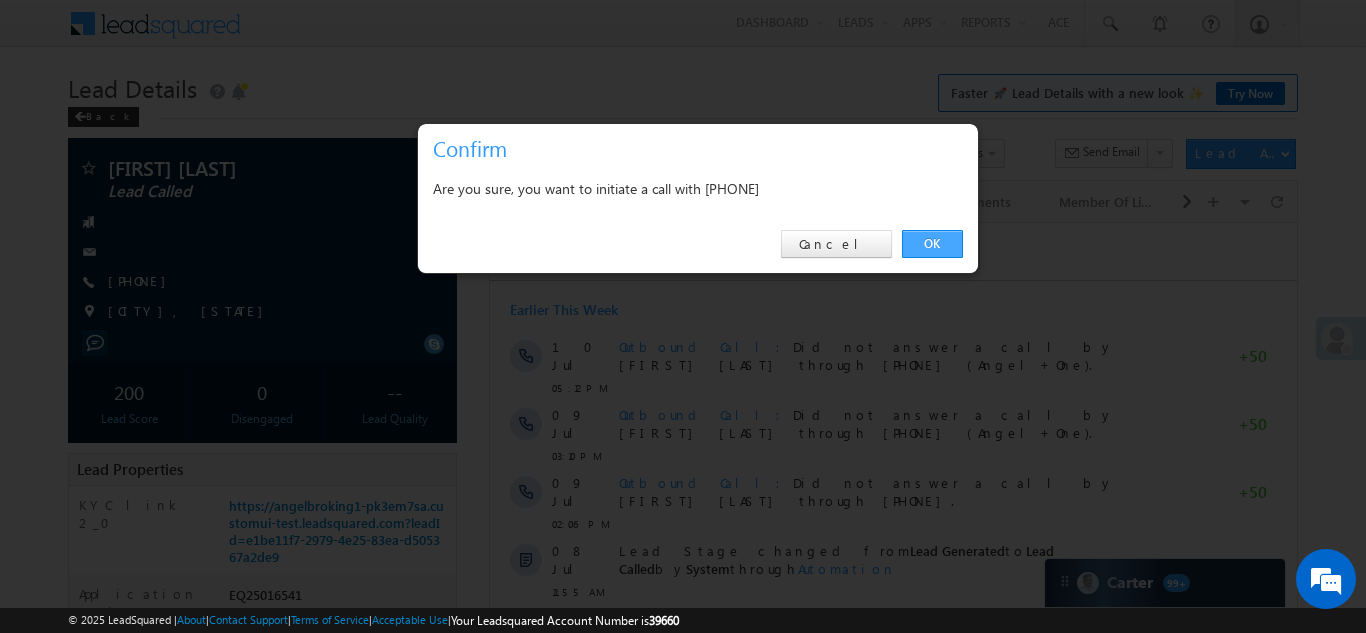 click on "OK" at bounding box center [932, 244] 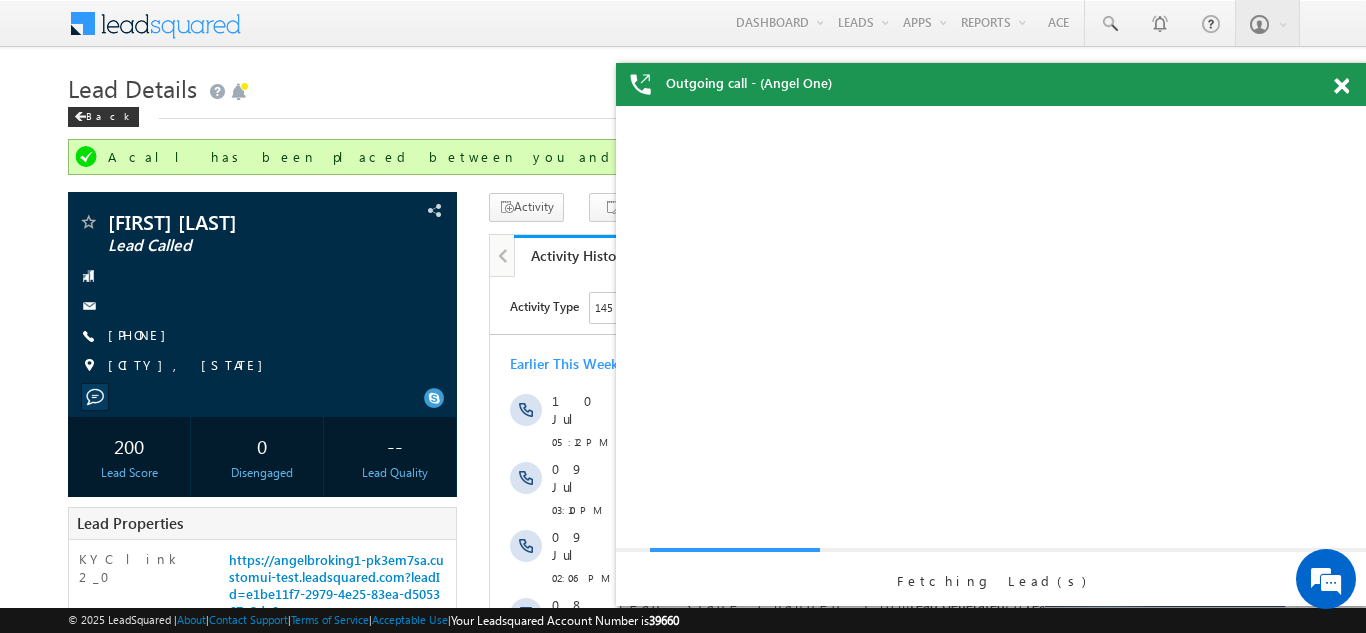 scroll, scrollTop: 0, scrollLeft: 0, axis: both 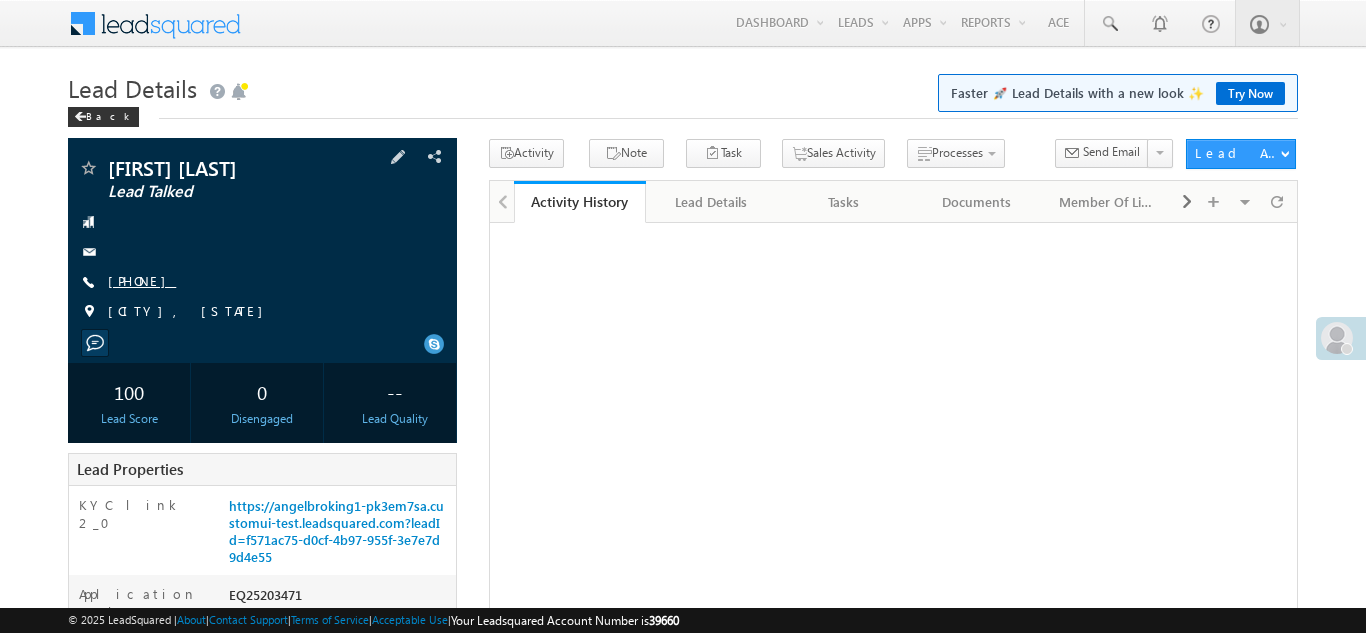 click on "+91-8384993045" at bounding box center (142, 280) 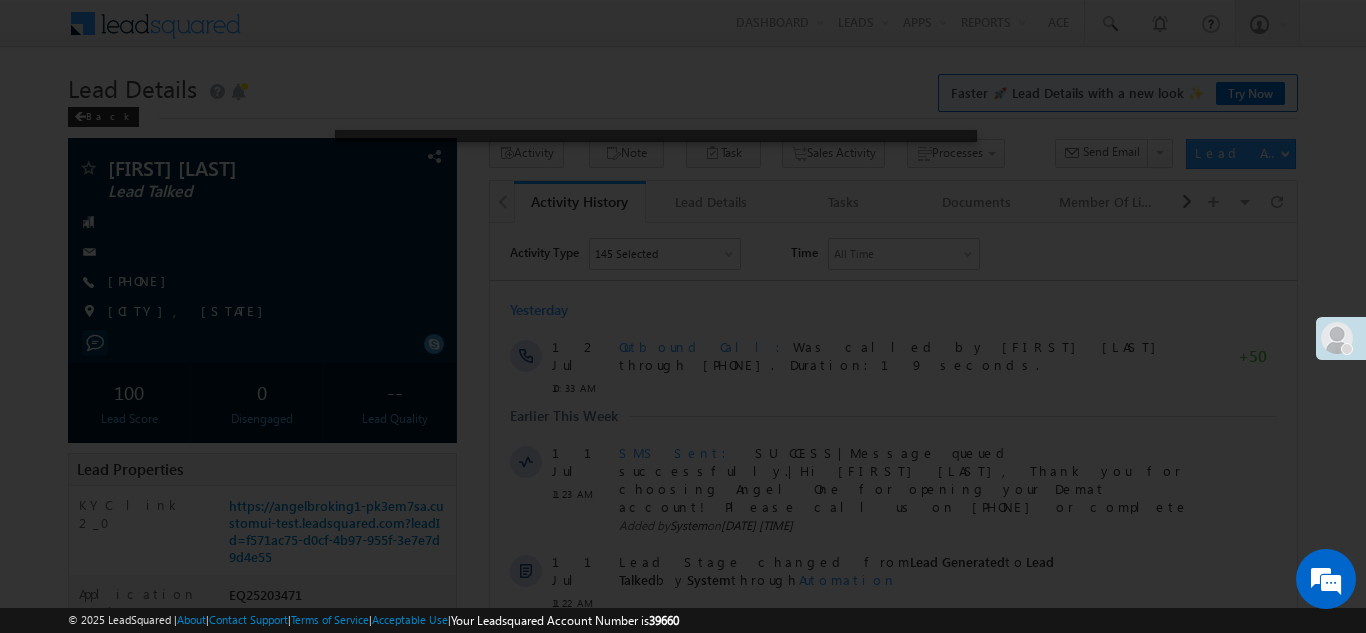 scroll, scrollTop: 0, scrollLeft: 0, axis: both 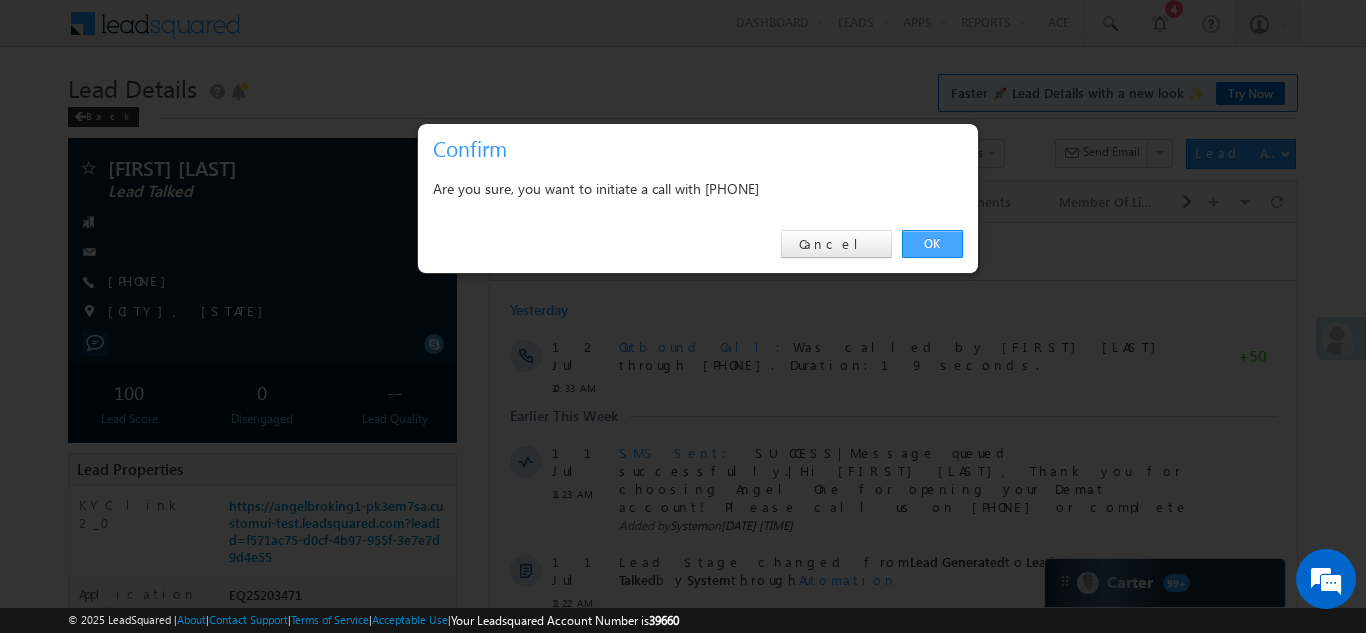 click on "OK" at bounding box center [932, 244] 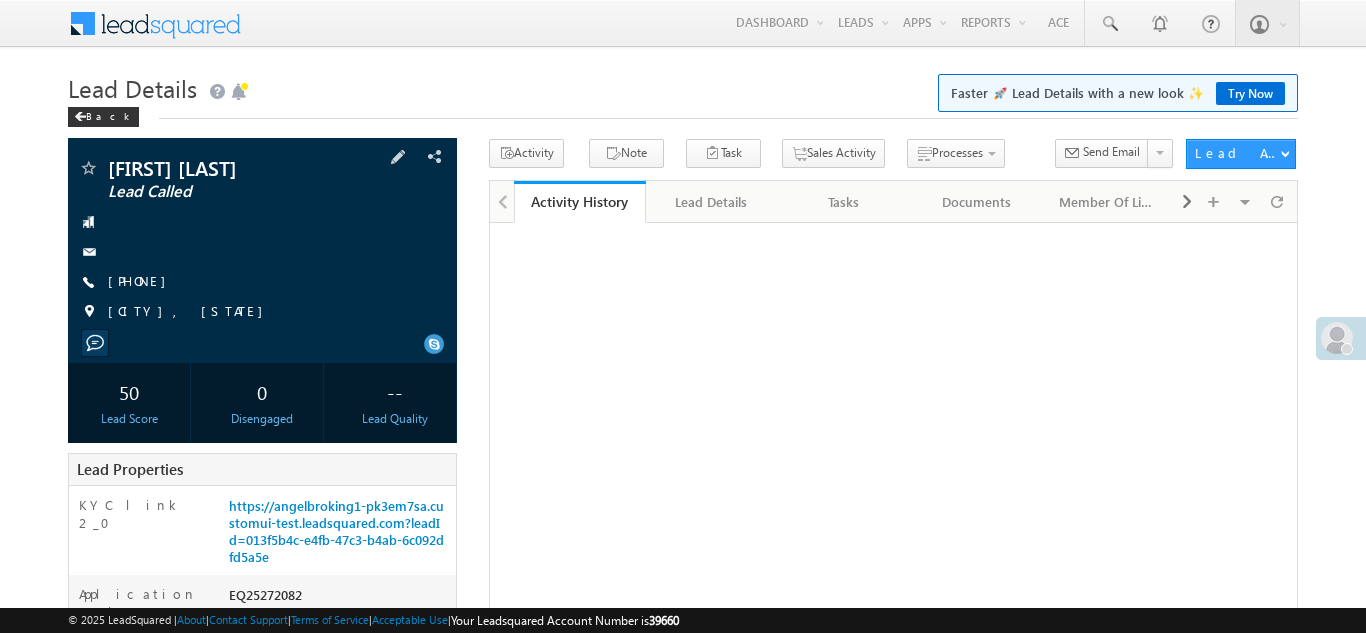 scroll, scrollTop: 0, scrollLeft: 0, axis: both 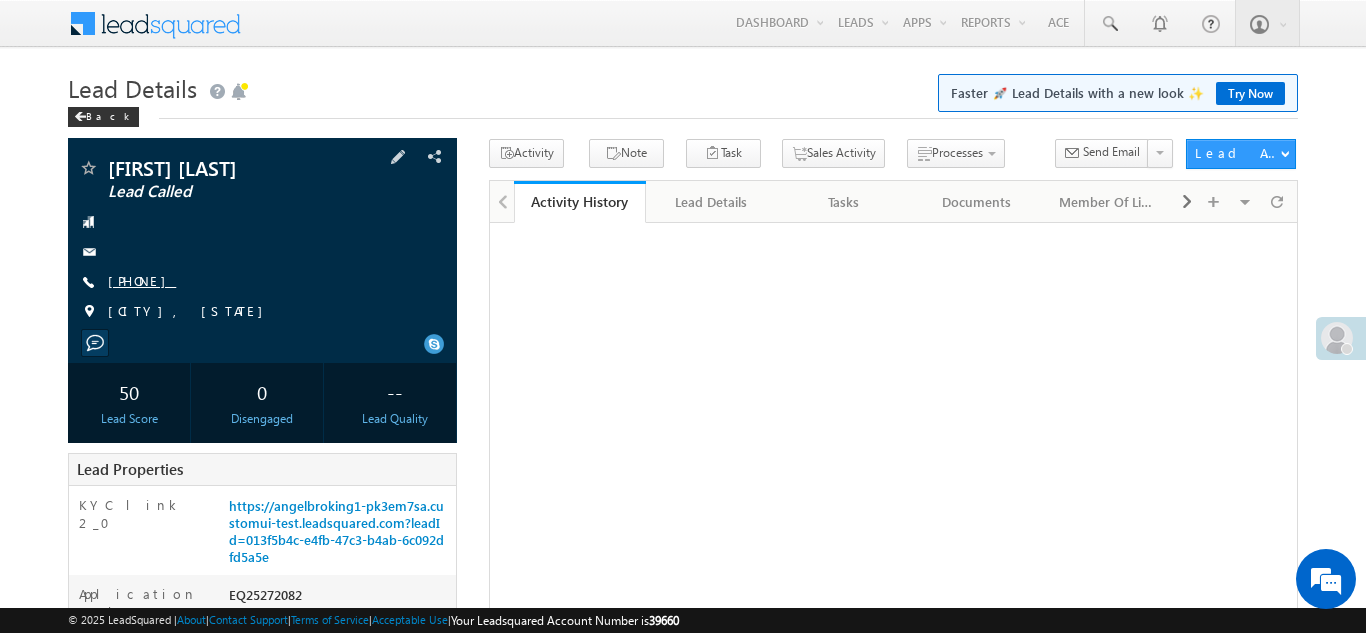 click on "[PHONE]" at bounding box center (142, 280) 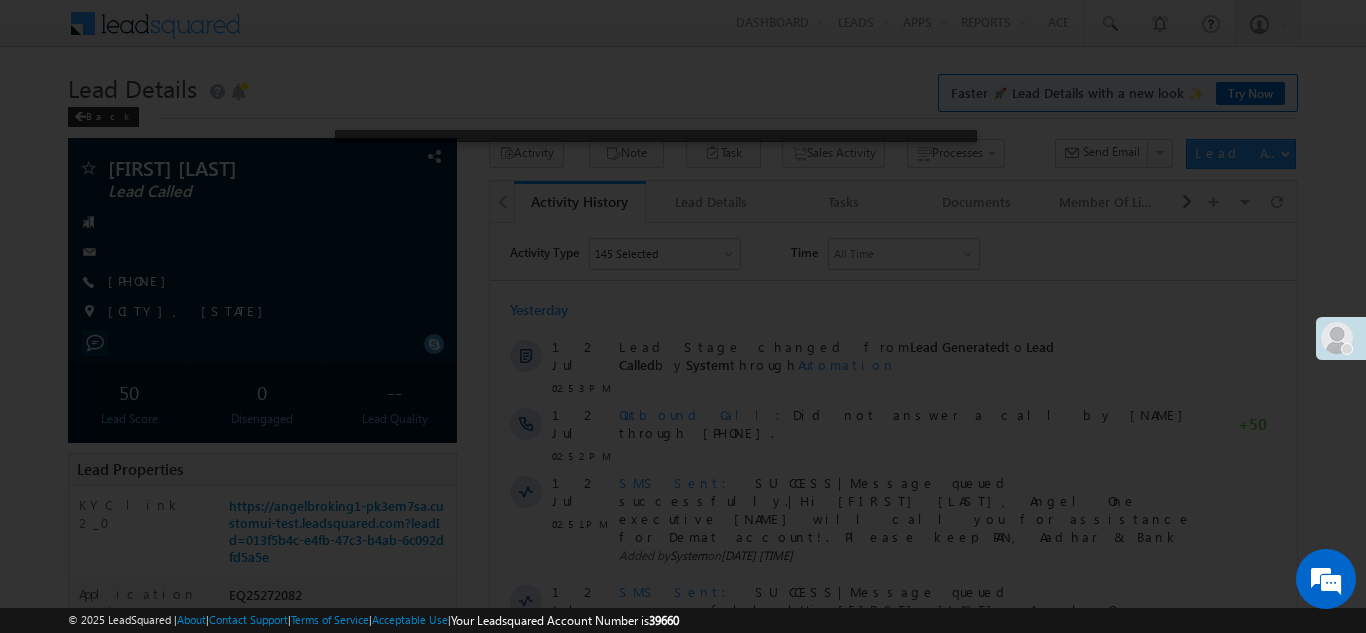 scroll, scrollTop: 0, scrollLeft: 0, axis: both 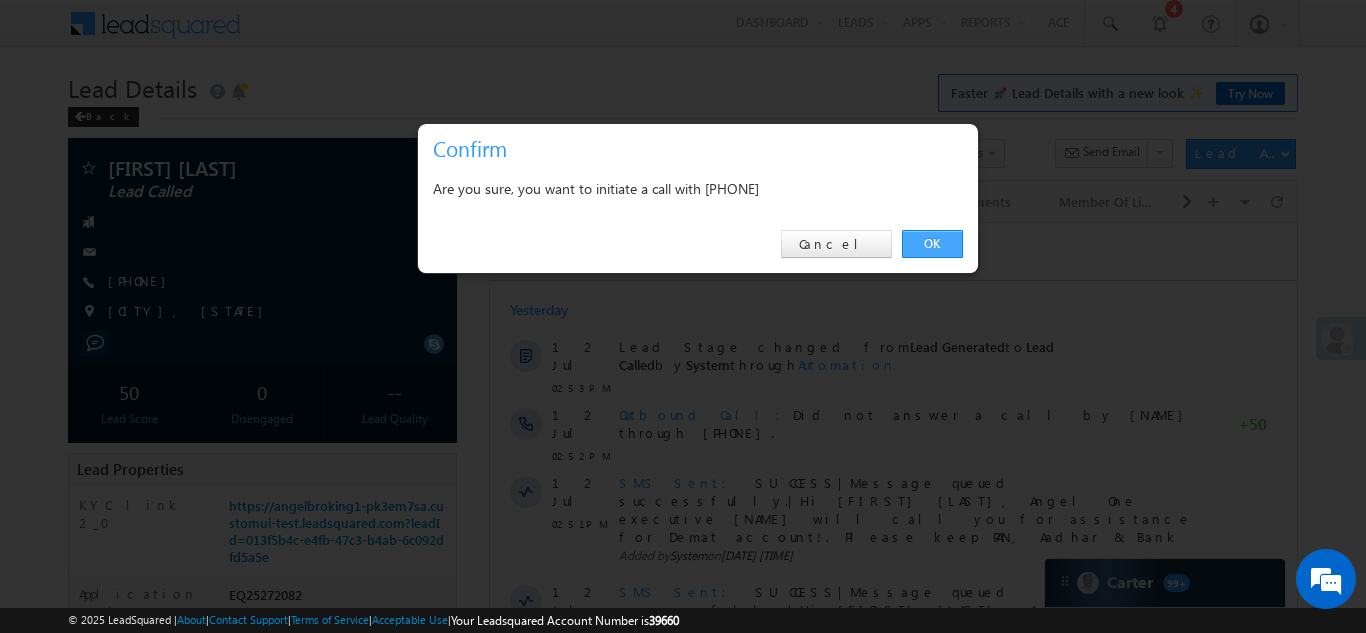 click on "OK" at bounding box center [932, 244] 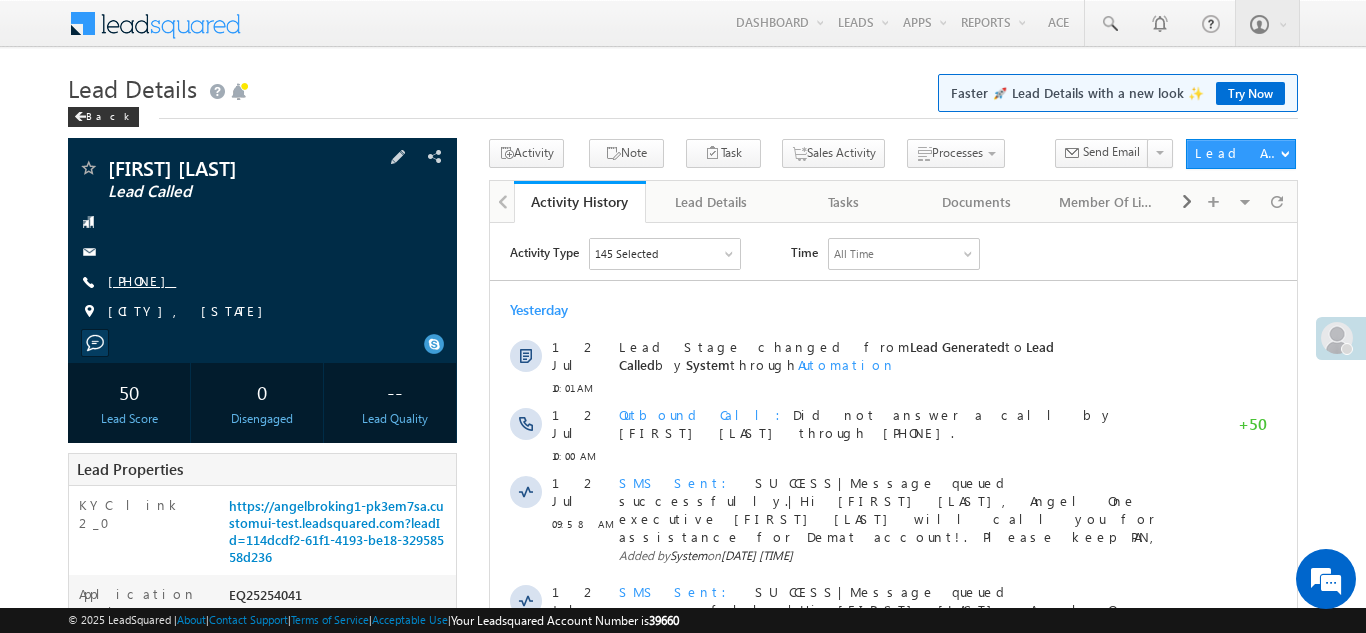 scroll, scrollTop: 0, scrollLeft: 0, axis: both 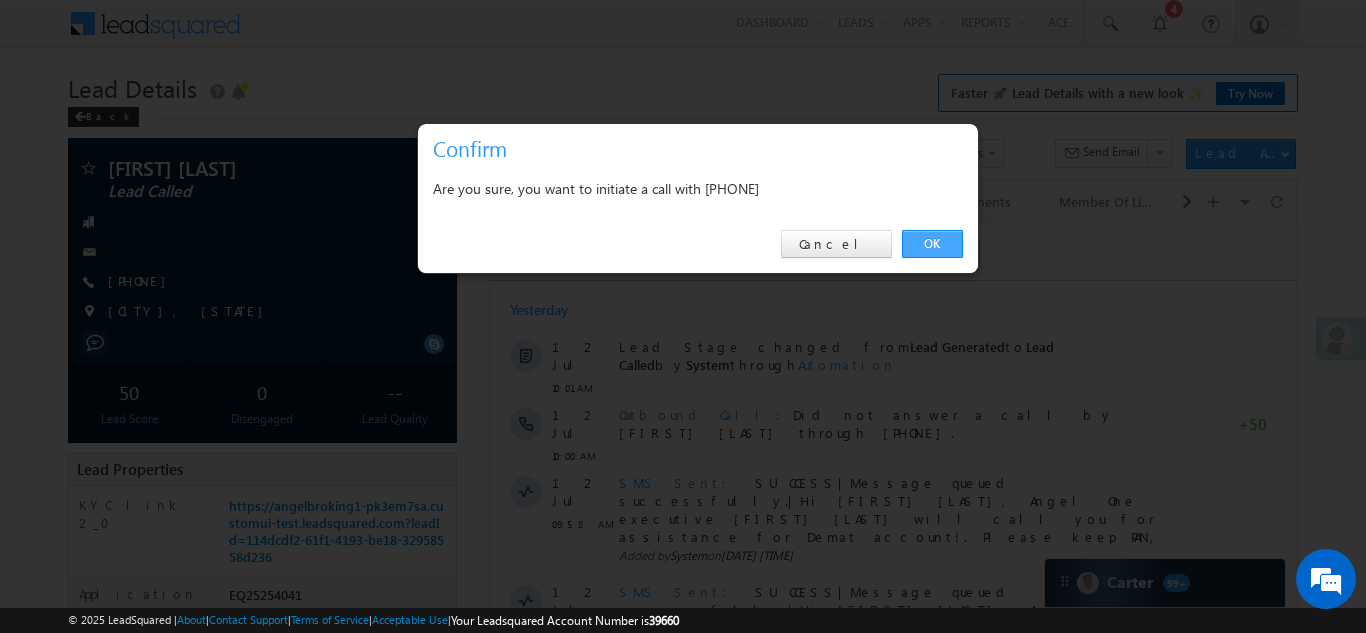 click on "OK" at bounding box center [932, 244] 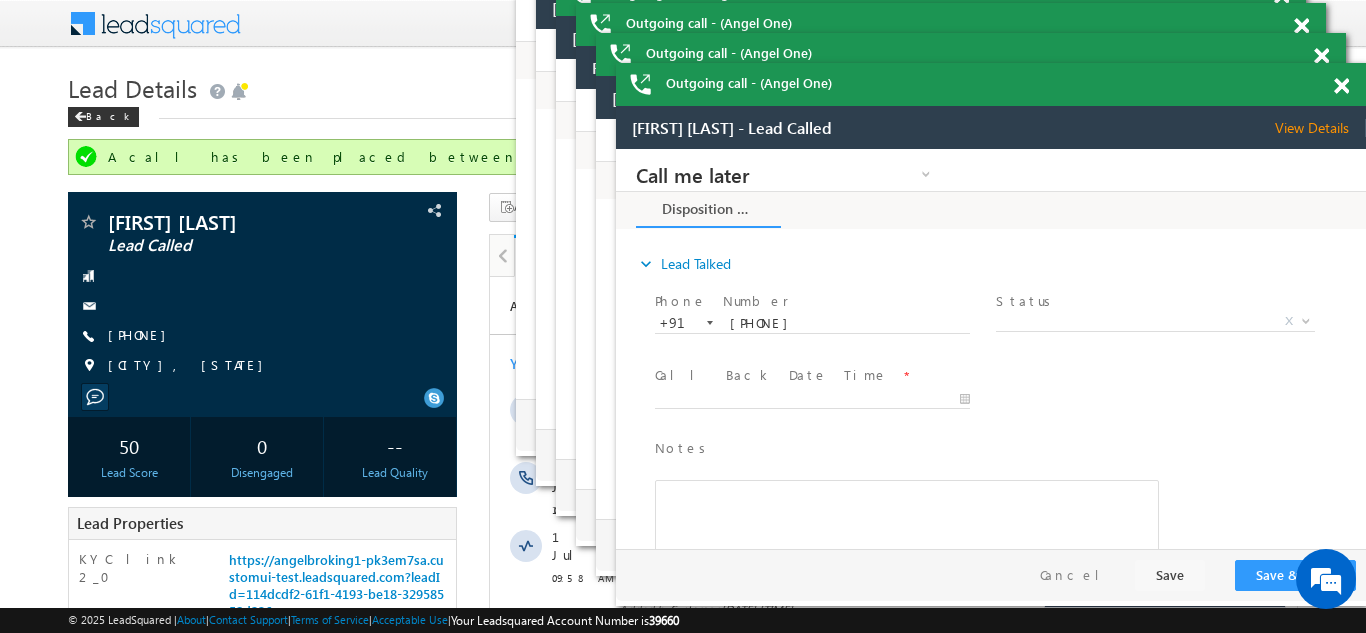 scroll, scrollTop: 0, scrollLeft: 0, axis: both 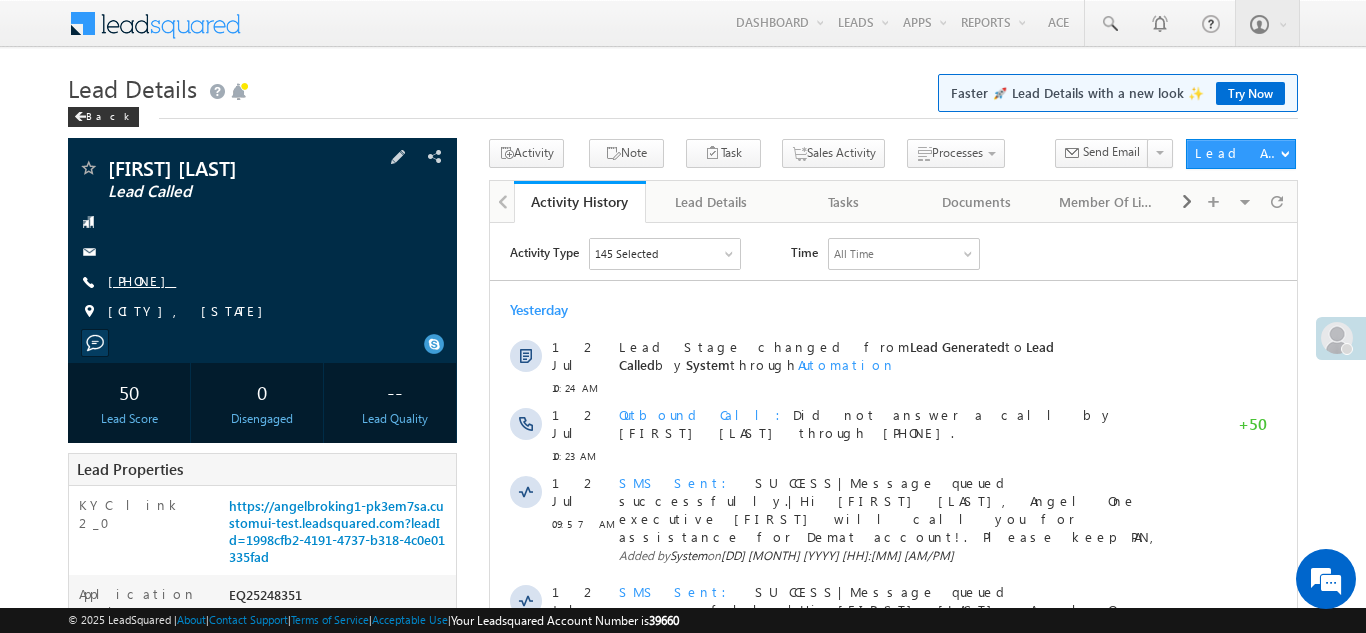 click on "+91-9279012445" at bounding box center (142, 280) 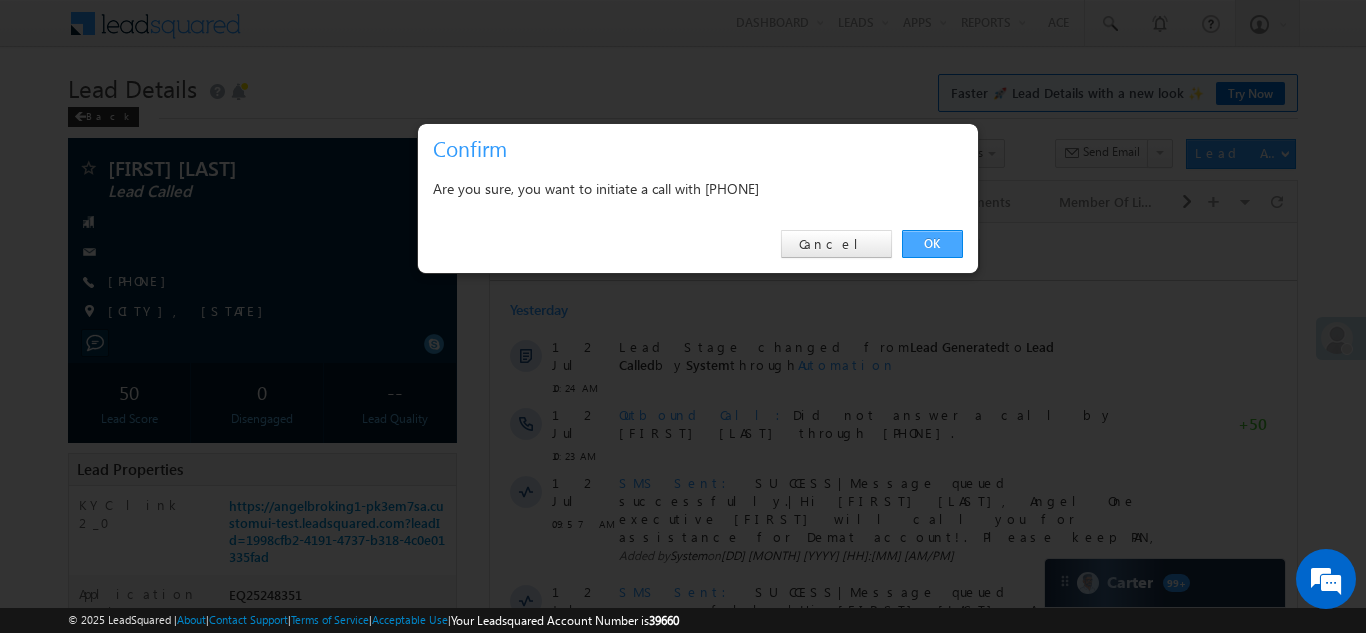 click on "OK" at bounding box center (932, 244) 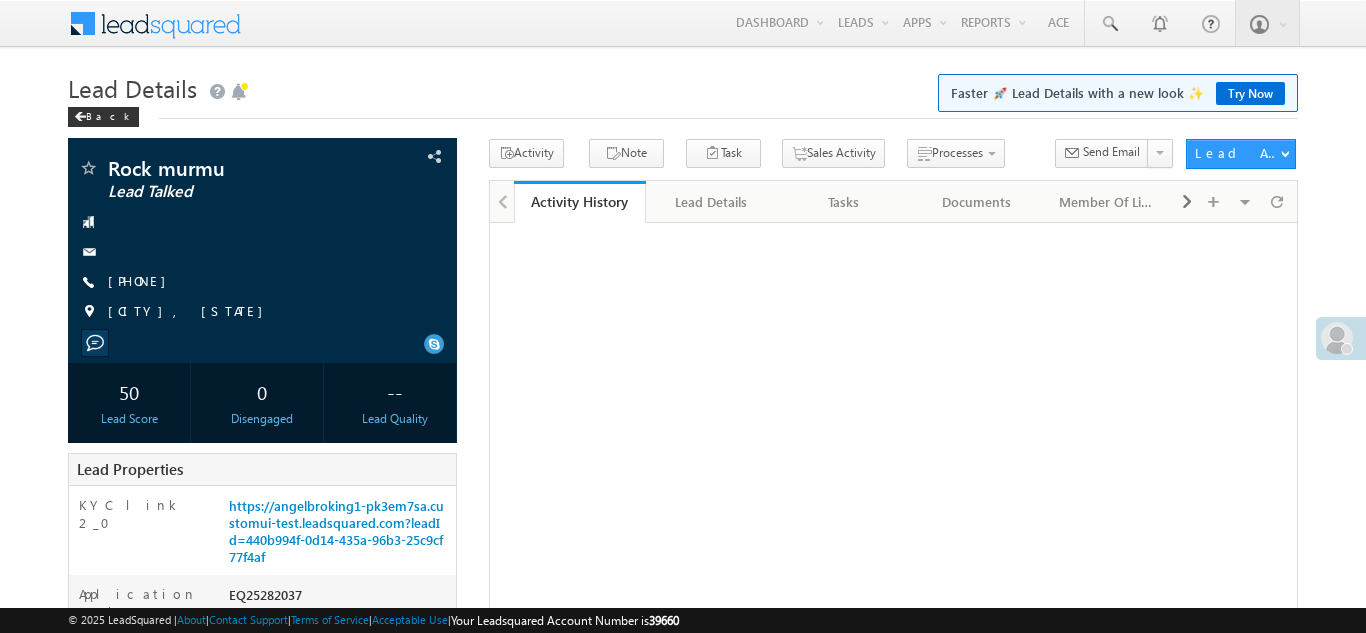 scroll, scrollTop: 0, scrollLeft: 0, axis: both 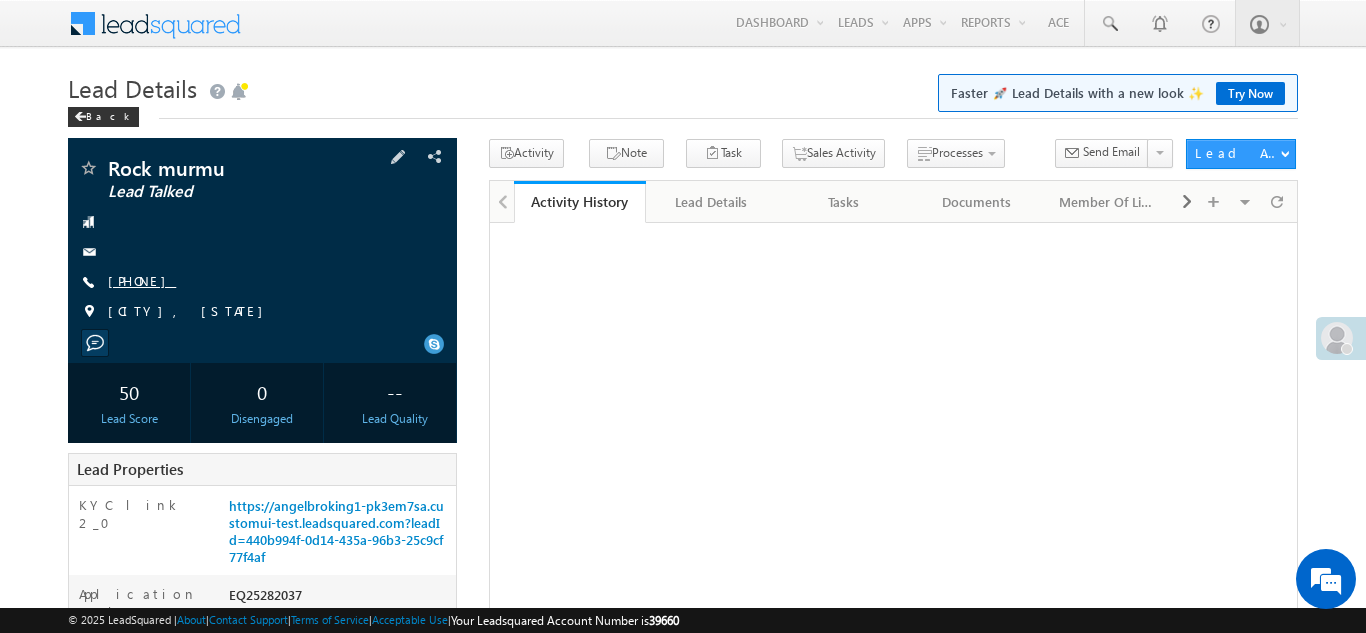 click on "[PHONE]" at bounding box center (142, 280) 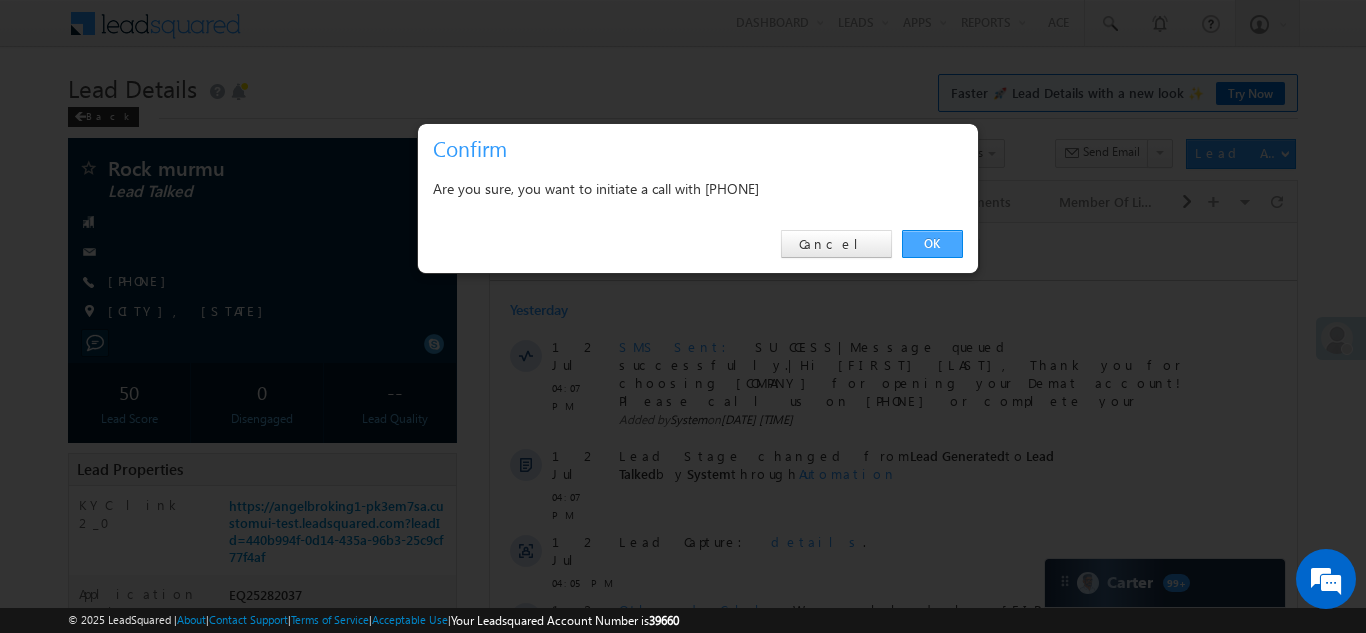 scroll, scrollTop: 0, scrollLeft: 0, axis: both 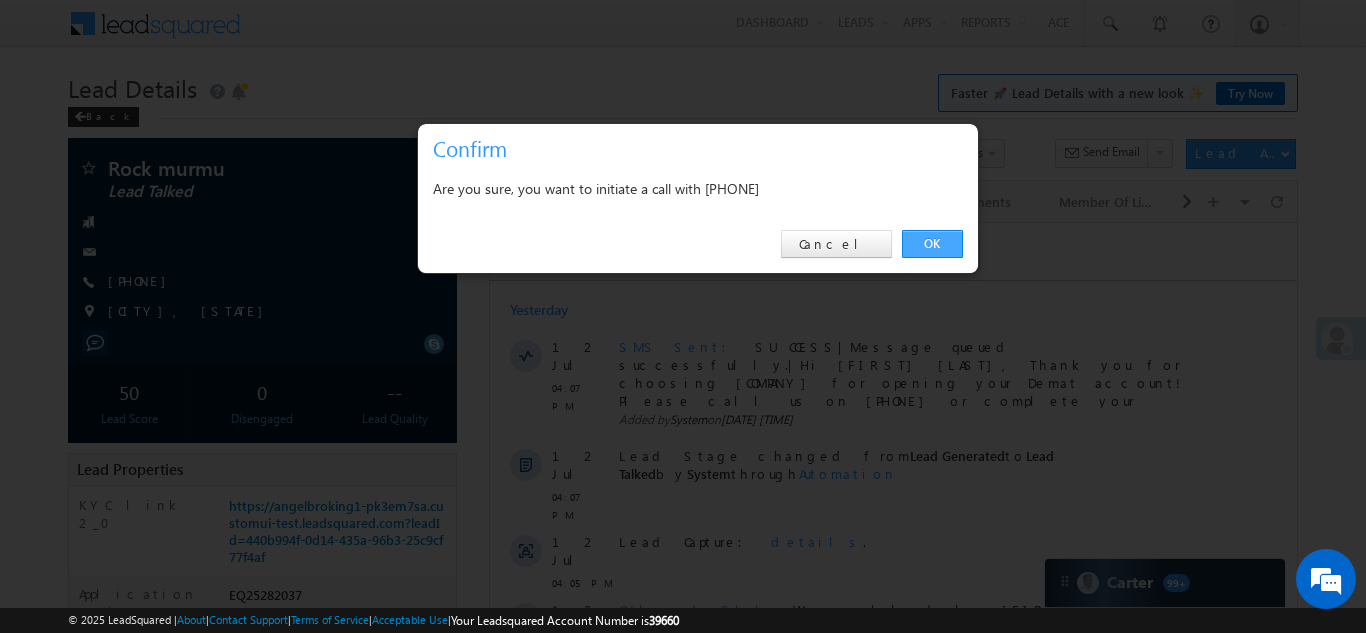 click on "OK" at bounding box center [932, 244] 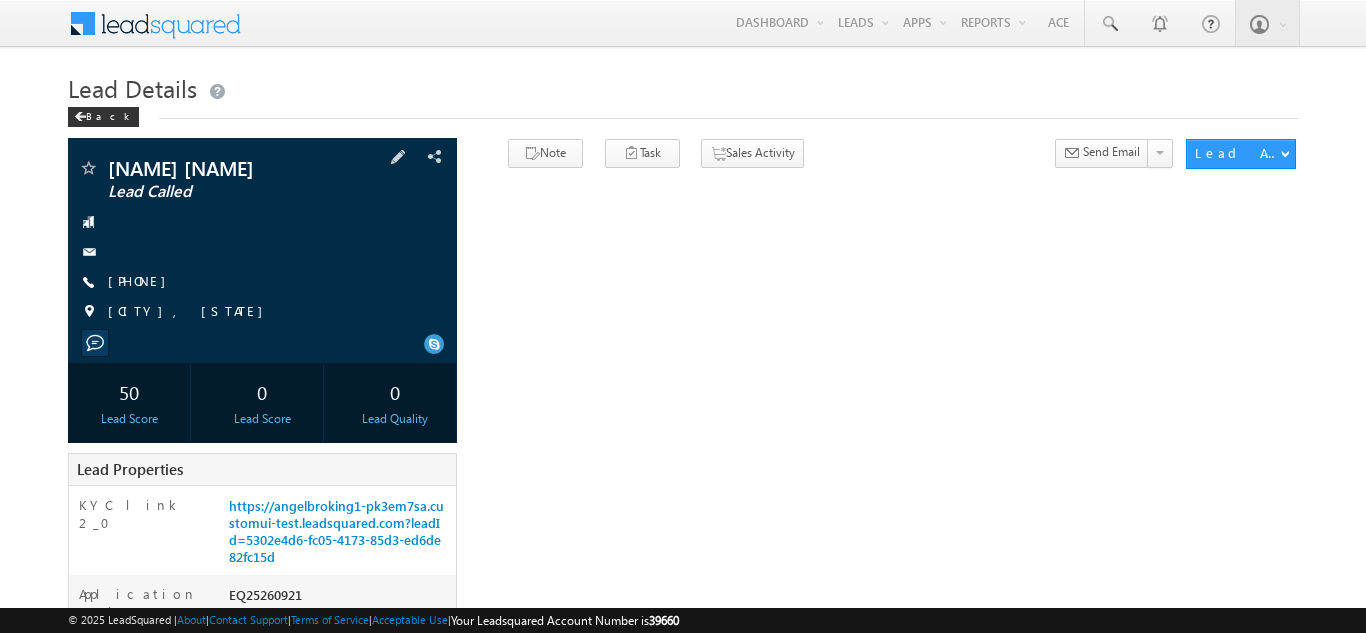 scroll, scrollTop: 0, scrollLeft: 0, axis: both 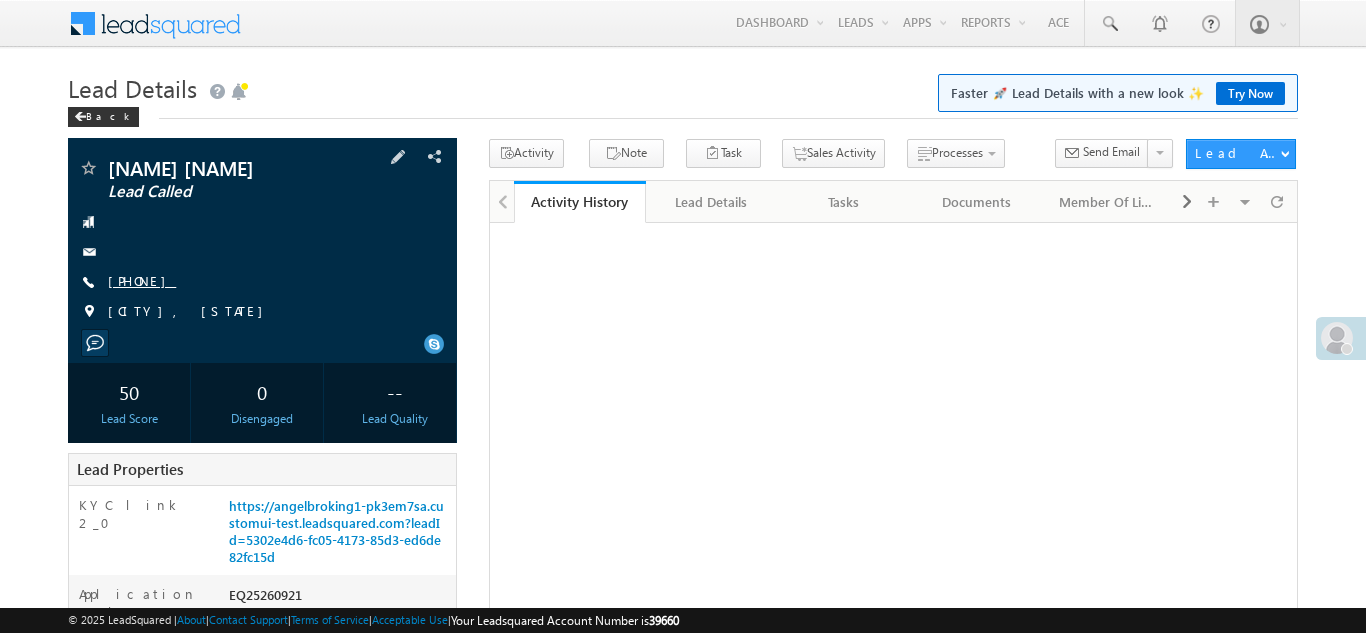 click on "+91-7020352254" at bounding box center [142, 280] 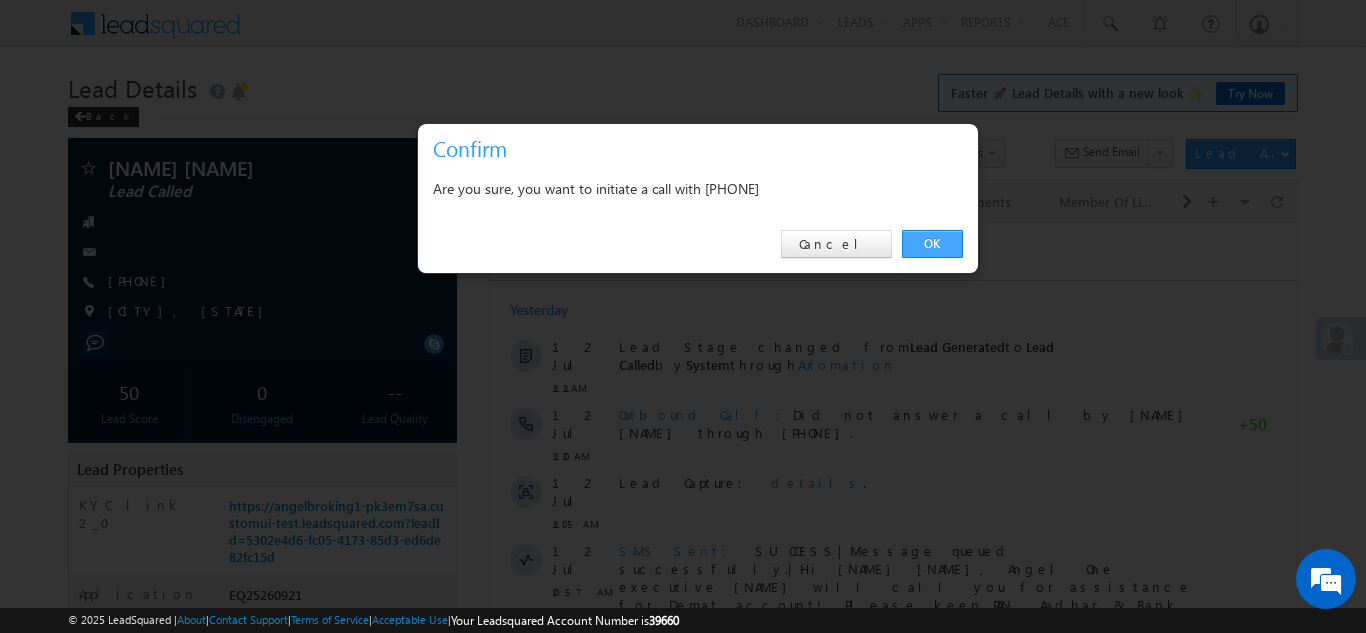 scroll, scrollTop: 0, scrollLeft: 0, axis: both 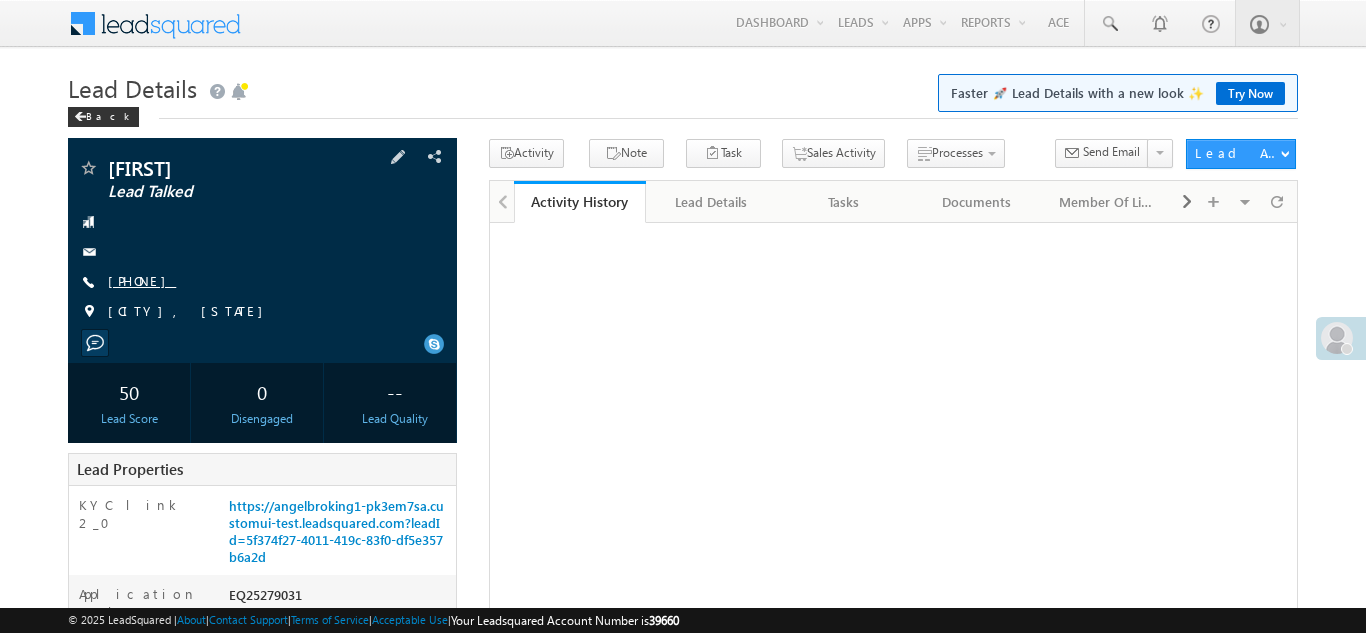 click on "+91-9950043917" at bounding box center (142, 280) 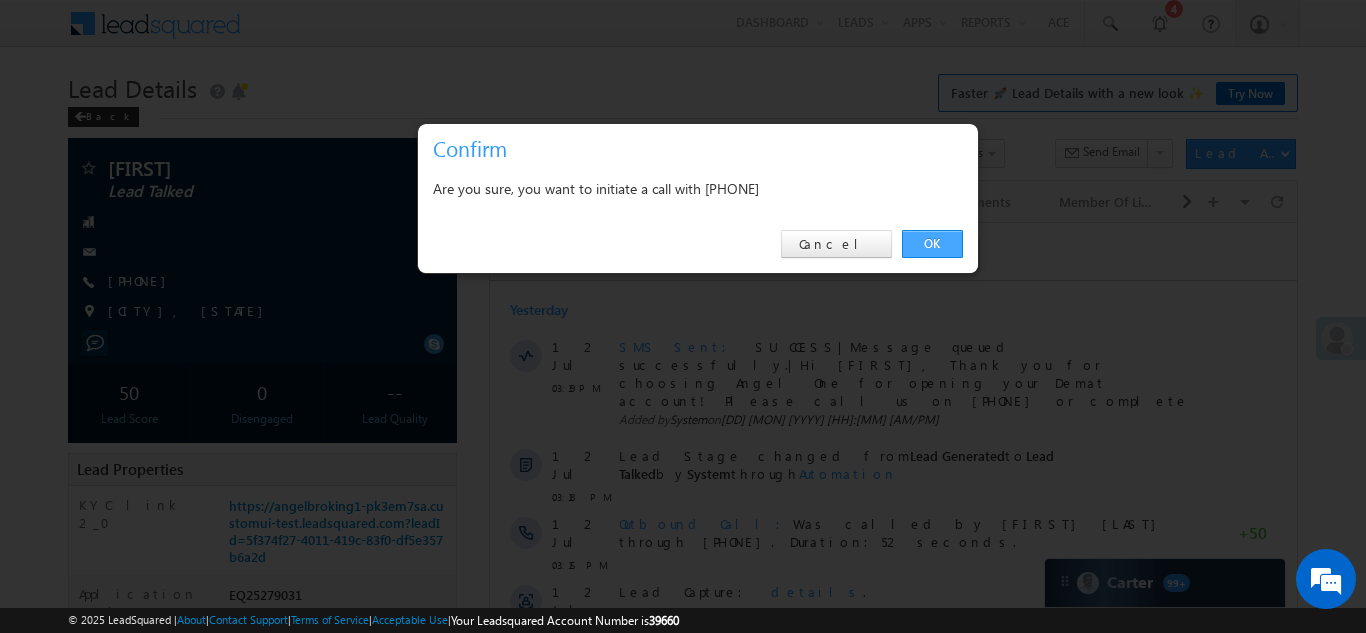 click on "OK" at bounding box center (932, 244) 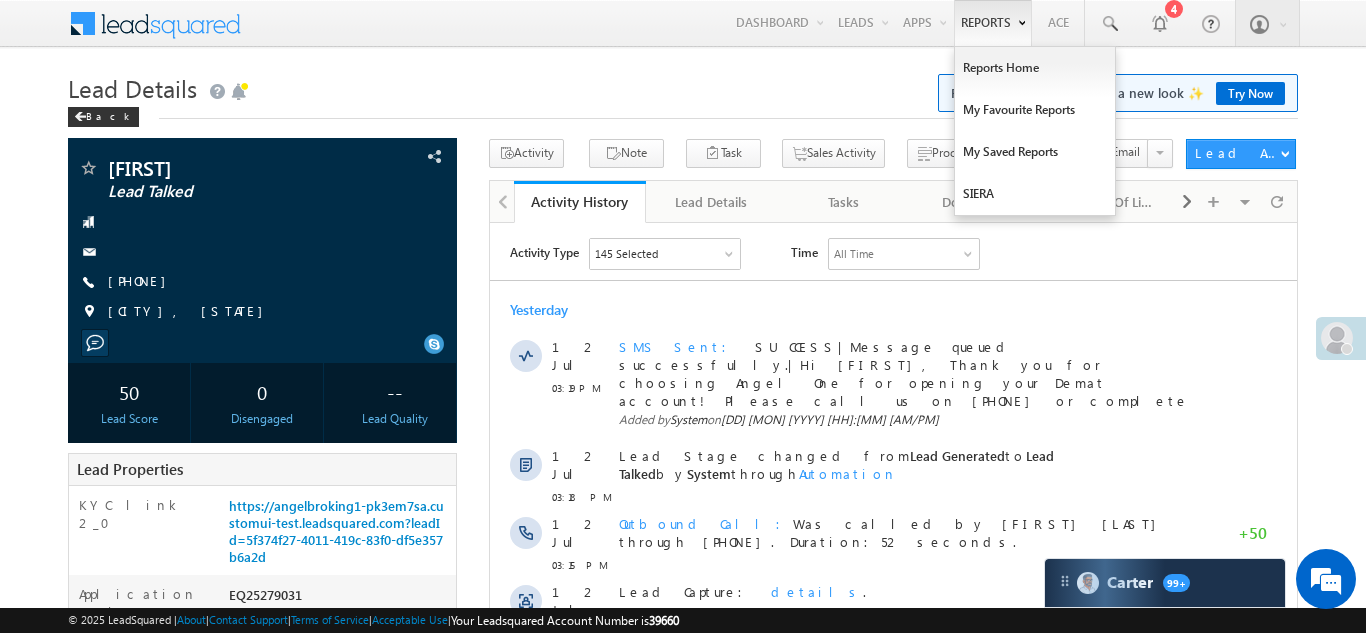 scroll, scrollTop: 0, scrollLeft: 0, axis: both 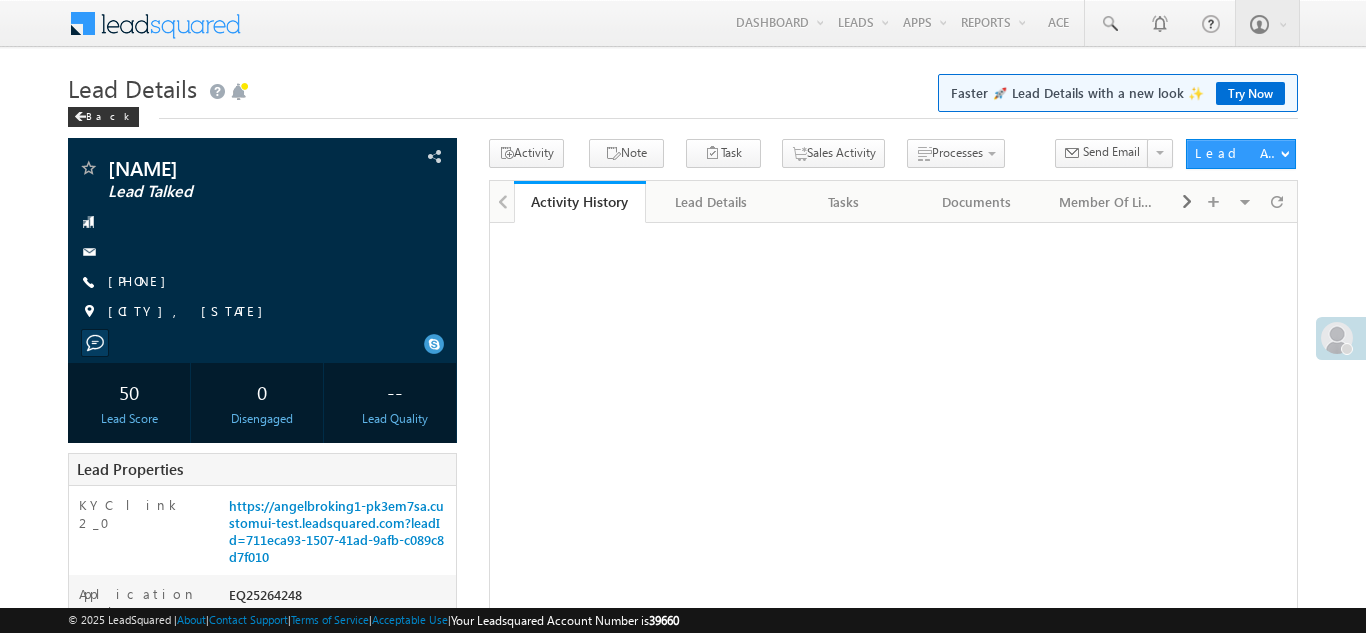 click on "+91-7804046201" at bounding box center (142, 280) 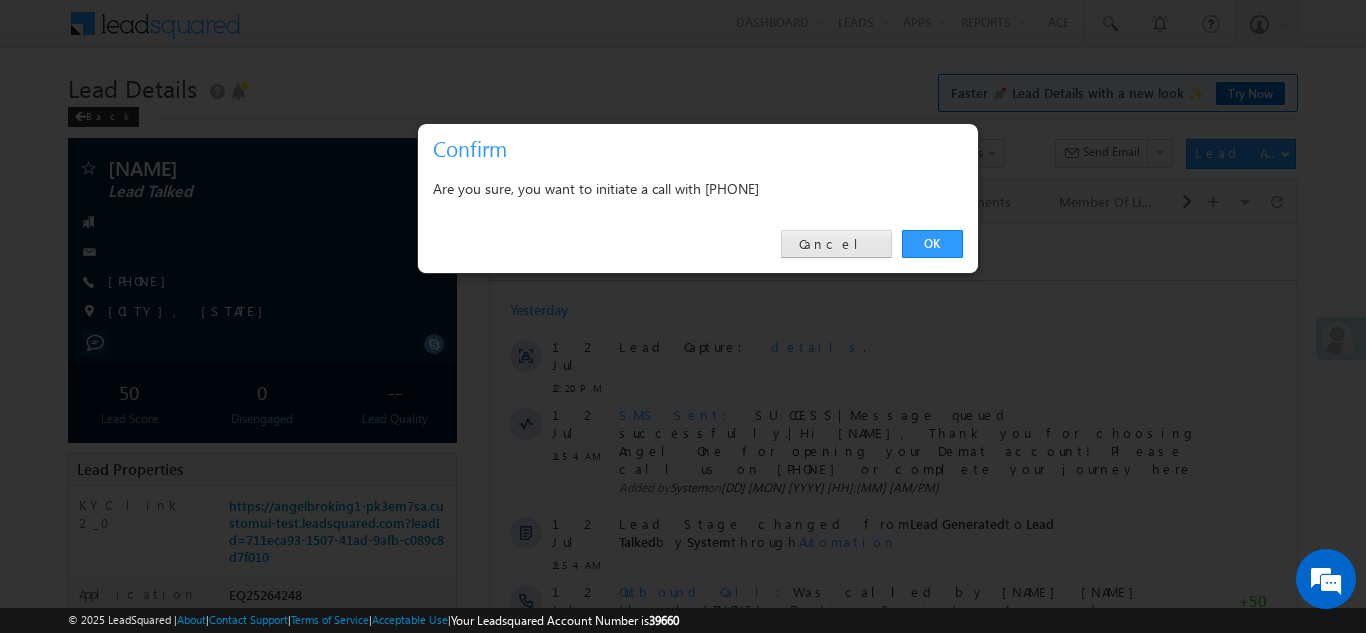 scroll, scrollTop: 0, scrollLeft: 0, axis: both 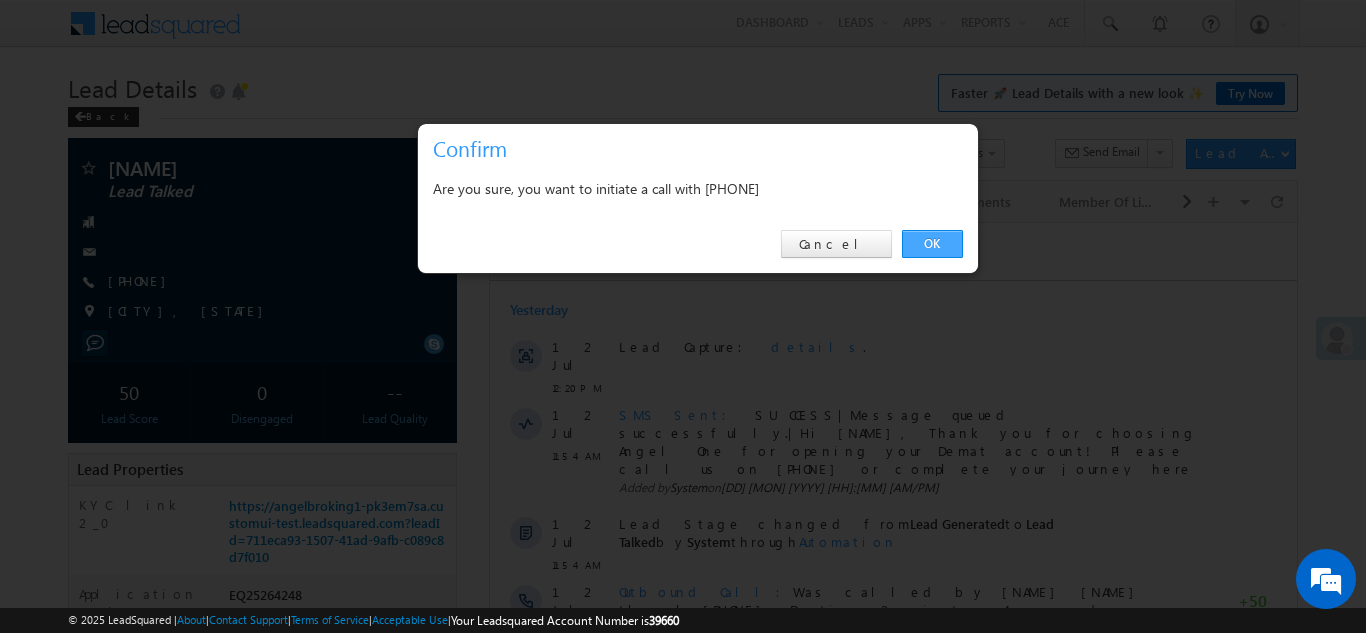 click on "OK" at bounding box center (932, 244) 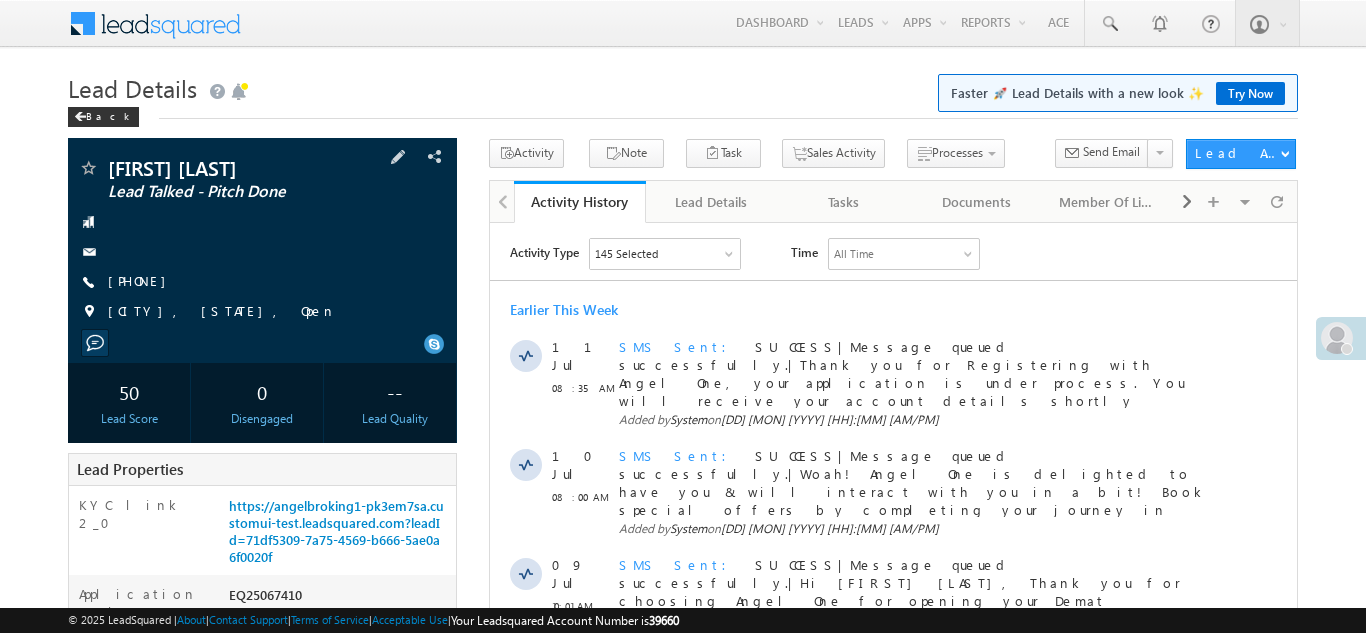 scroll, scrollTop: 0, scrollLeft: 0, axis: both 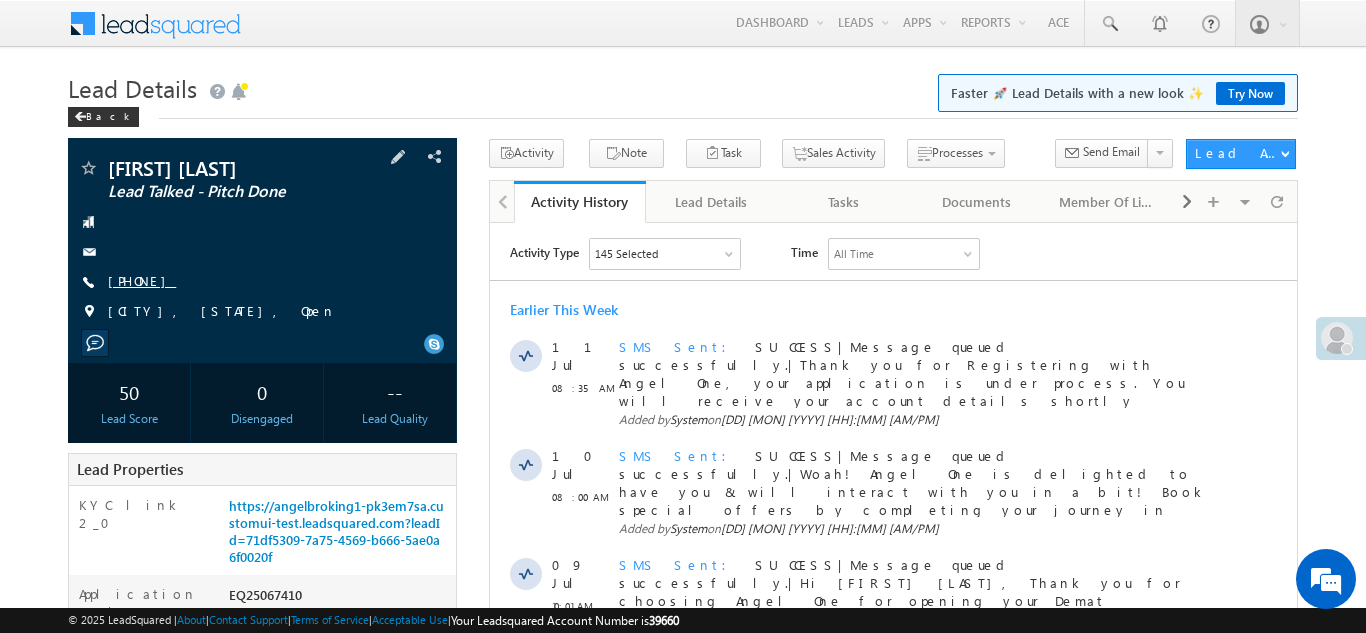 click on "+91-9165206113" at bounding box center [142, 280] 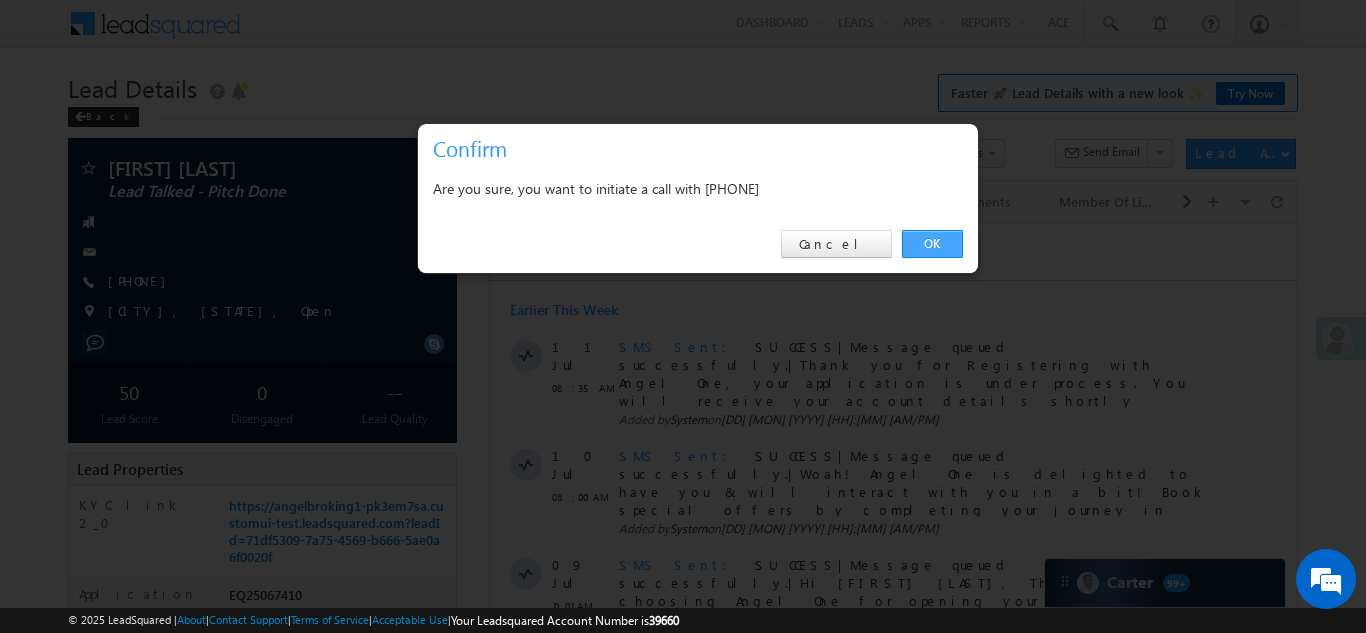 click on "OK" at bounding box center [932, 244] 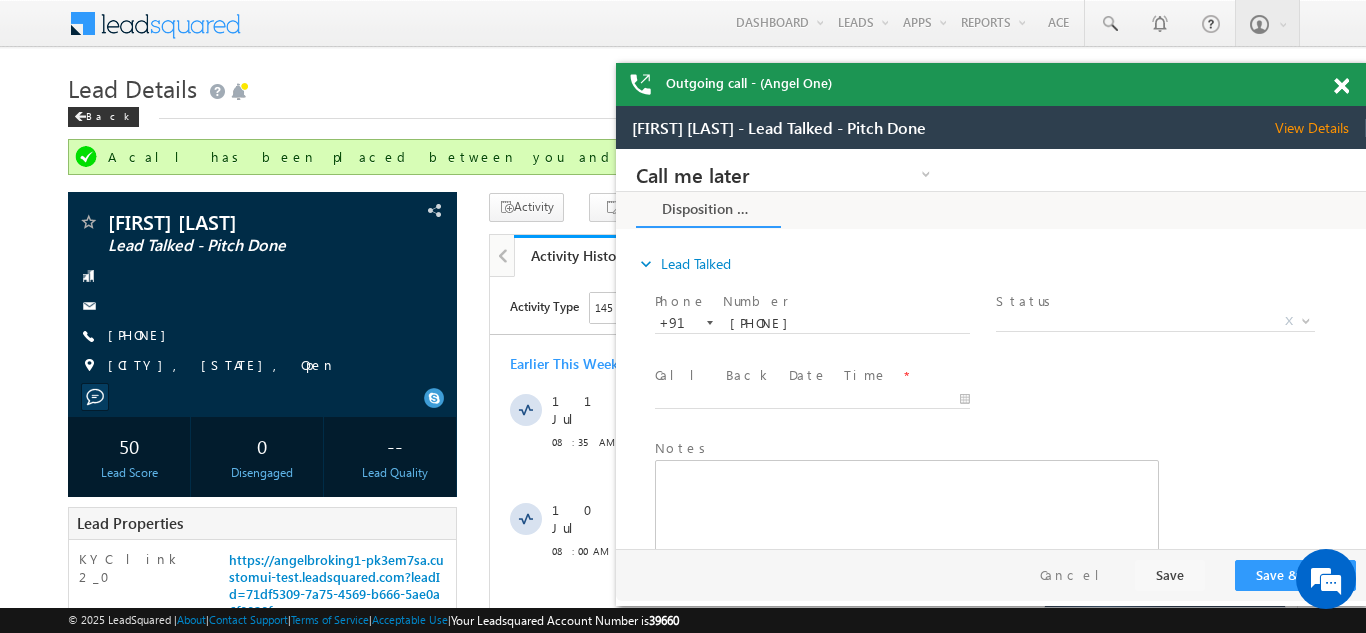 scroll, scrollTop: 0, scrollLeft: 0, axis: both 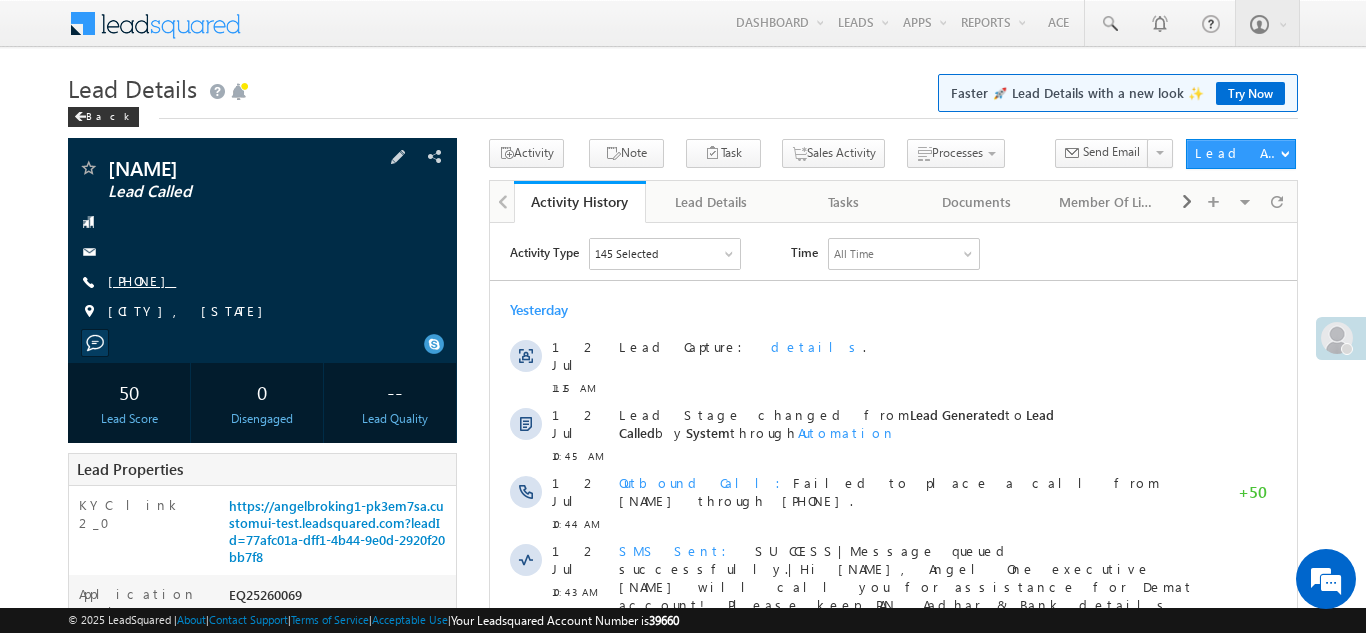 click on "[PHONE]" at bounding box center [142, 280] 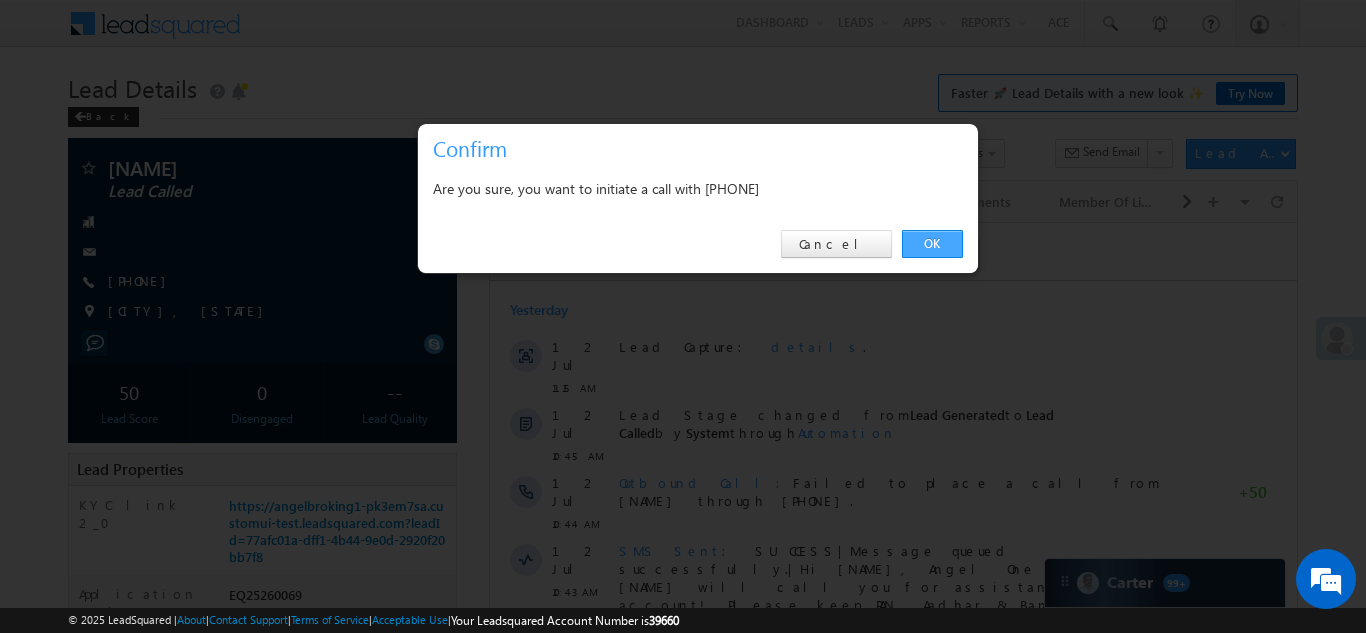 click on "OK" at bounding box center (932, 244) 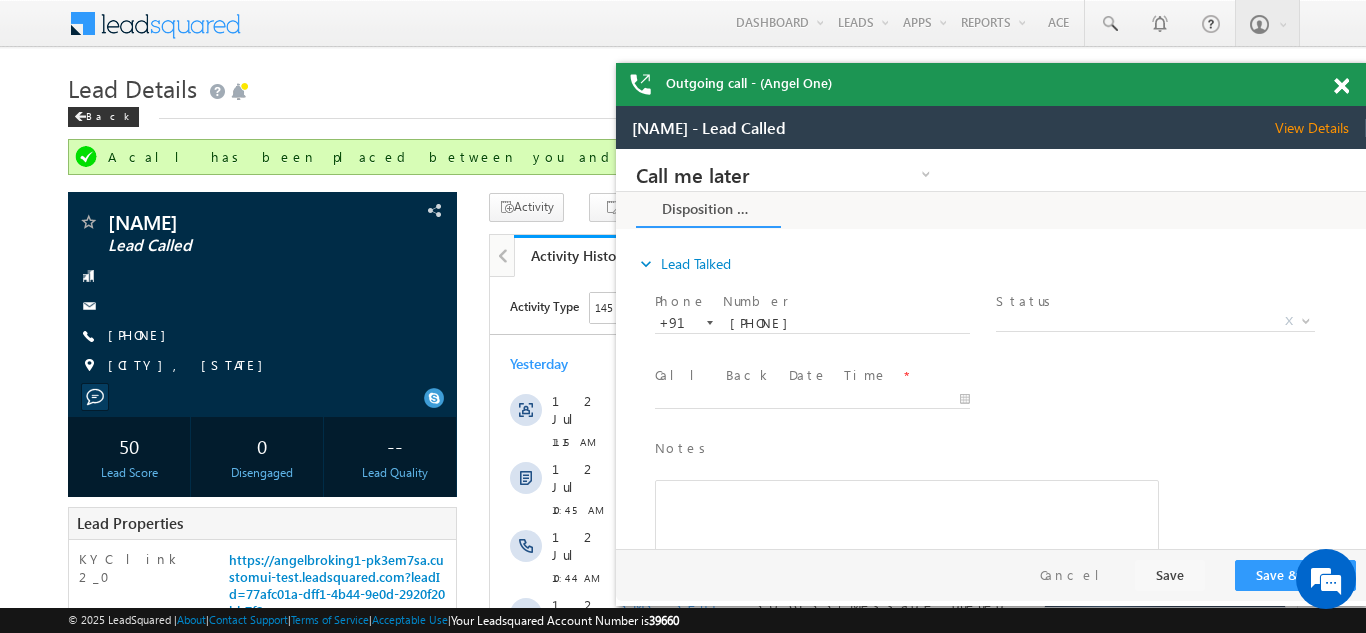 scroll, scrollTop: 0, scrollLeft: 0, axis: both 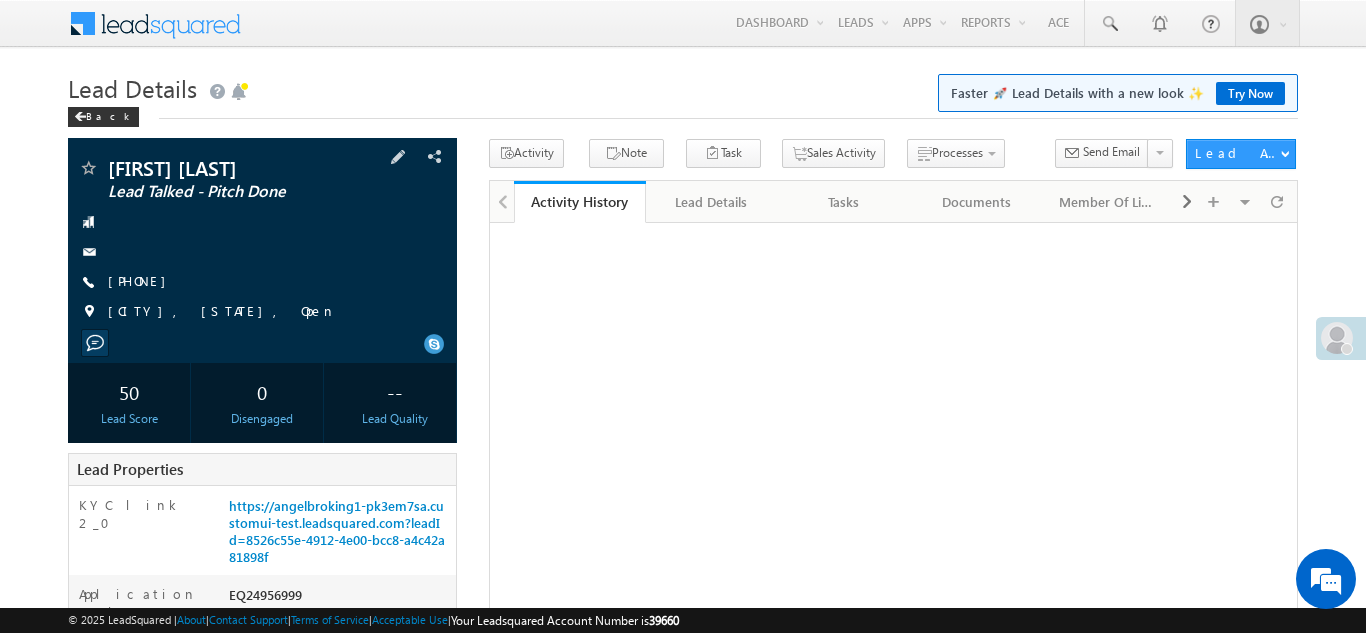 click on "Vijay pralhadrao Chavhan
Lead Talked - Pitch Done
+91-7067711529" at bounding box center (262, 245) 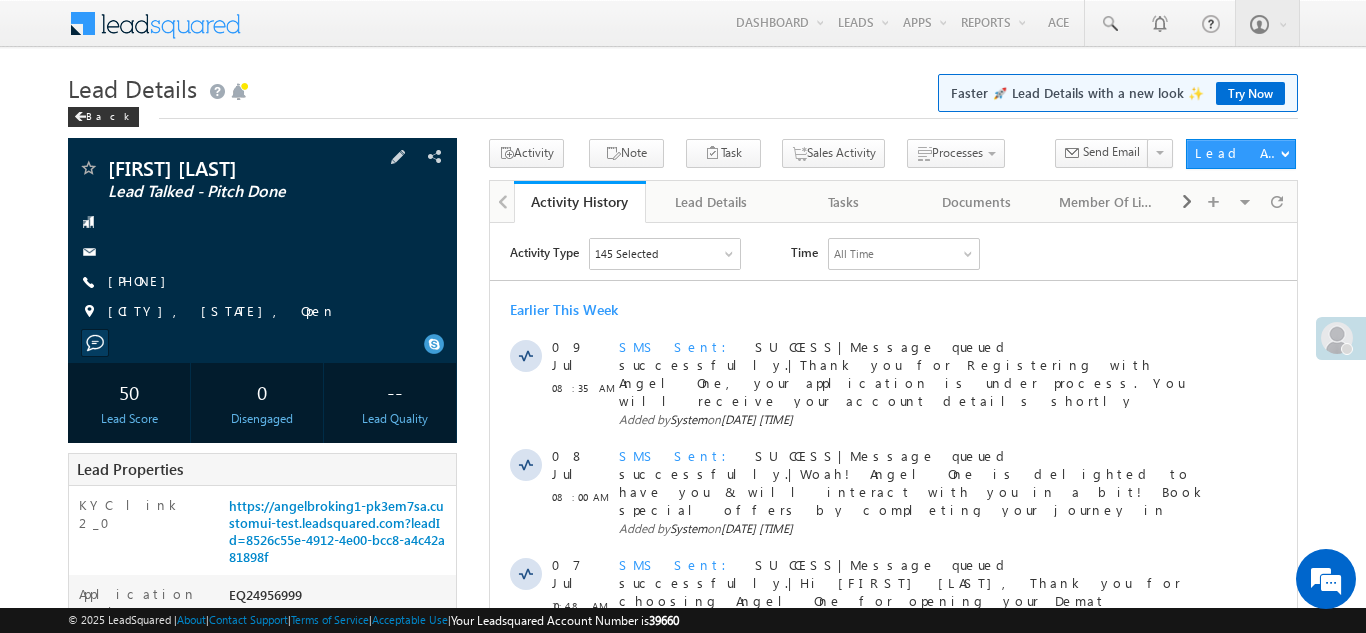 scroll, scrollTop: 0, scrollLeft: 0, axis: both 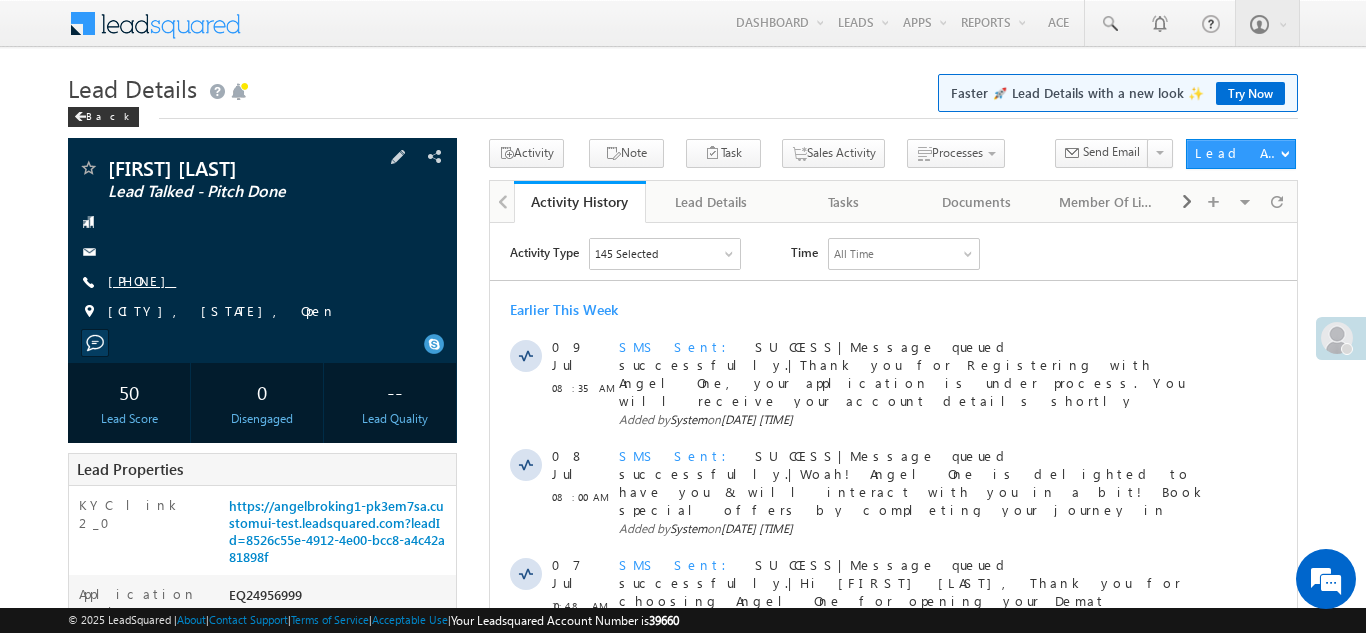click on "+91-7067711529" at bounding box center (142, 280) 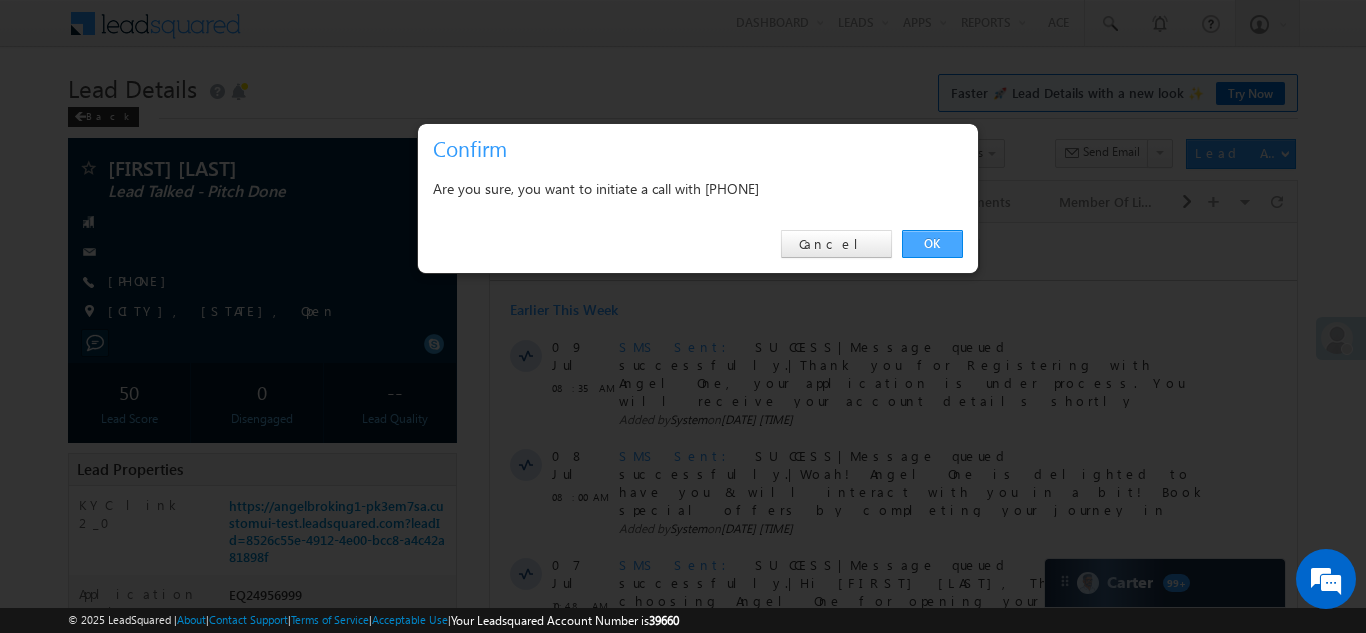 click on "OK" at bounding box center (932, 244) 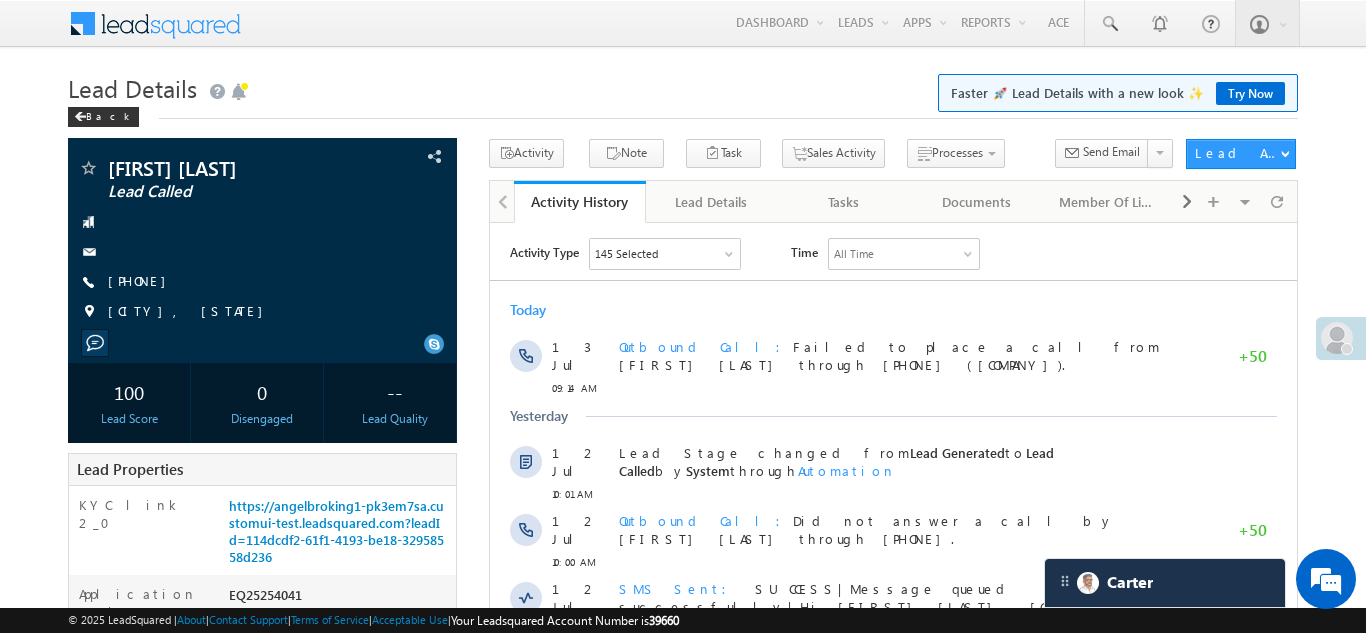scroll, scrollTop: 0, scrollLeft: 0, axis: both 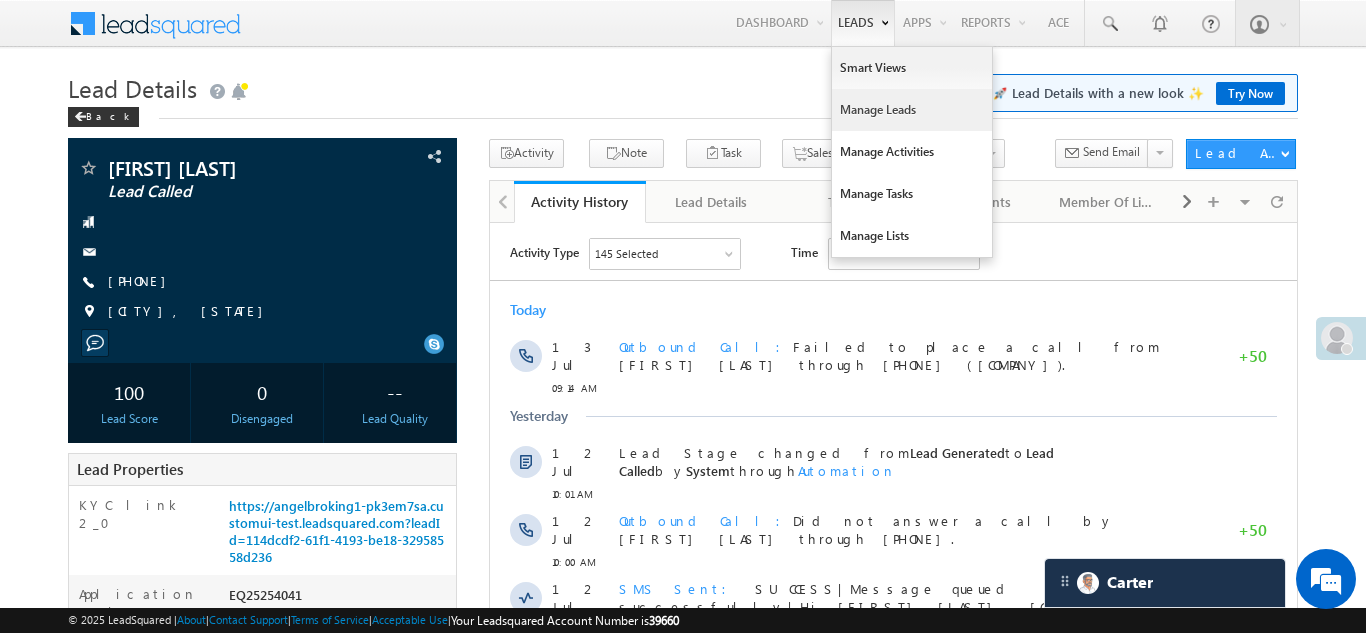 click on "Manage Leads" at bounding box center (912, 110) 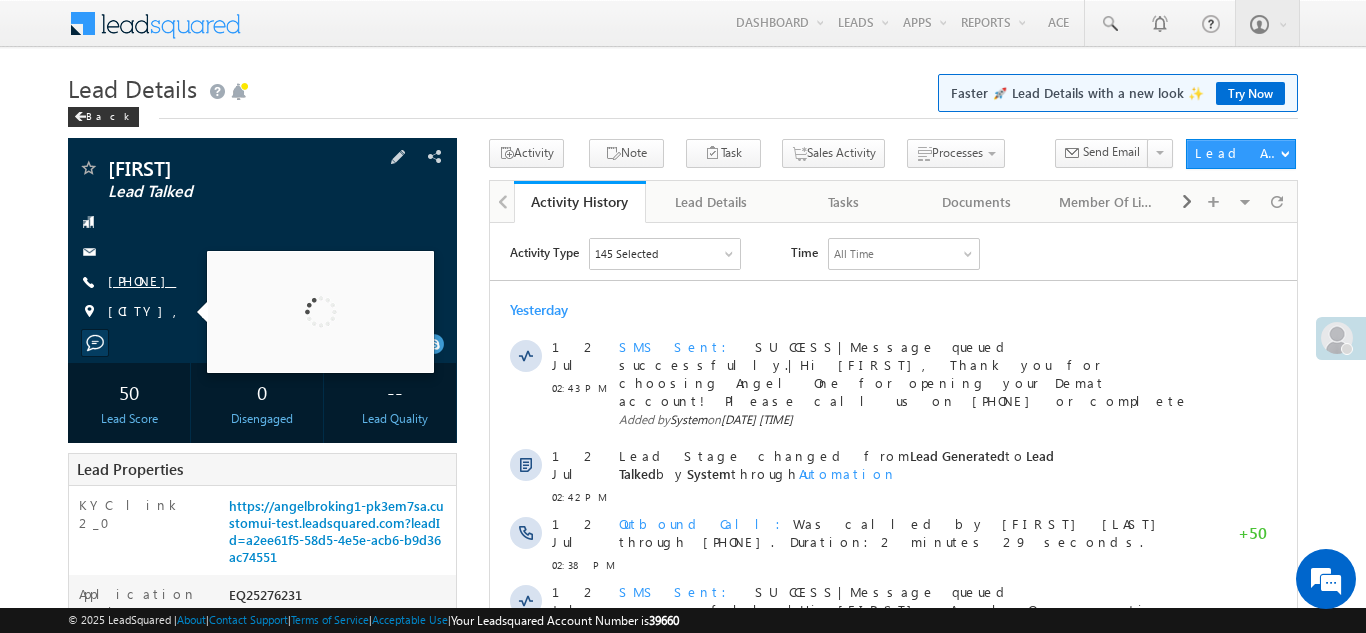 scroll, scrollTop: 0, scrollLeft: 0, axis: both 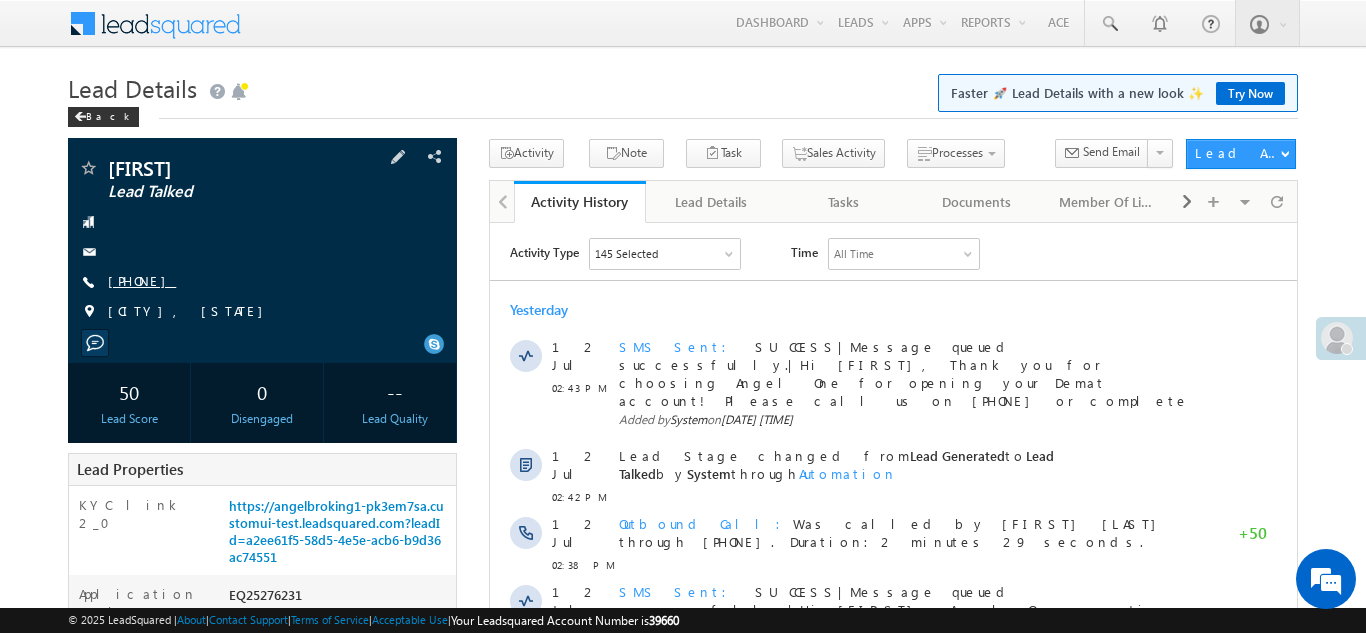 click on "+91-9352774838" at bounding box center [142, 280] 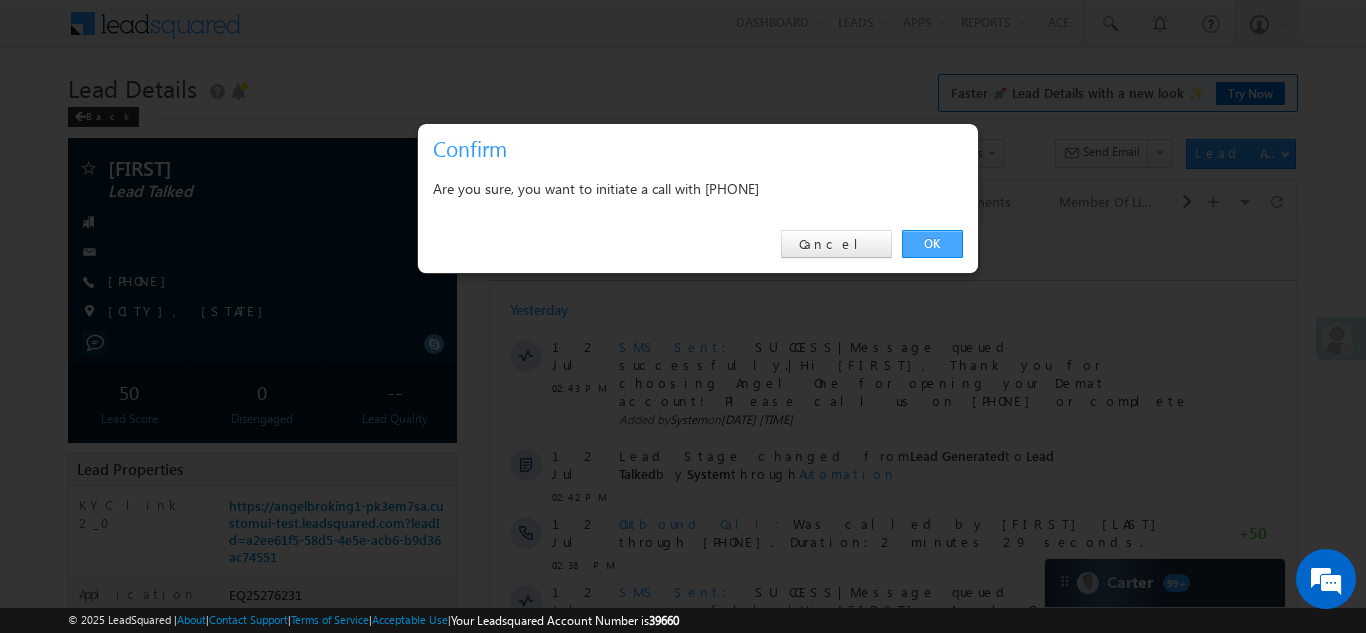 click on "OK" at bounding box center [932, 244] 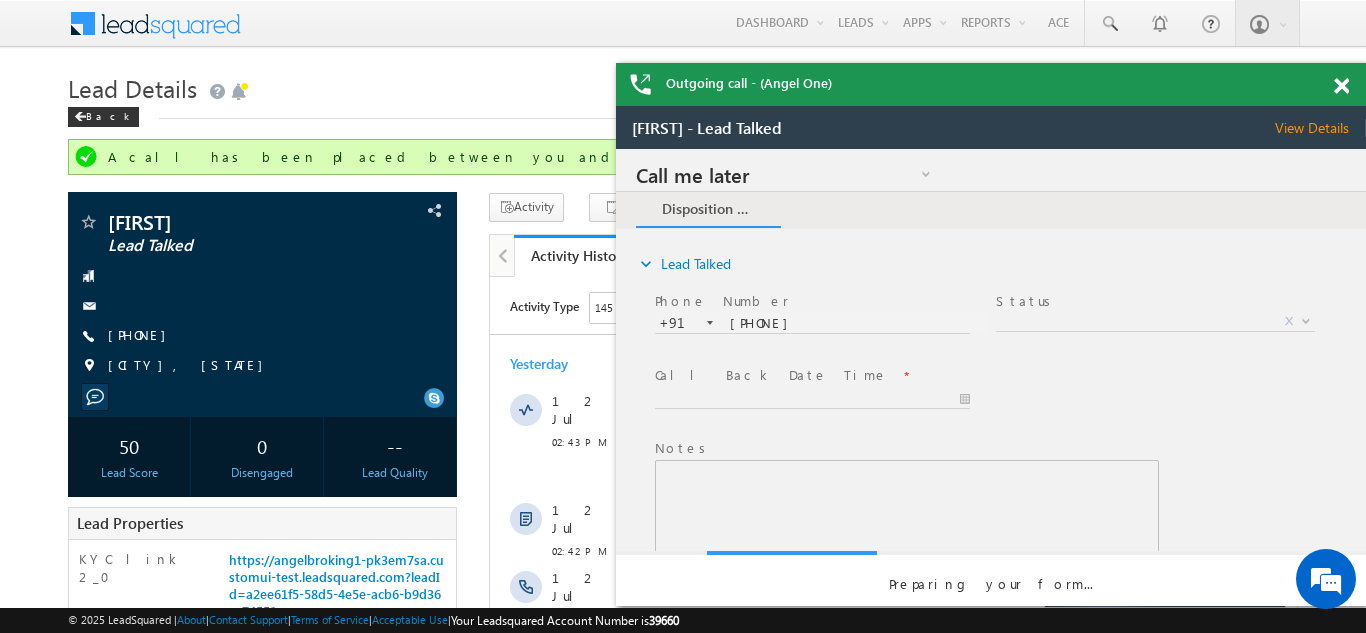 scroll, scrollTop: 0, scrollLeft: 0, axis: both 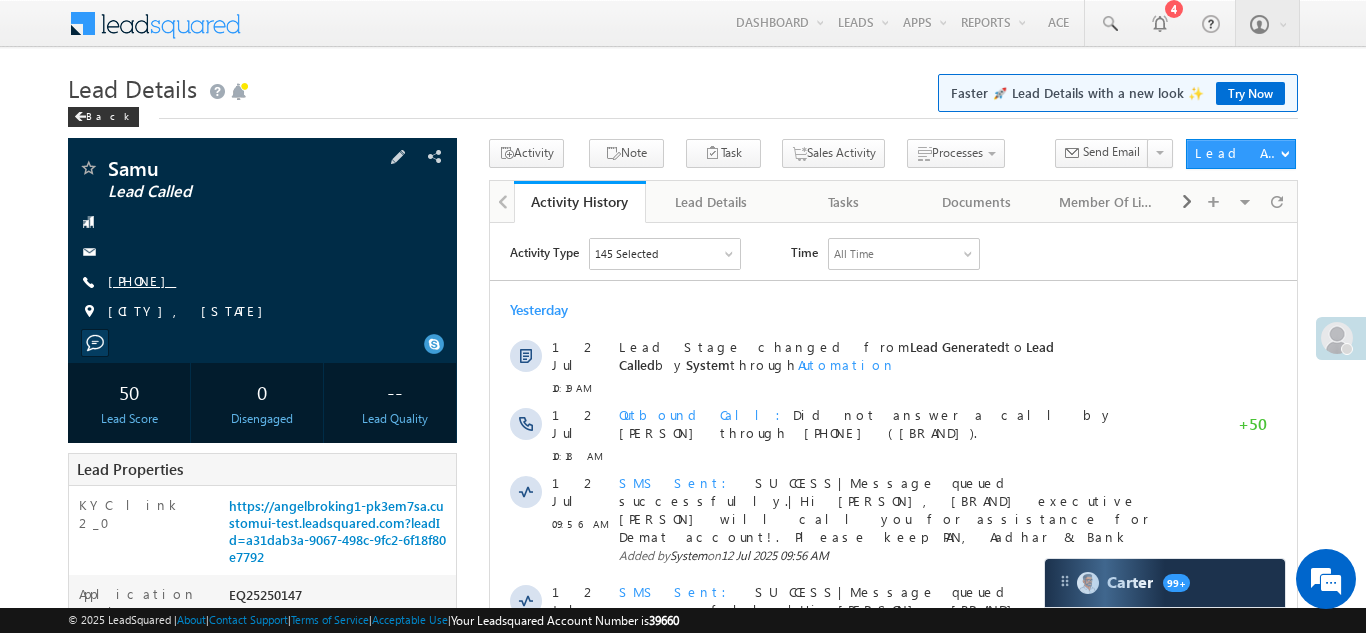 click on "[PHONE]" at bounding box center (142, 280) 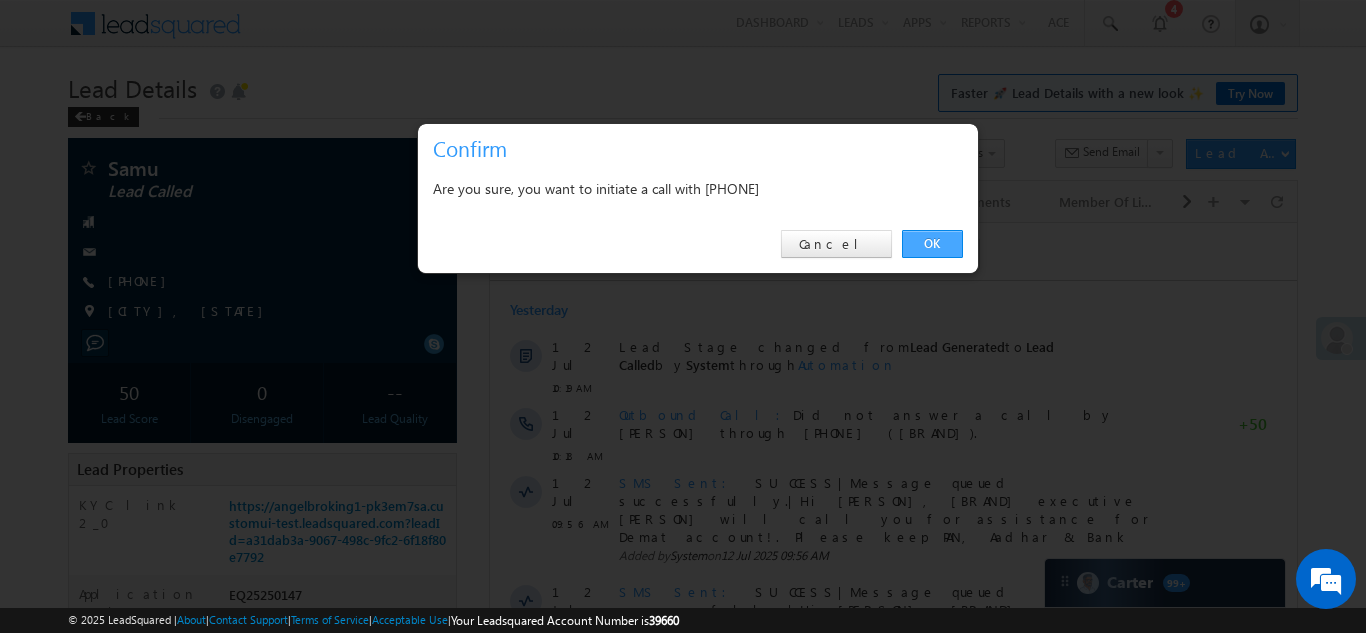 scroll, scrollTop: 0, scrollLeft: 0, axis: both 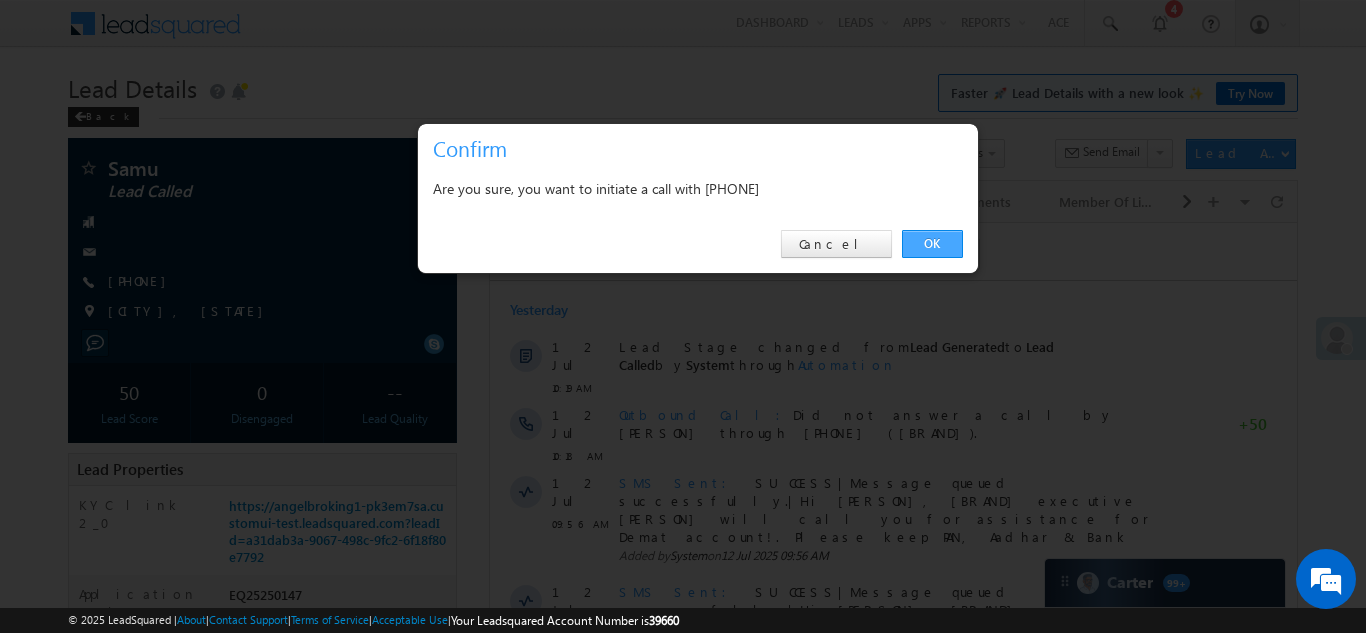 click on "OK" at bounding box center (932, 244) 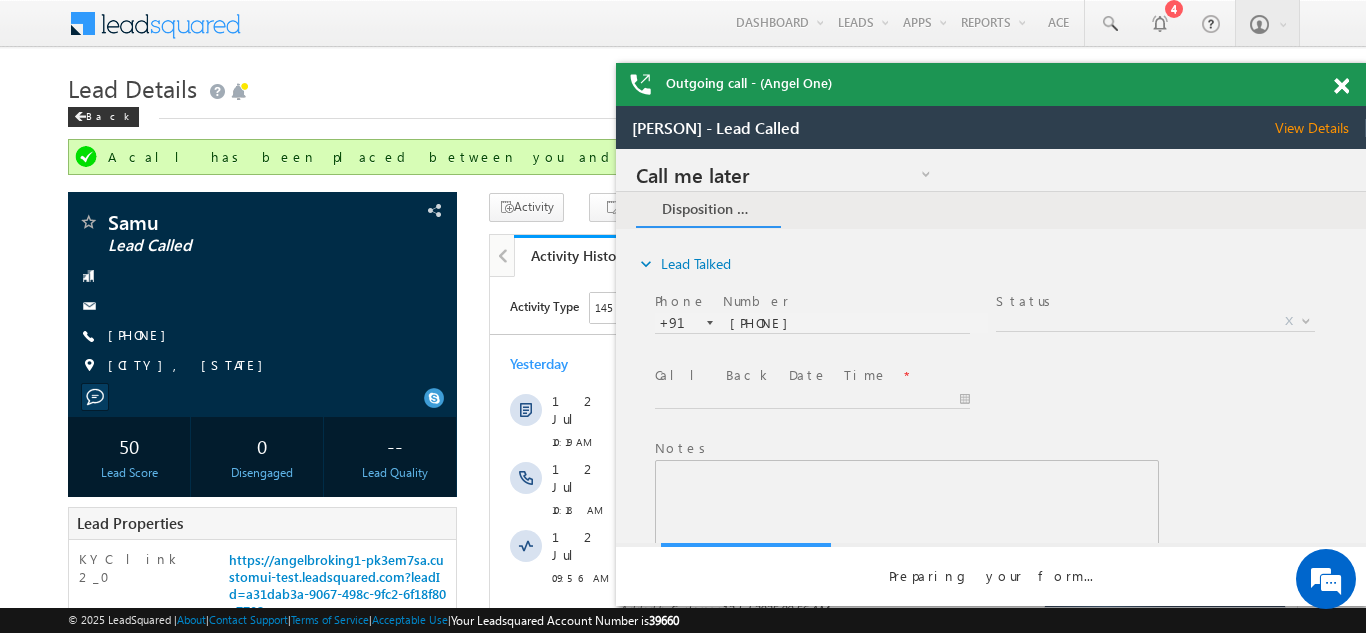 scroll, scrollTop: 0, scrollLeft: 0, axis: both 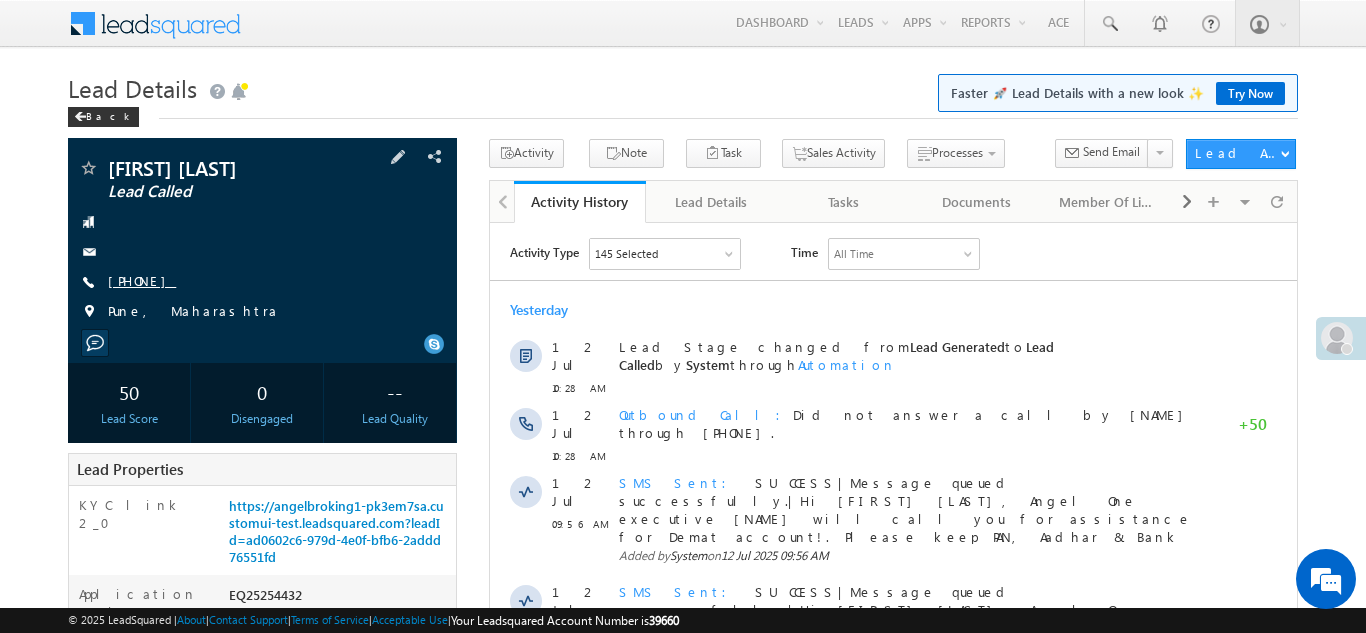 click on "+91-8010284933" at bounding box center [142, 280] 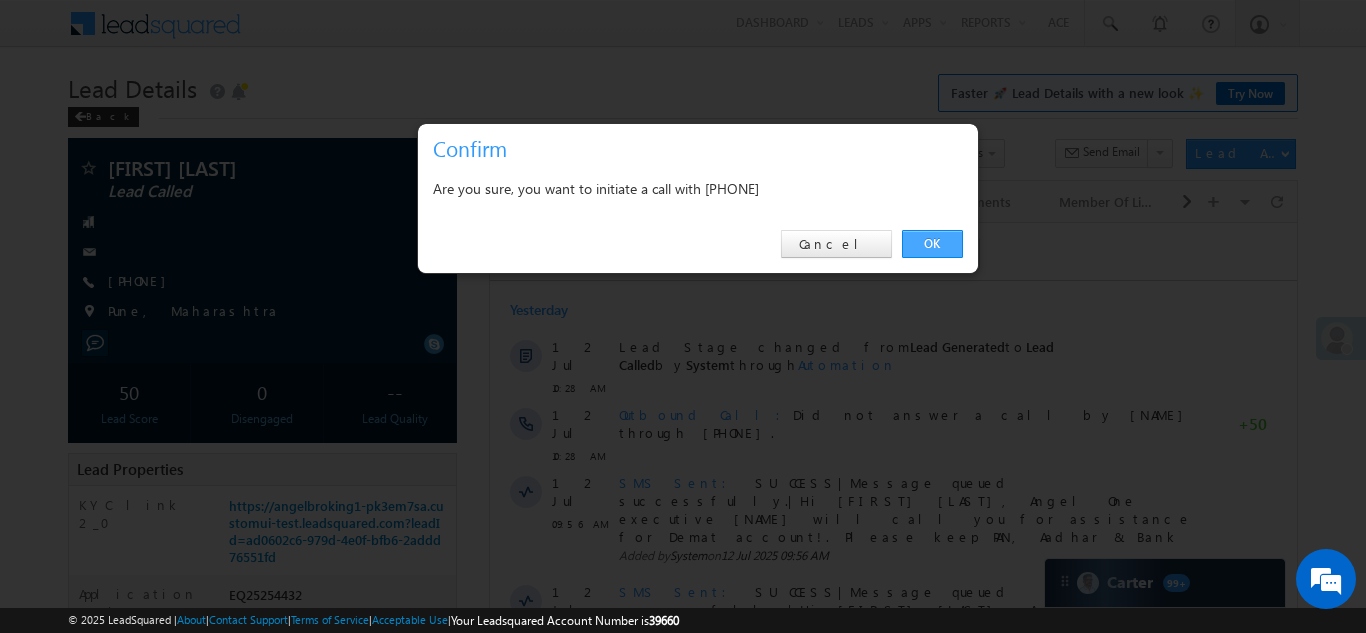 click on "OK" at bounding box center (932, 244) 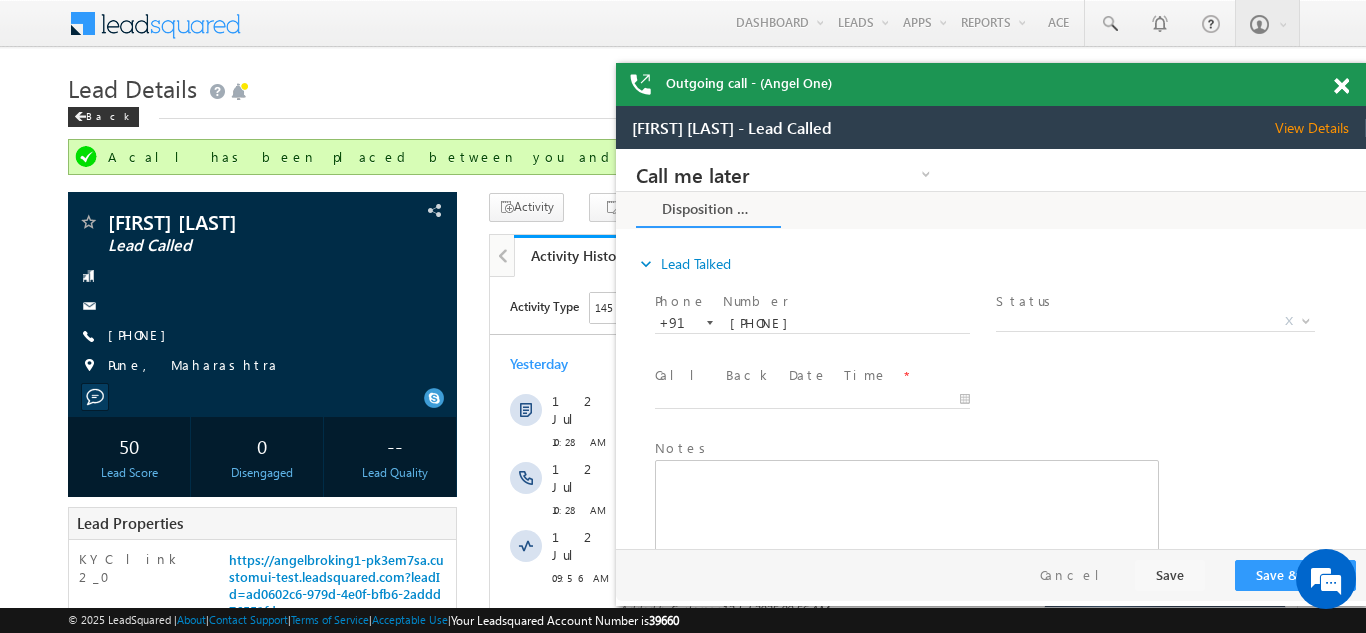 scroll, scrollTop: 0, scrollLeft: 0, axis: both 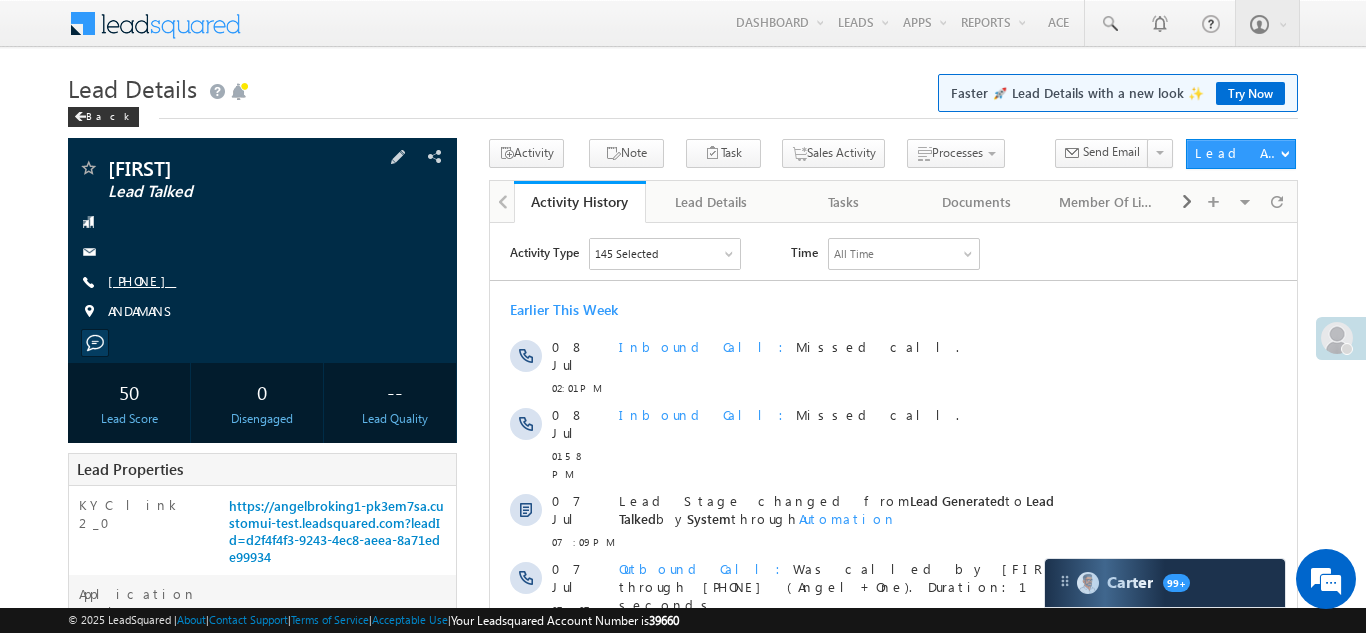 click on "[PHONE]" at bounding box center [142, 280] 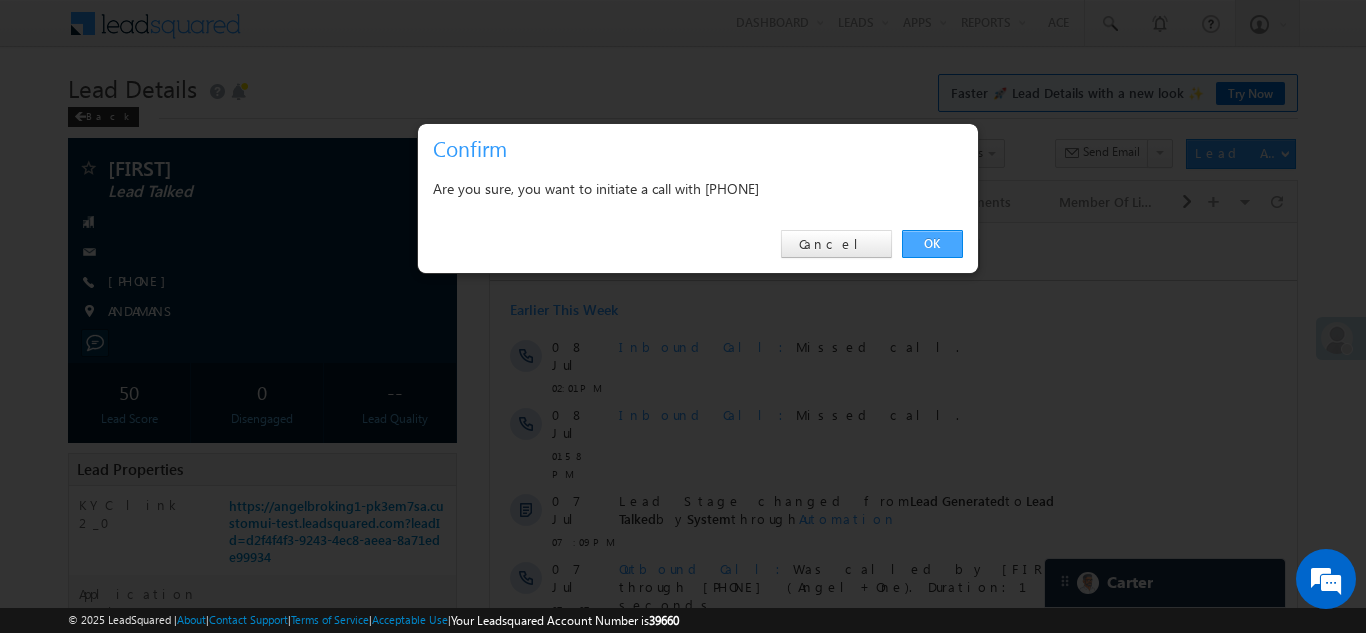 click on "OK" at bounding box center [932, 244] 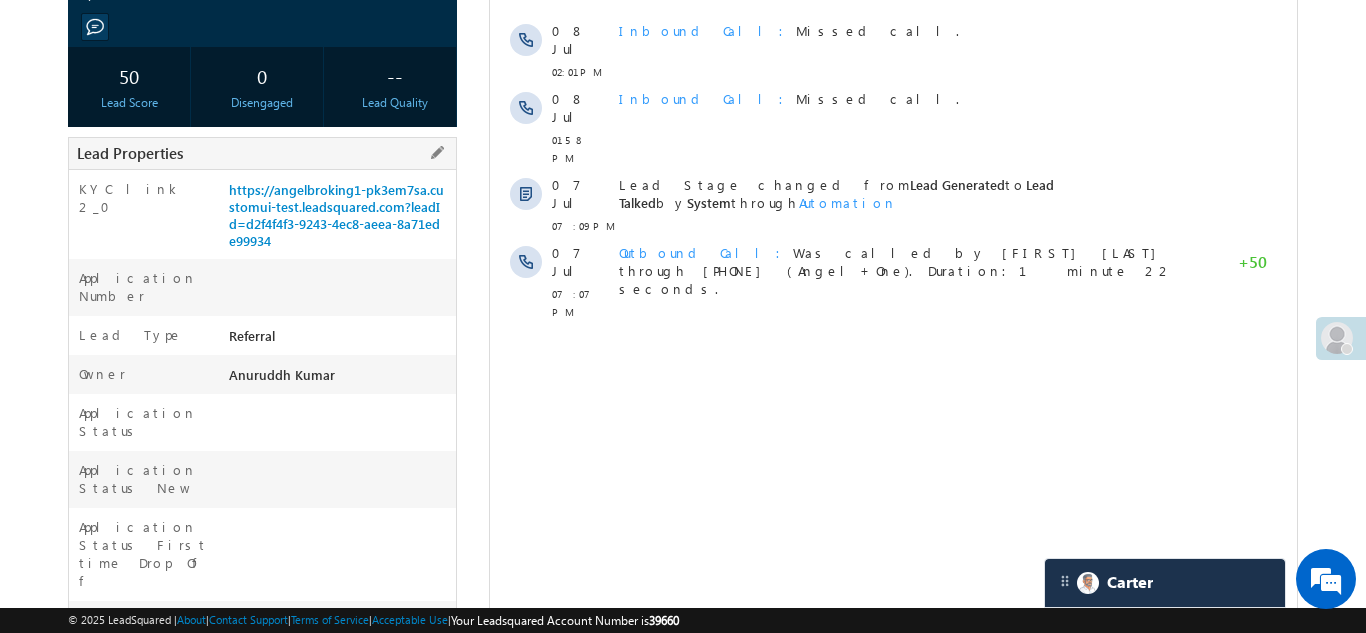 scroll, scrollTop: 366, scrollLeft: 0, axis: vertical 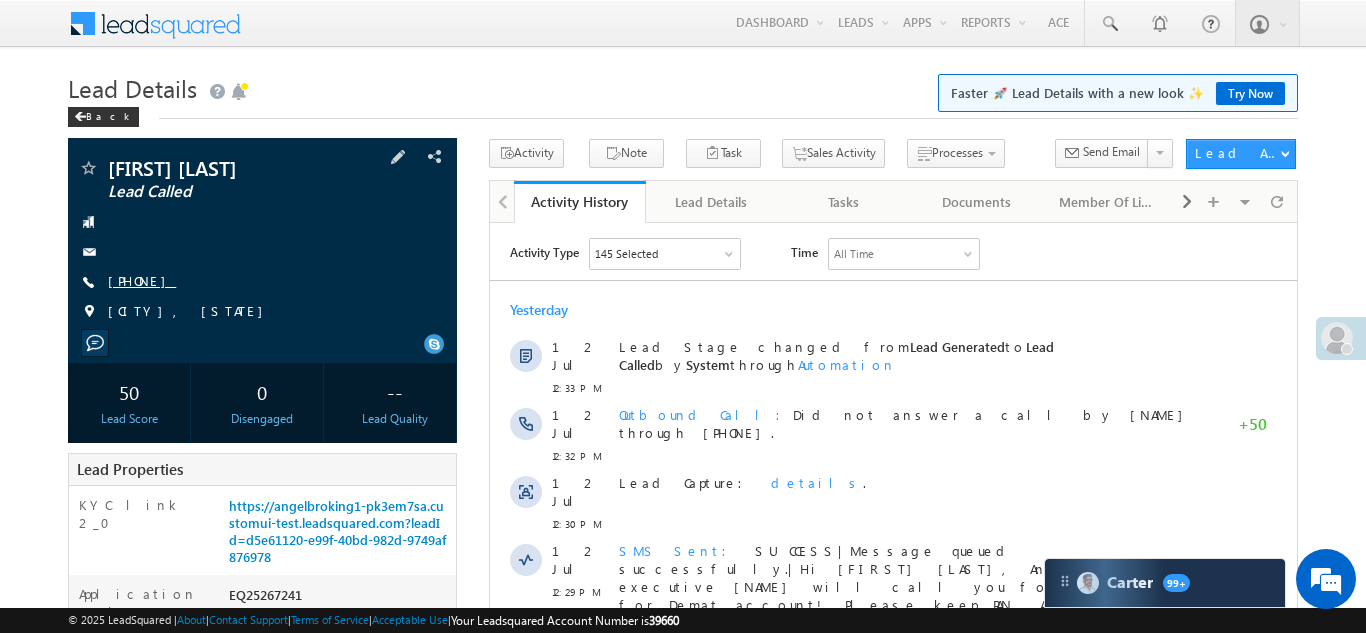 click on "[PHONE]" at bounding box center (142, 280) 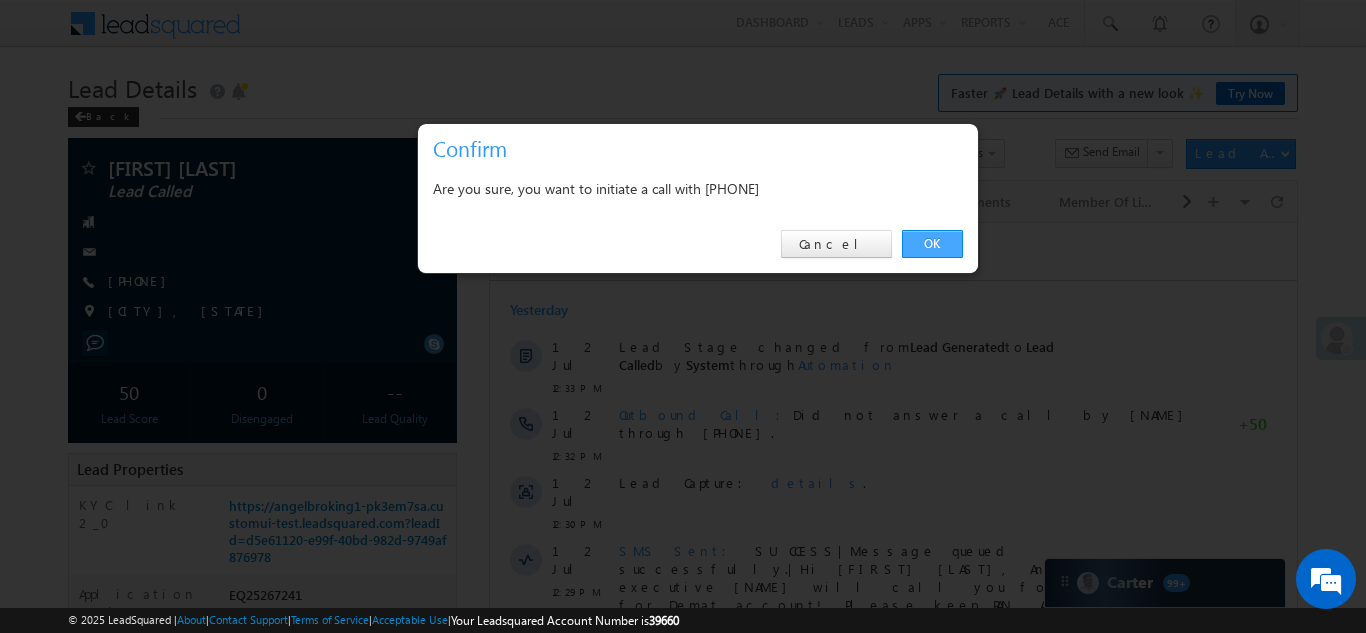 click on "OK" at bounding box center (932, 244) 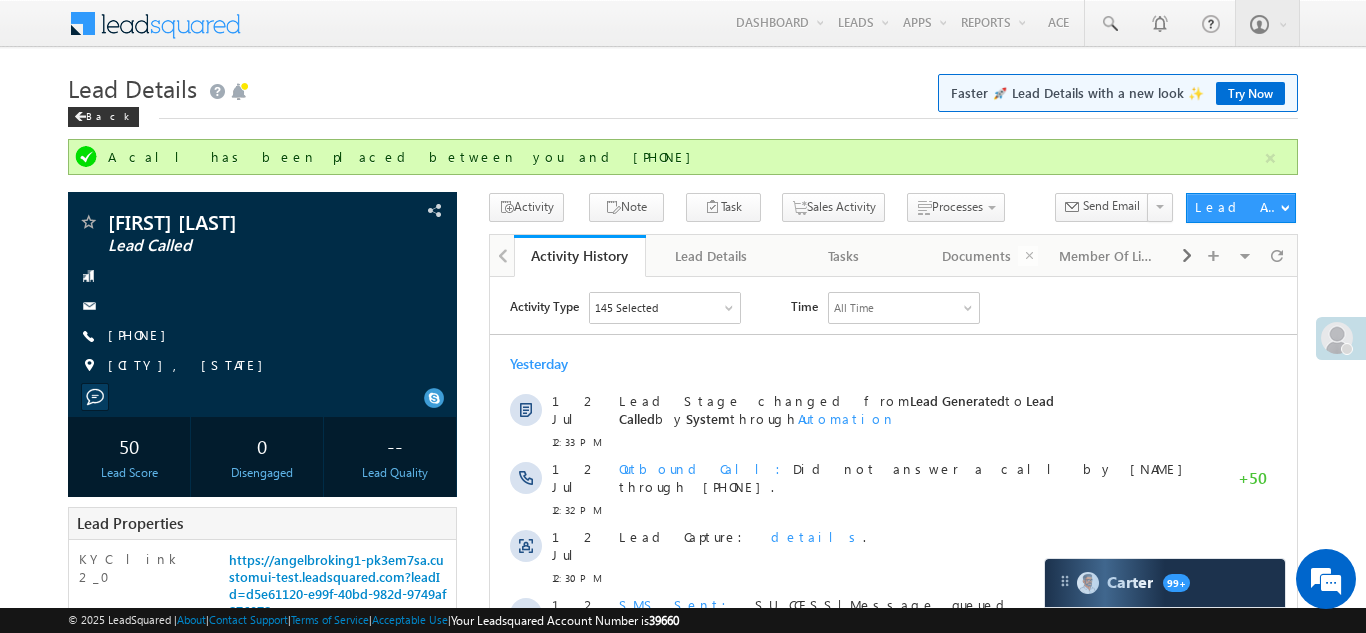 scroll, scrollTop: 0, scrollLeft: 0, axis: both 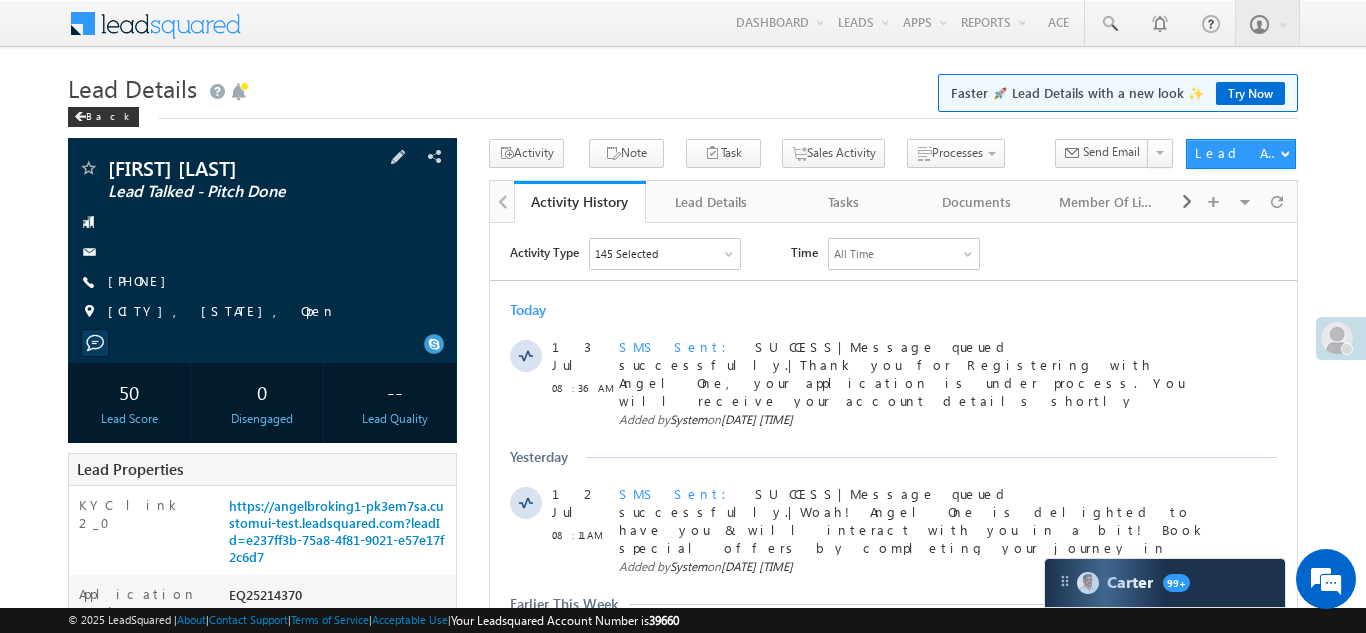 click on "Kamlesh Bhil
Lead Talked - Pitch Done
+91-9574937410" at bounding box center (262, 245) 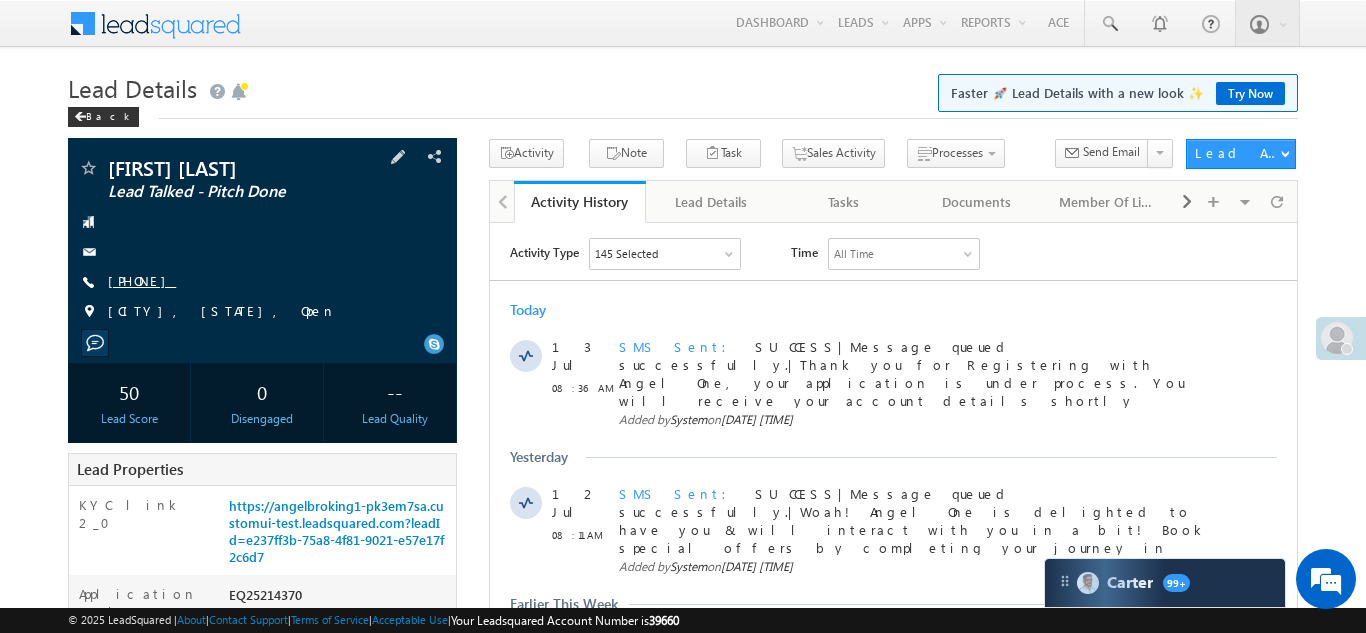 click on "+91-9574937410" at bounding box center (142, 280) 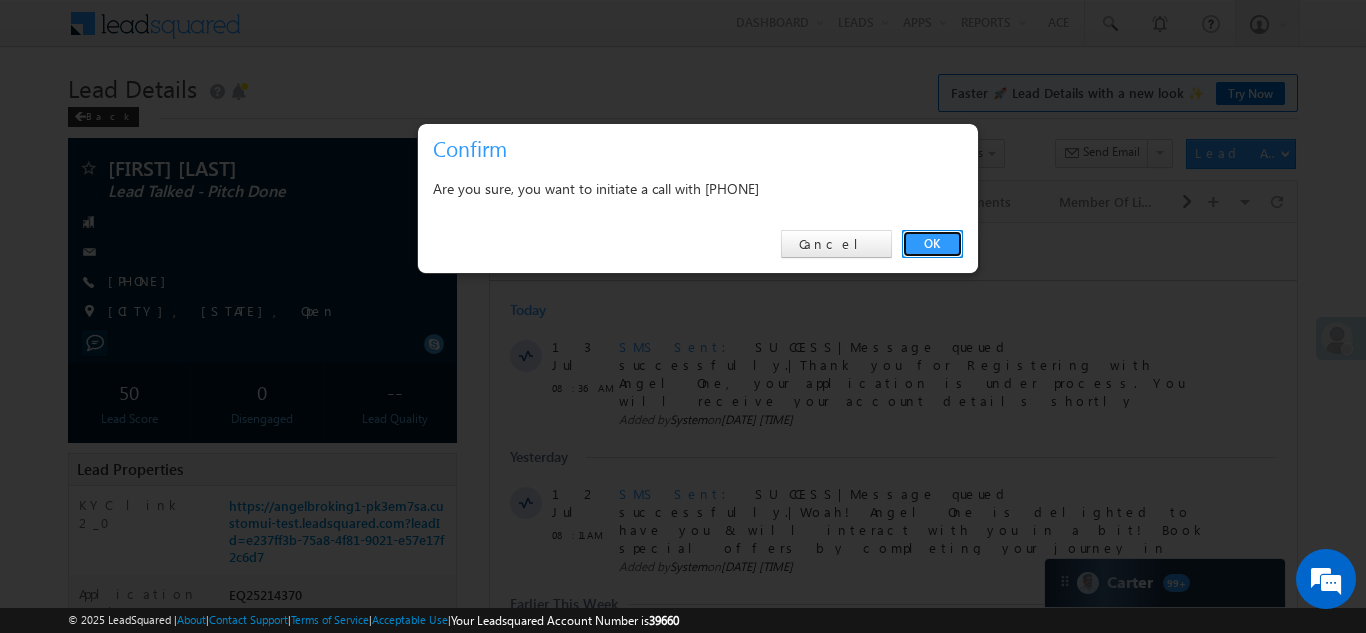 scroll, scrollTop: 0, scrollLeft: 0, axis: both 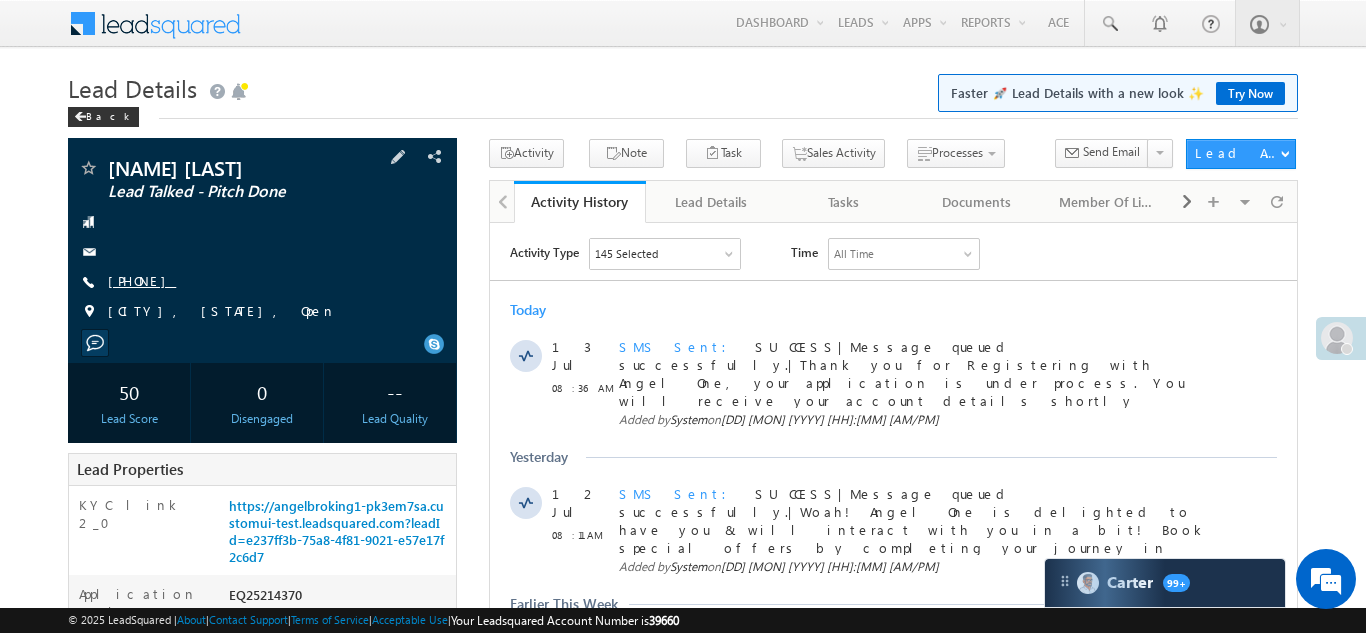 click on "[PHONE]" at bounding box center [142, 280] 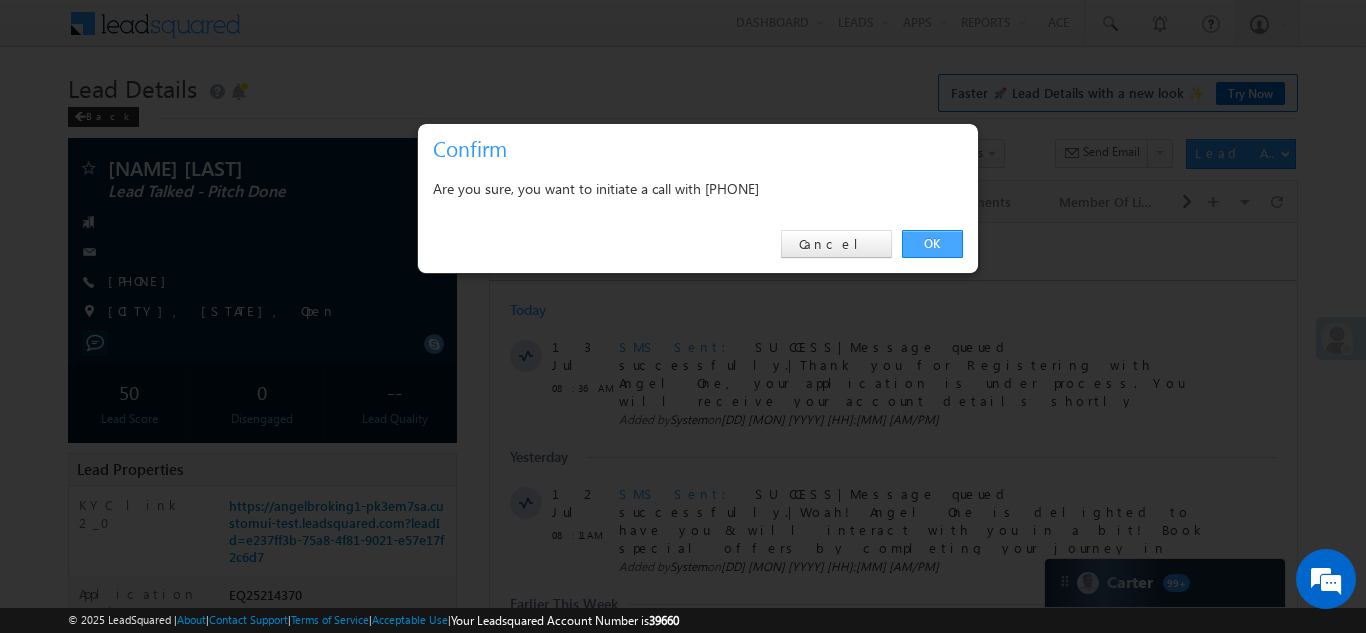 click on "OK" at bounding box center (932, 244) 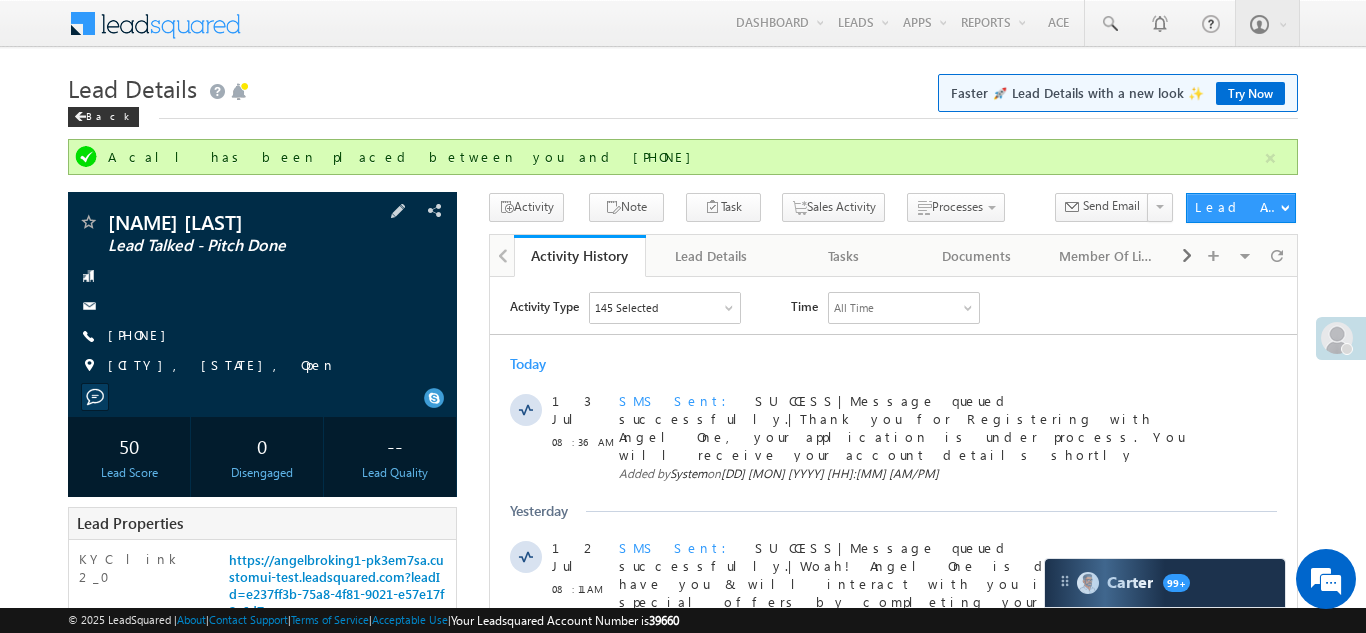 scroll, scrollTop: 0, scrollLeft: 0, axis: both 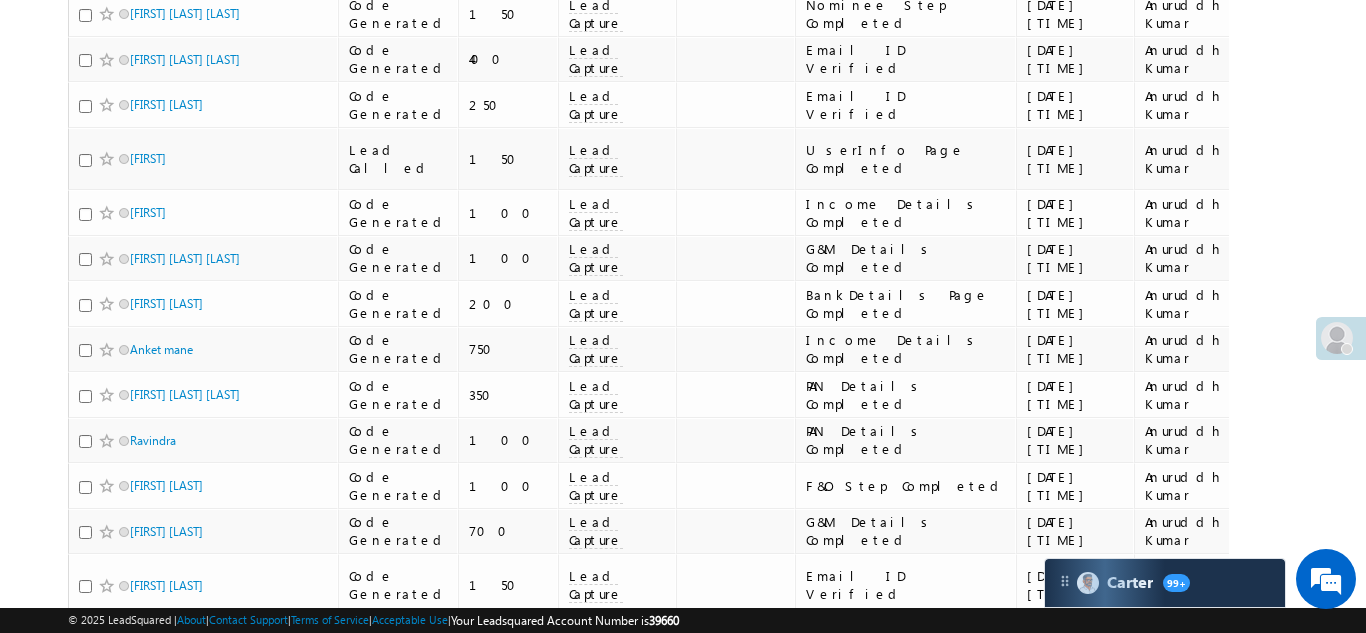 click on "Rubina Kannad" at bounding box center (166, 684) 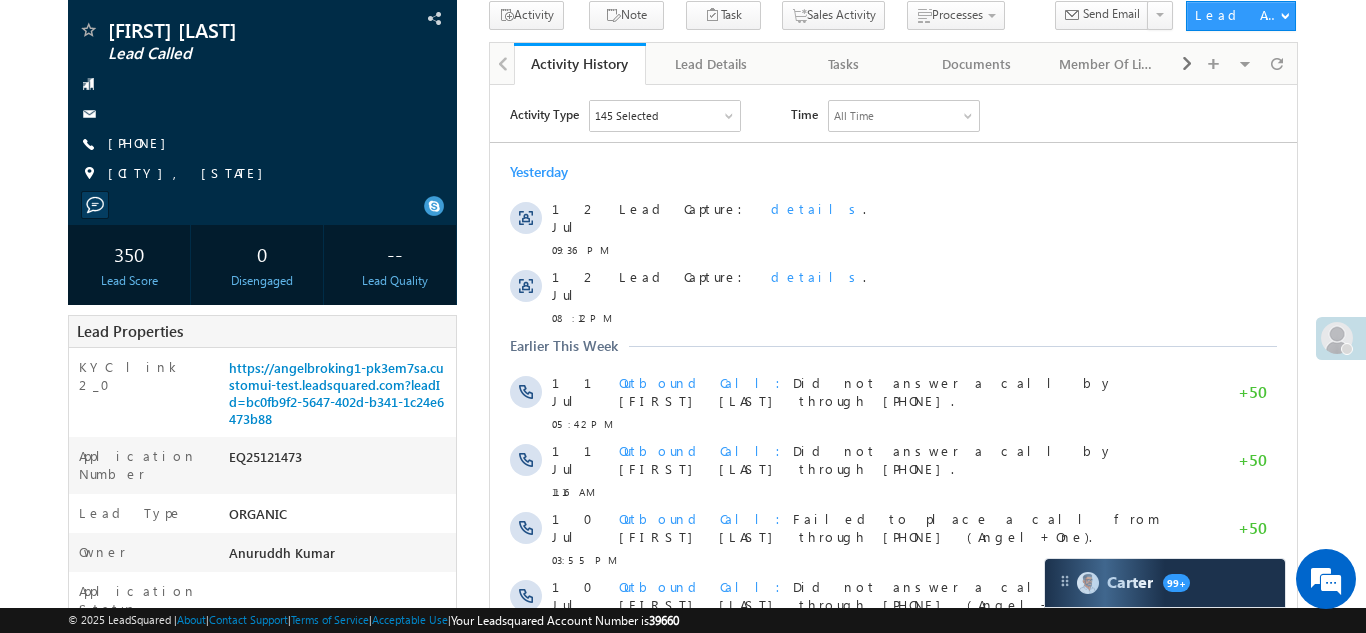scroll, scrollTop: 112, scrollLeft: 0, axis: vertical 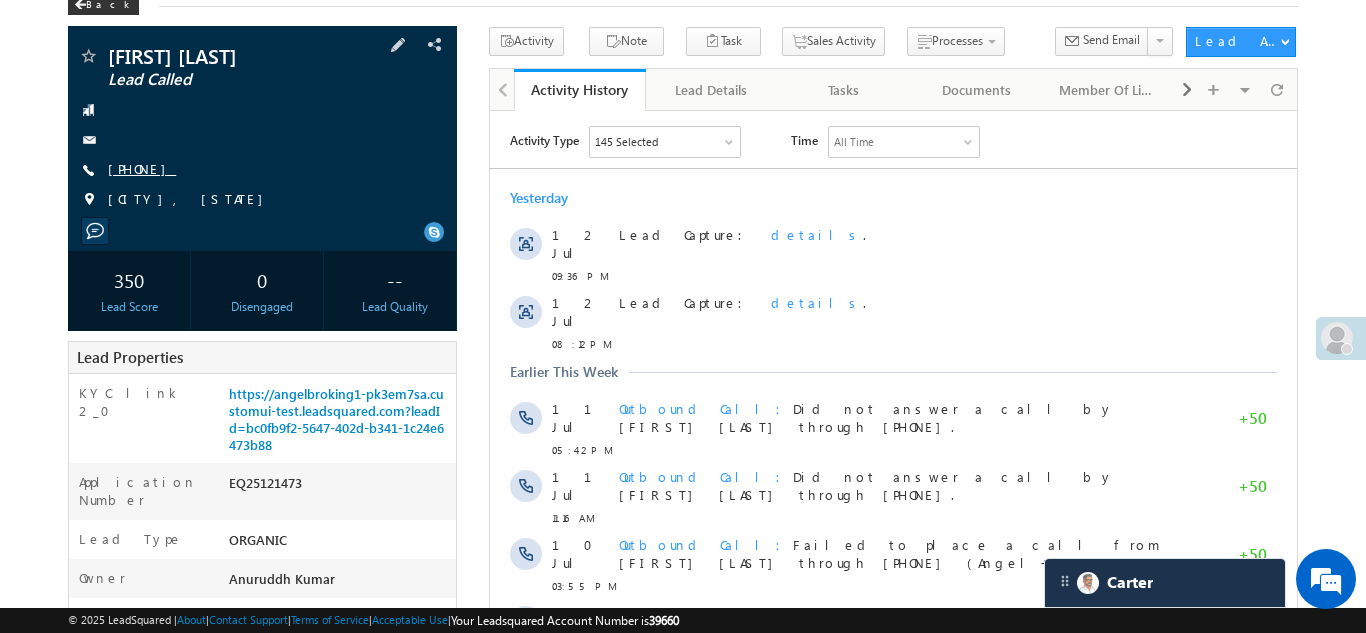 click on "[PHONE]" at bounding box center (142, 168) 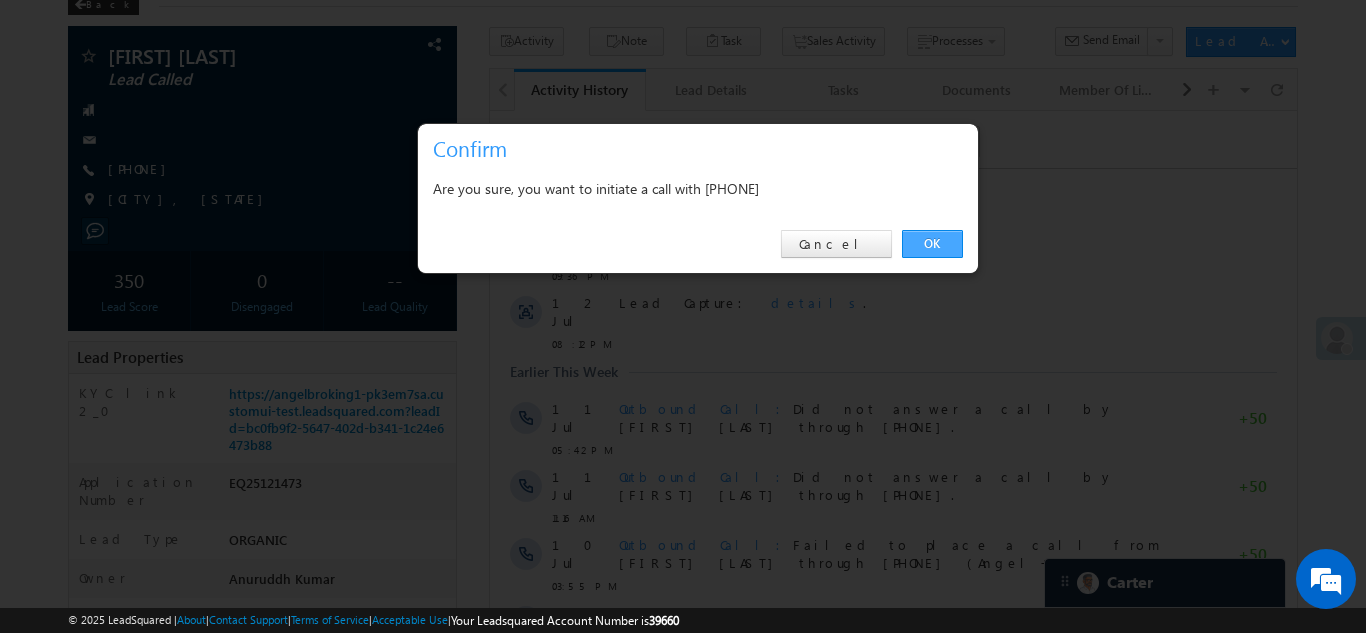 click on "OK" at bounding box center [932, 244] 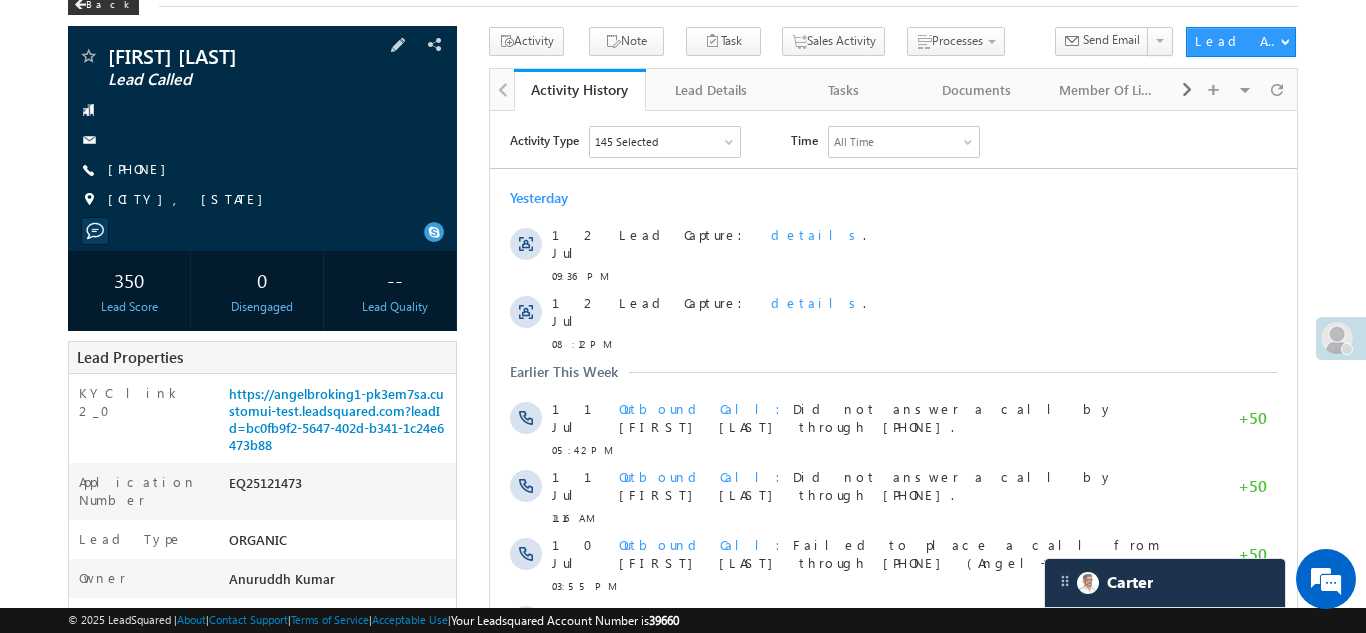 click on "+91-9967785241" at bounding box center (142, 170) 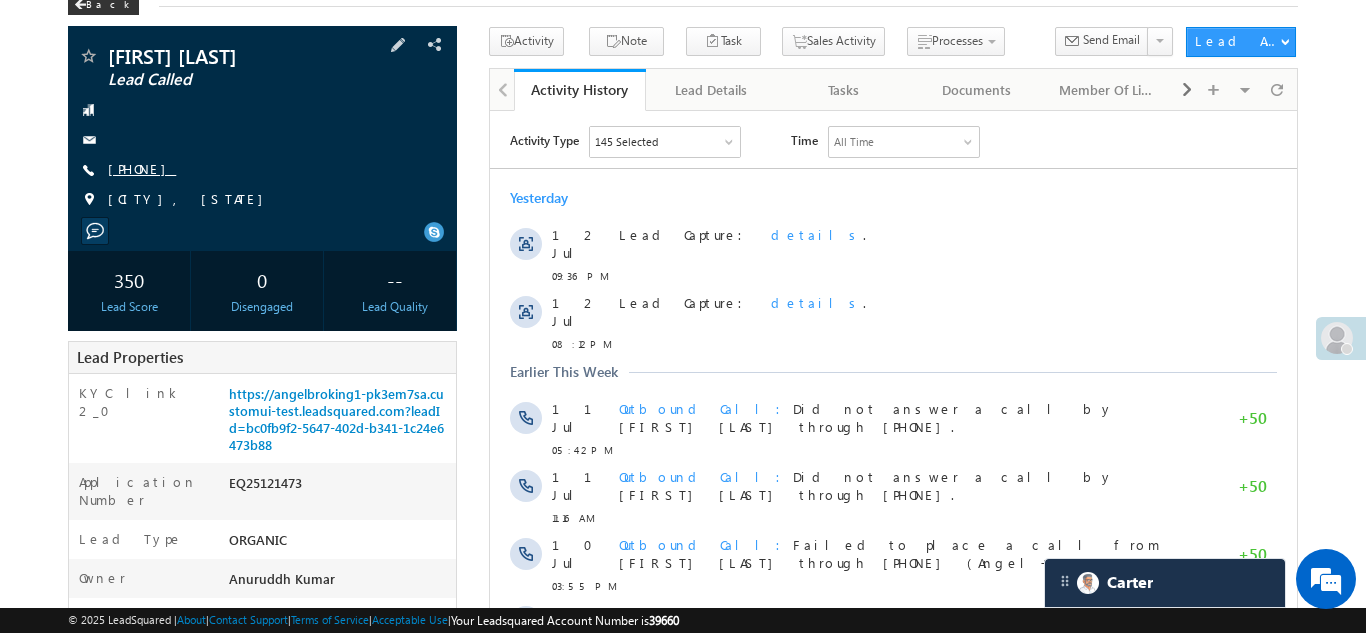 click on "+91-9967785241" at bounding box center [142, 168] 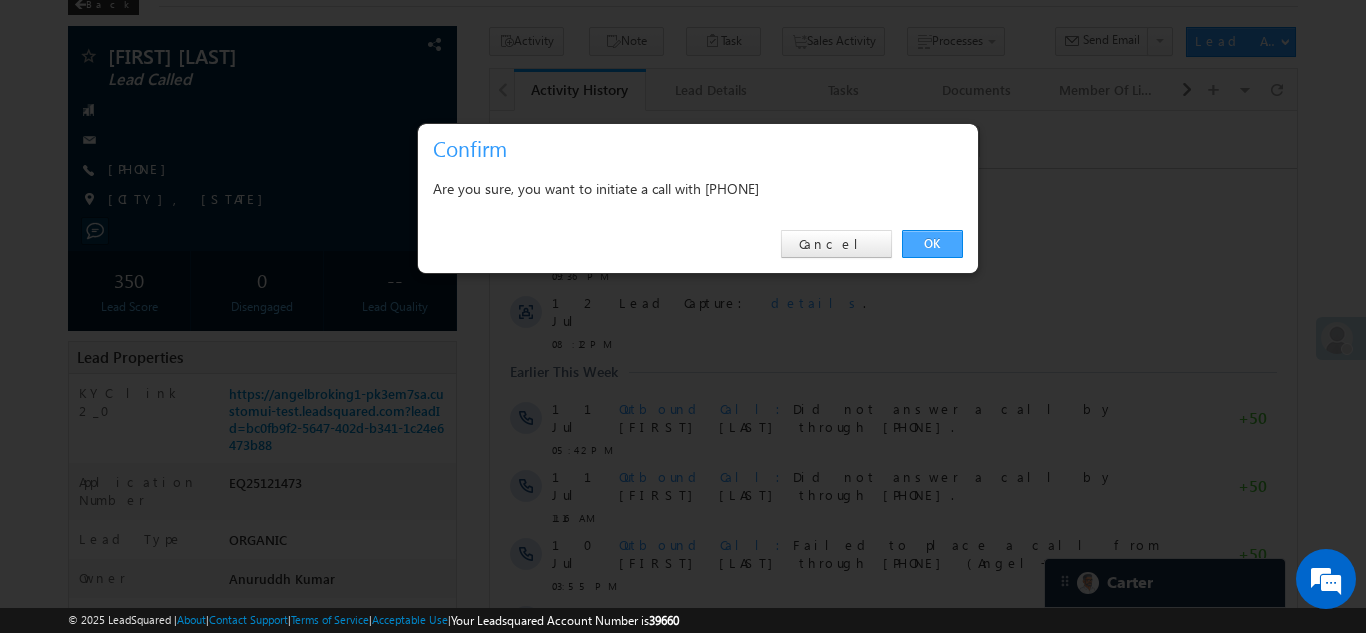 click on "OK" at bounding box center [932, 244] 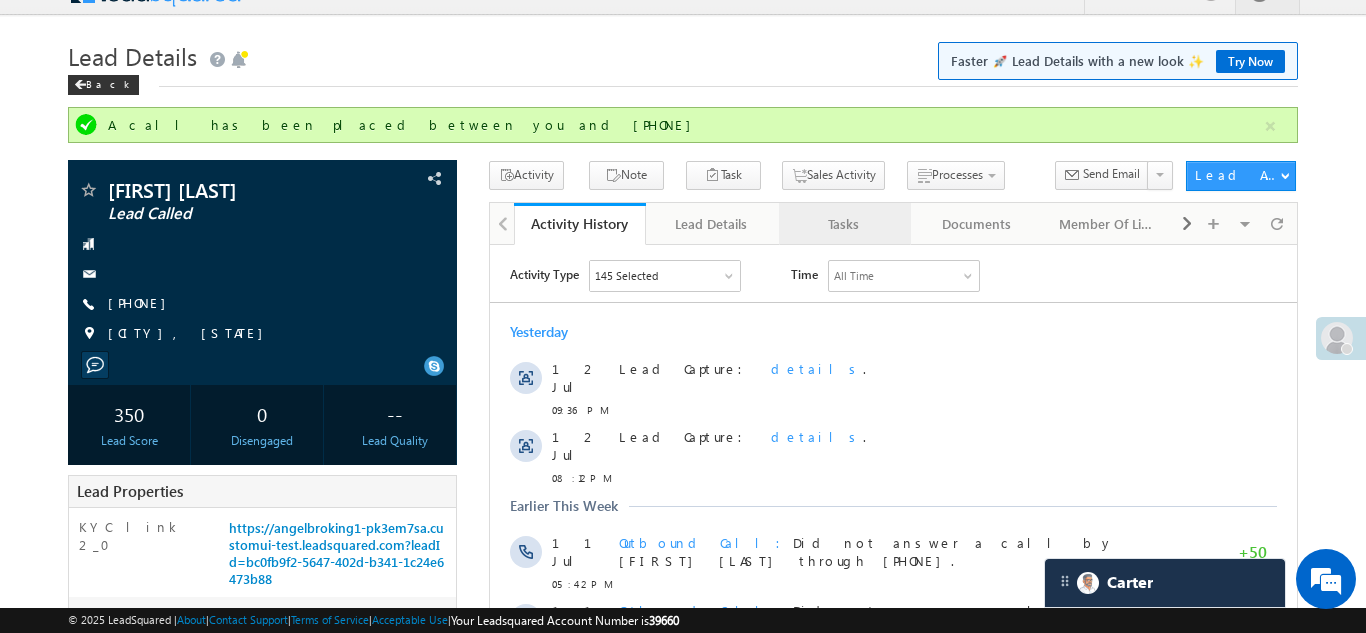 scroll, scrollTop: 0, scrollLeft: 0, axis: both 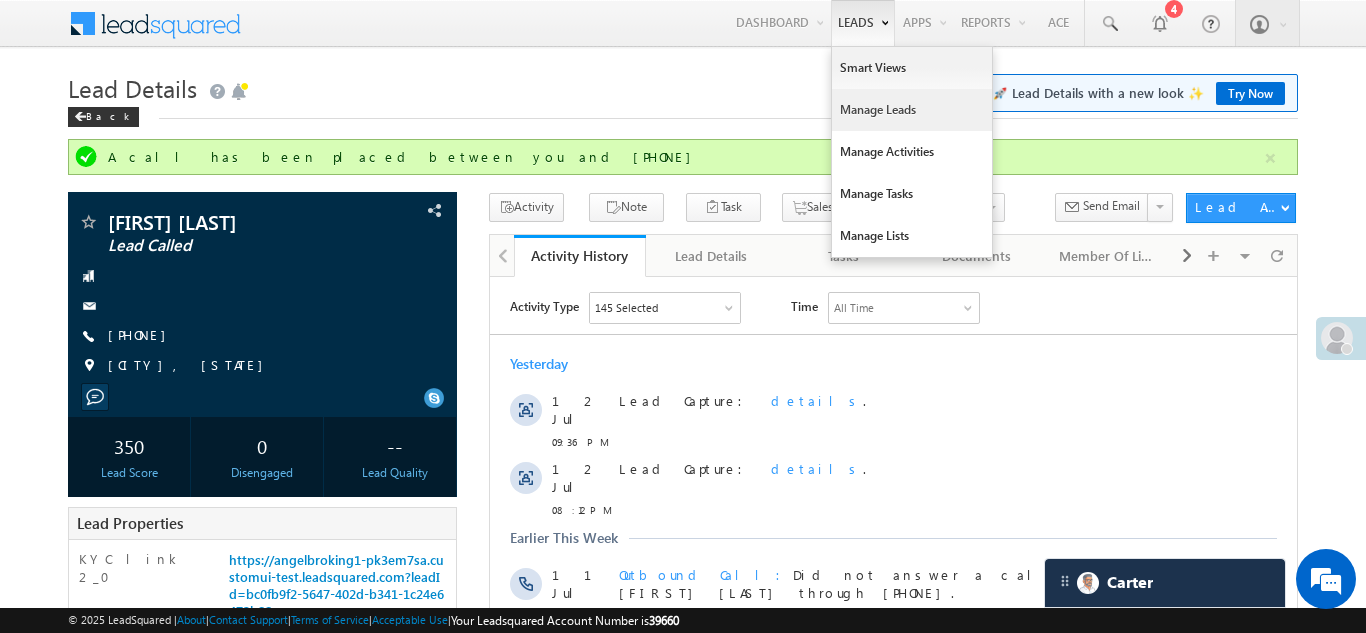 click on "Manage Leads" at bounding box center (912, 110) 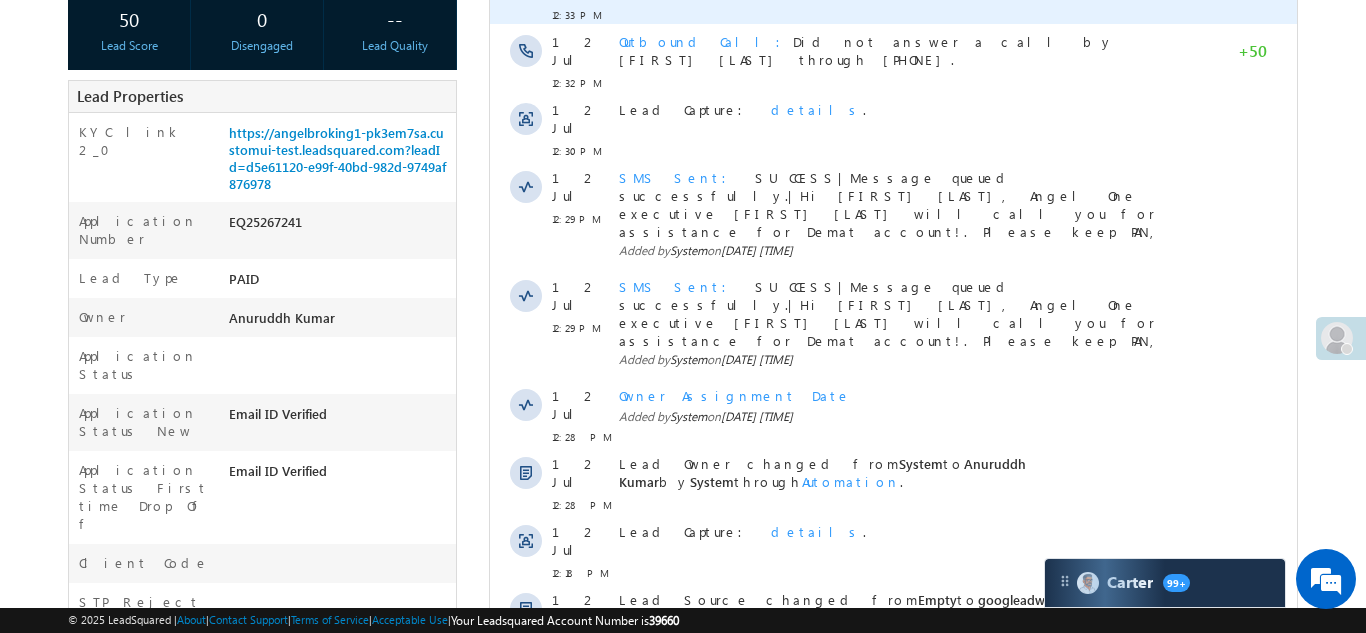 scroll, scrollTop: 366, scrollLeft: 0, axis: vertical 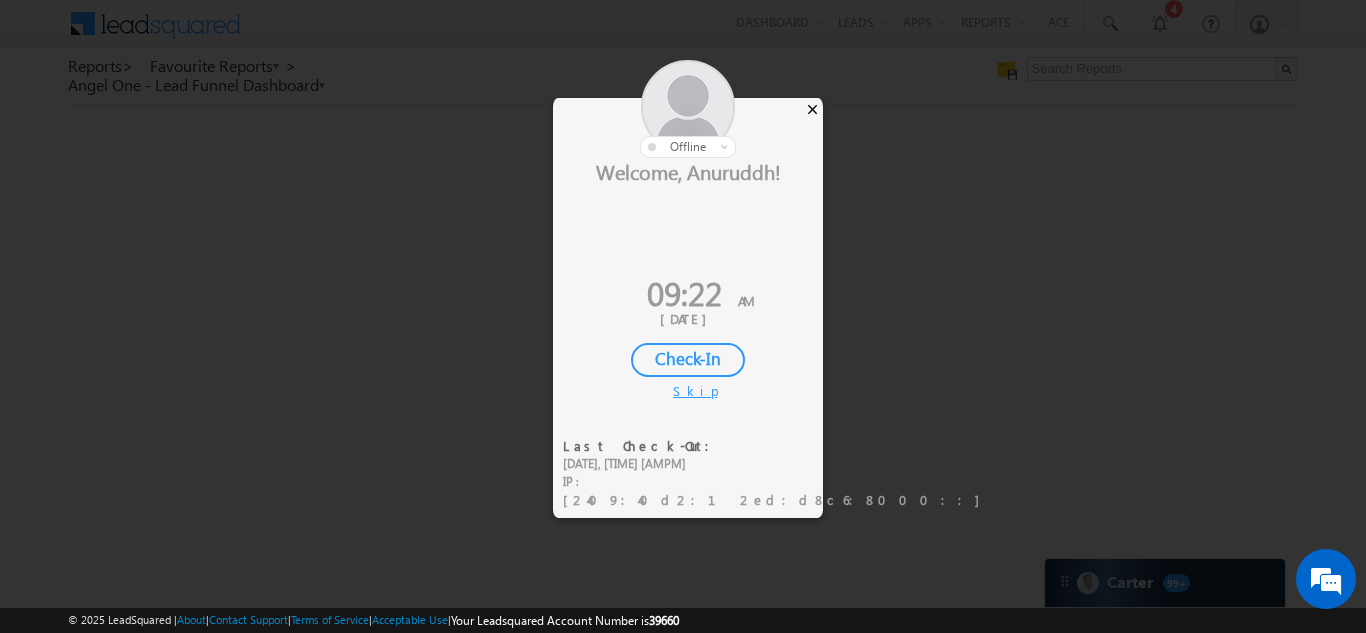 click on "×" at bounding box center [812, 109] 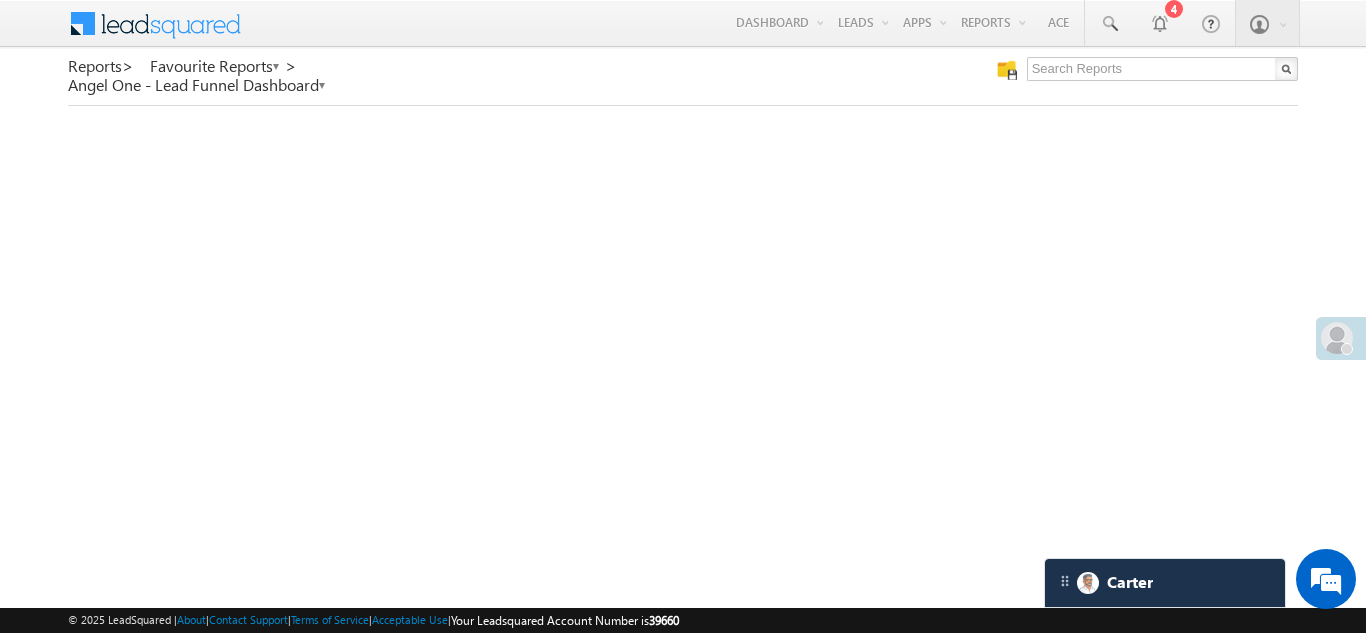 scroll, scrollTop: 0, scrollLeft: 0, axis: both 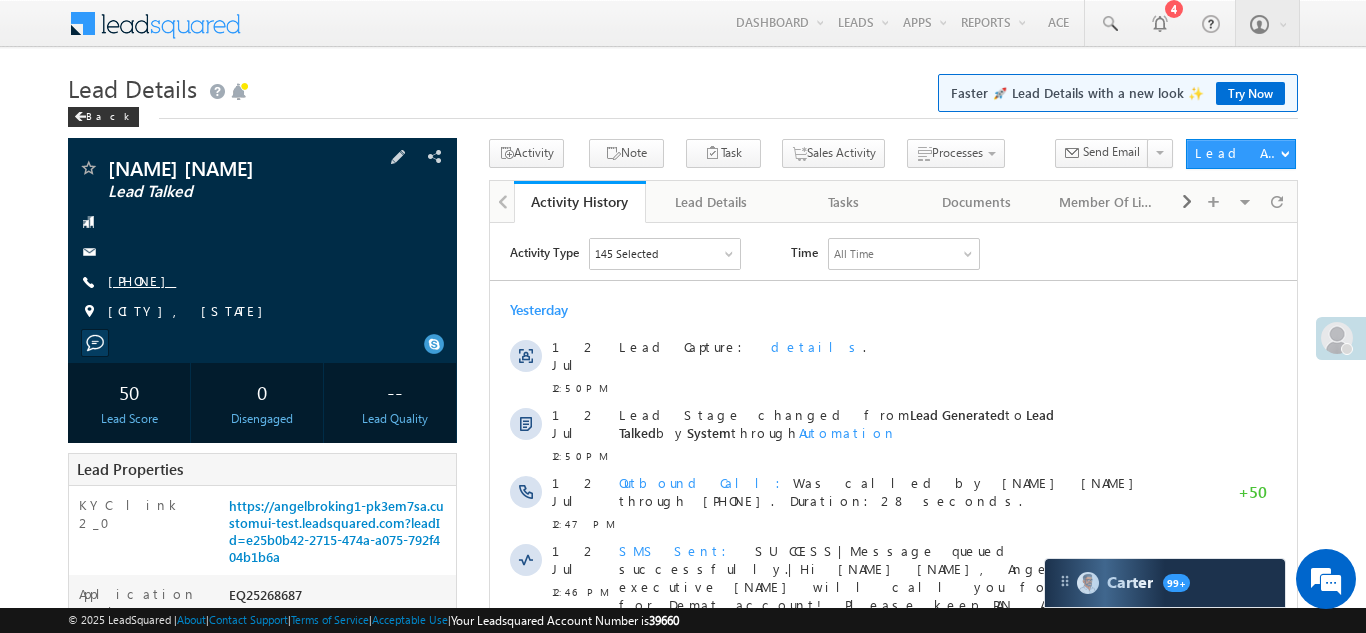 click on "+91-8158834616" at bounding box center (142, 280) 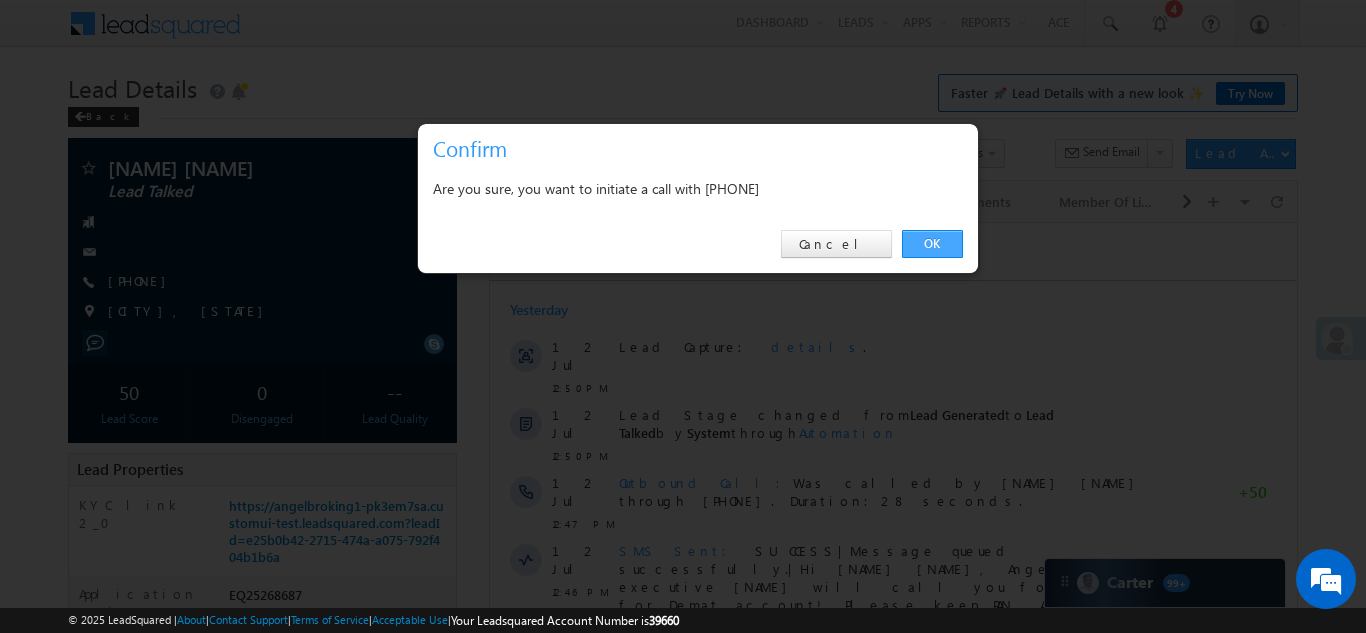 scroll, scrollTop: 0, scrollLeft: 0, axis: both 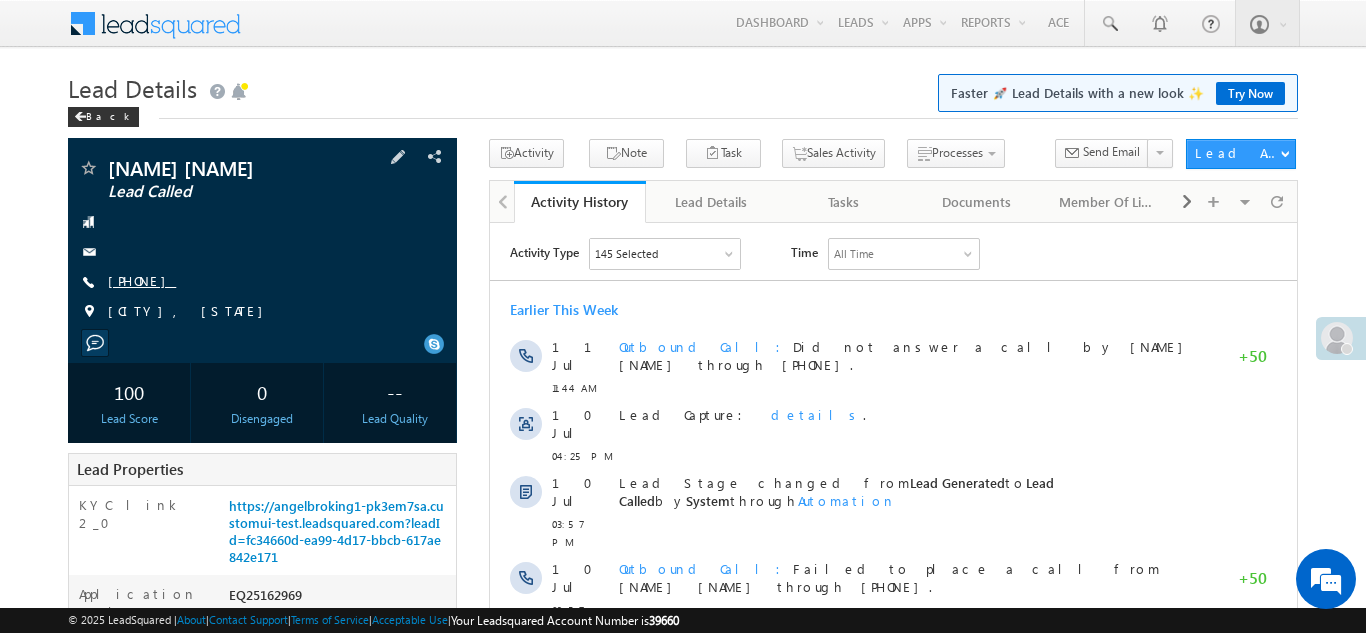 click on "[PHONE]" at bounding box center [142, 280] 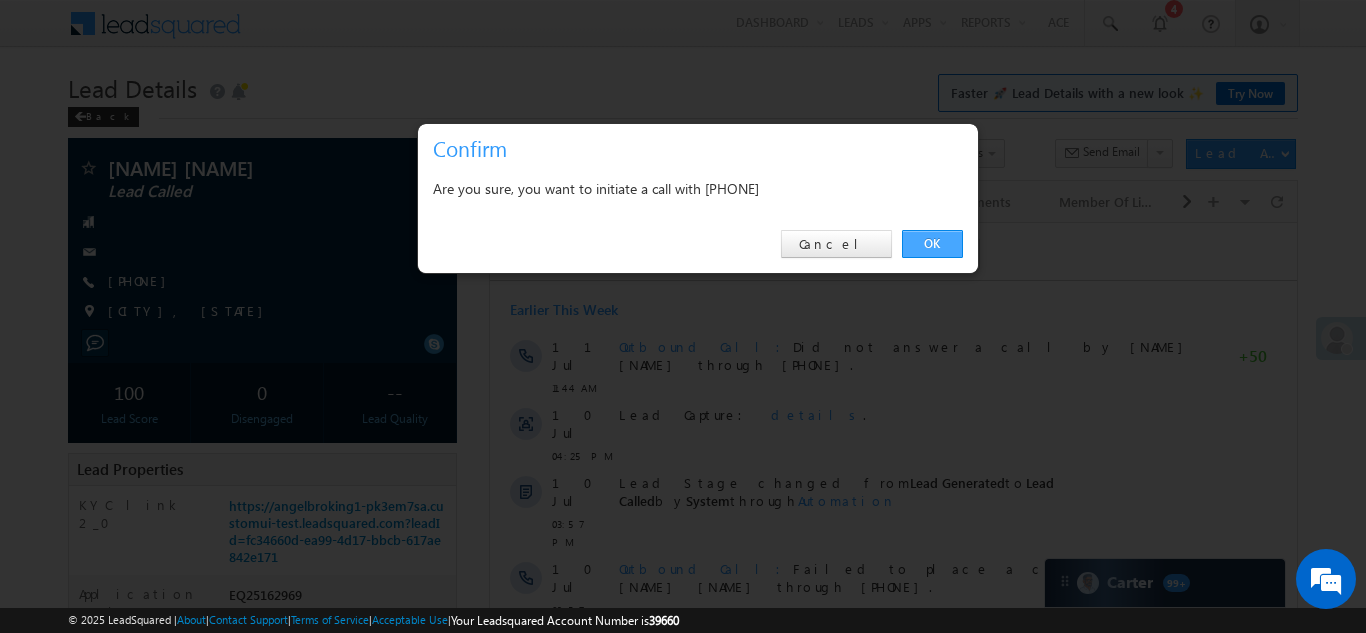 click on "OK" at bounding box center [932, 244] 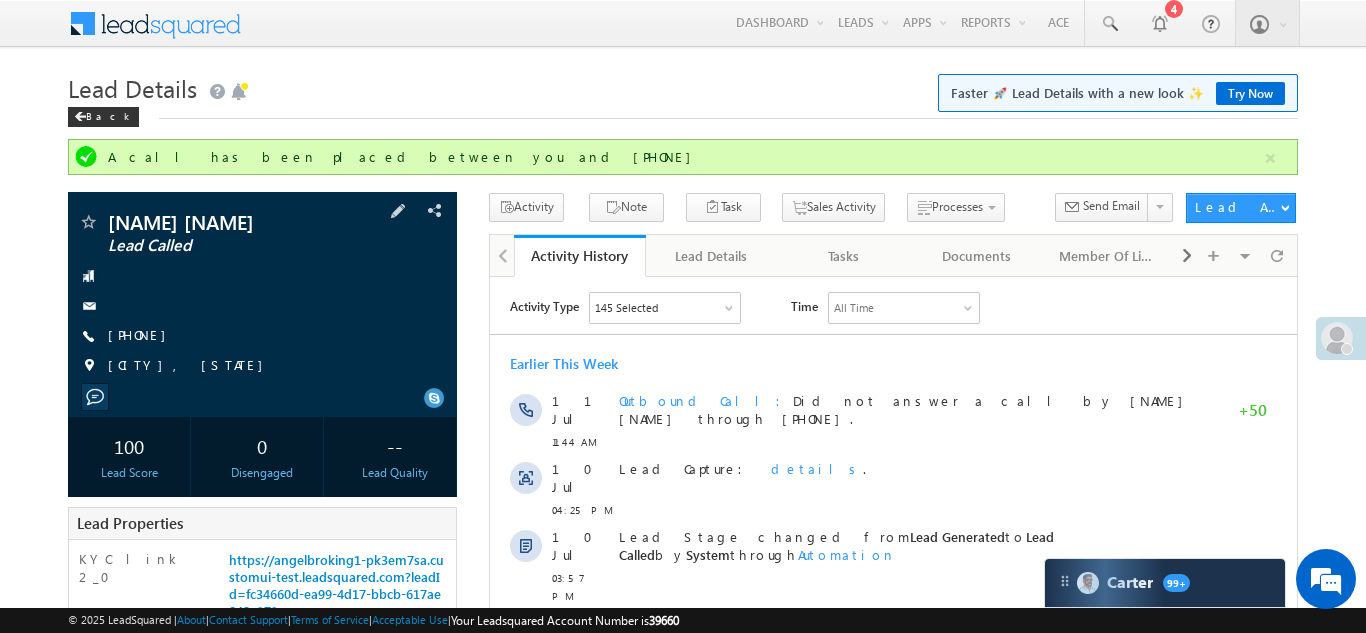 scroll, scrollTop: 0, scrollLeft: 0, axis: both 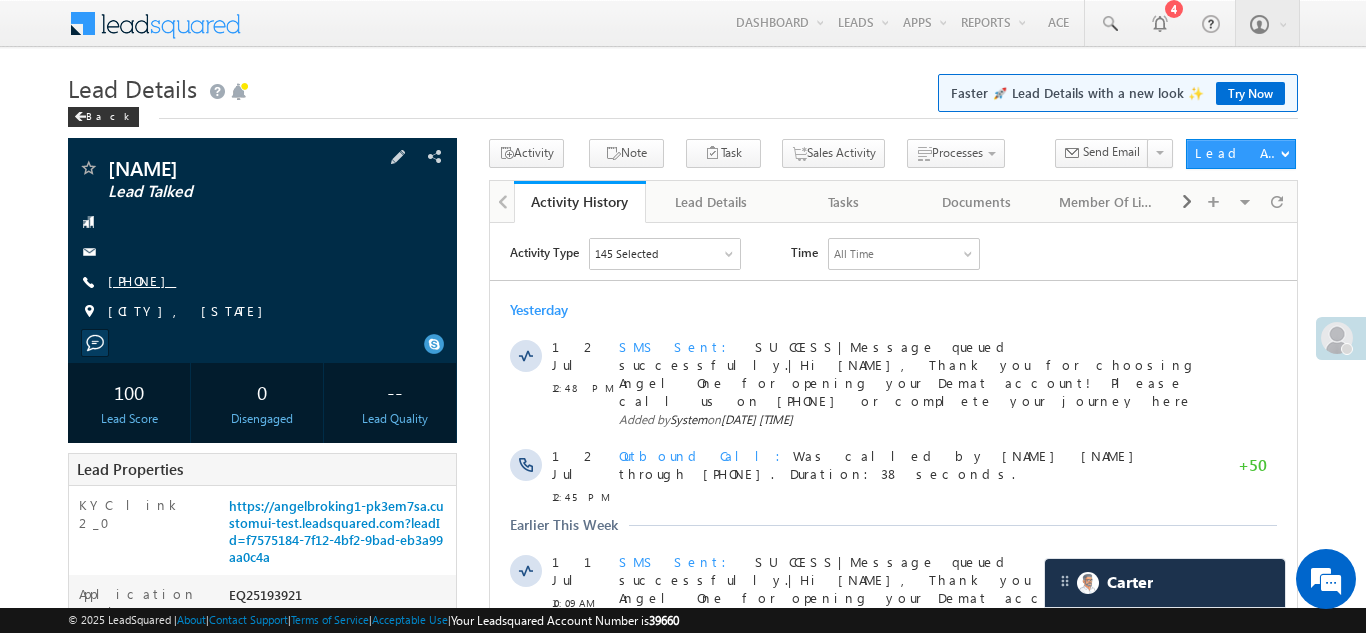 click on "+91-9034107443" at bounding box center [142, 280] 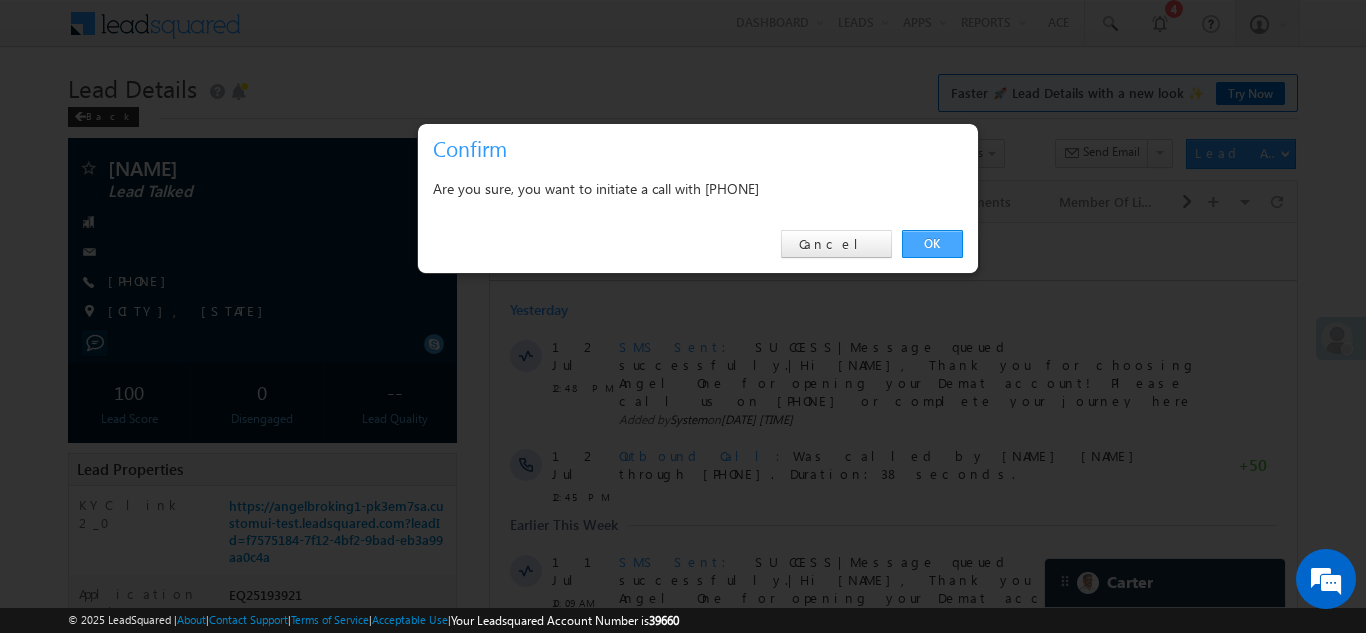 click on "OK" at bounding box center (932, 244) 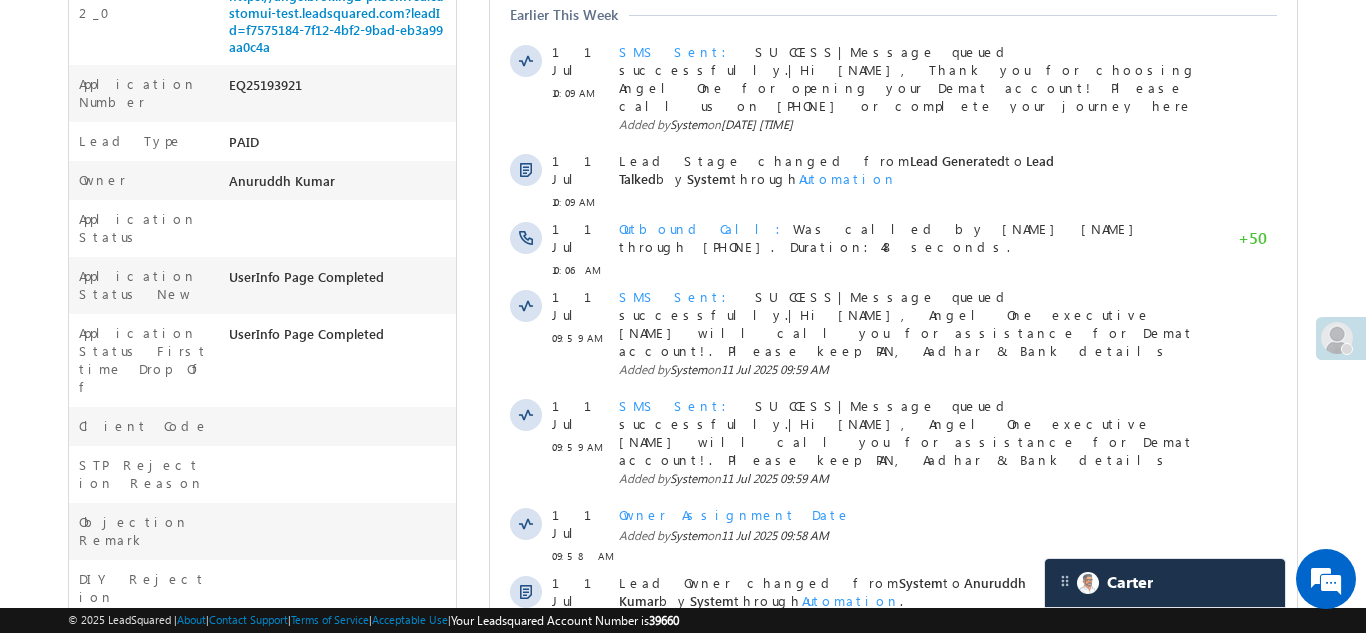scroll, scrollTop: 620, scrollLeft: 0, axis: vertical 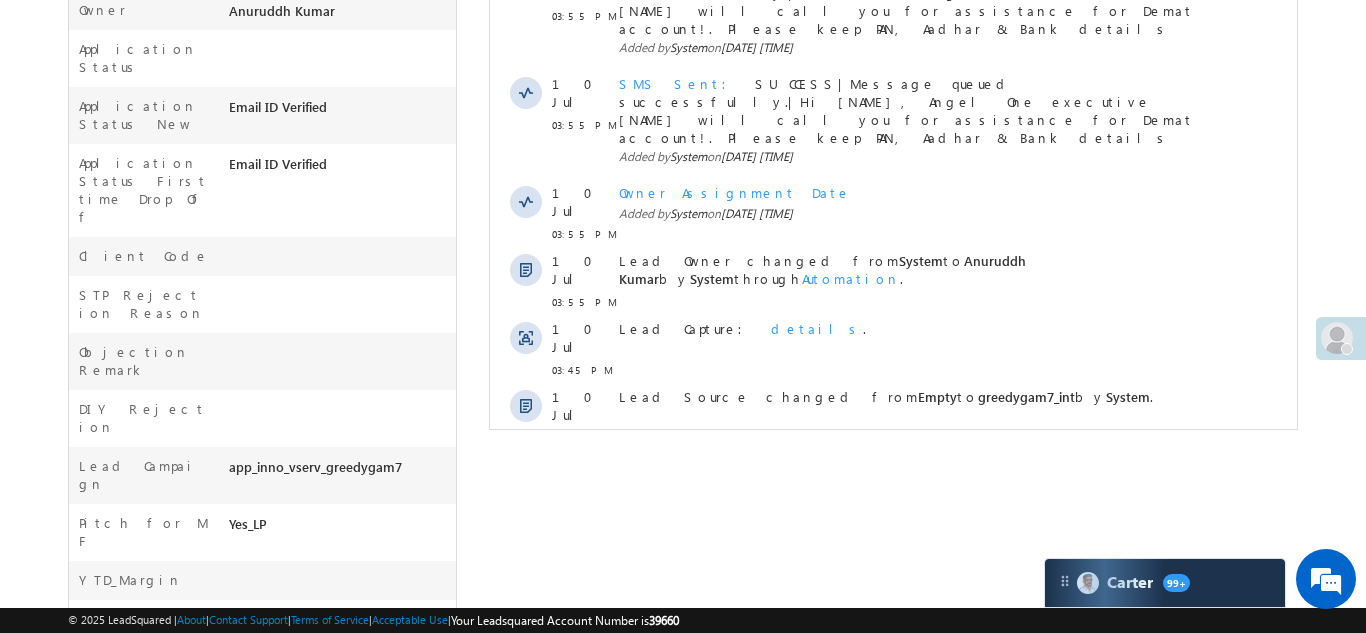 click on "Show More" at bounding box center [892, 482] 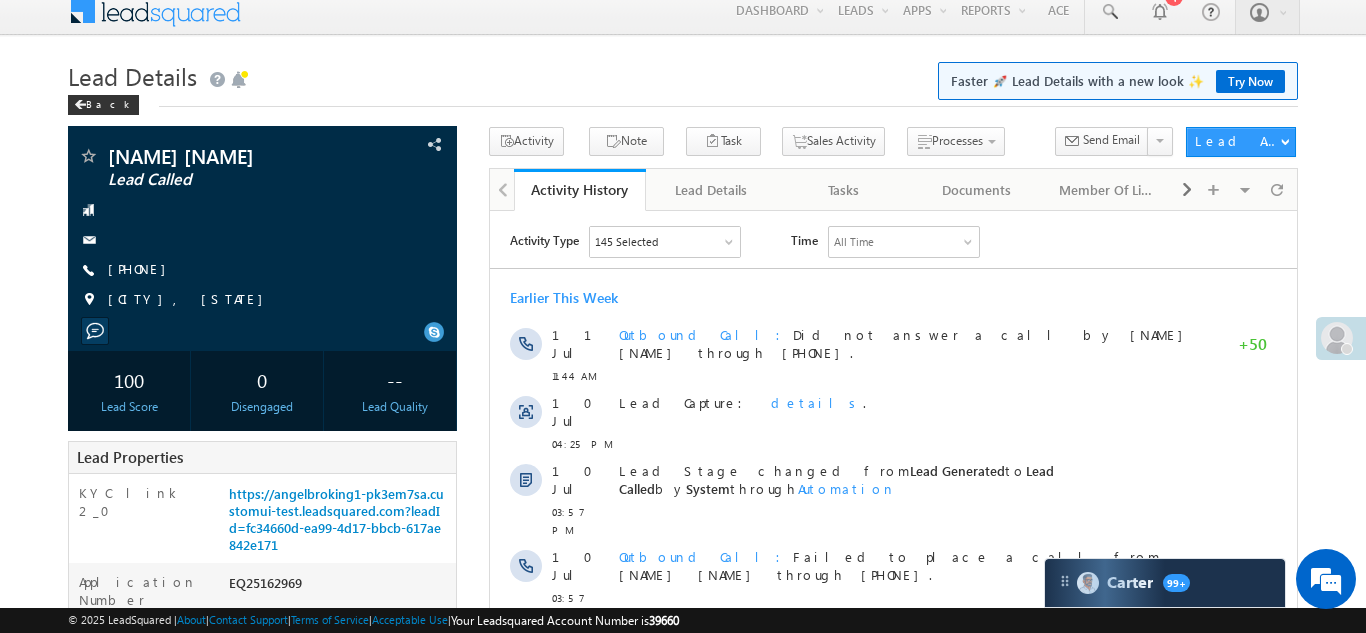 scroll, scrollTop: 0, scrollLeft: 0, axis: both 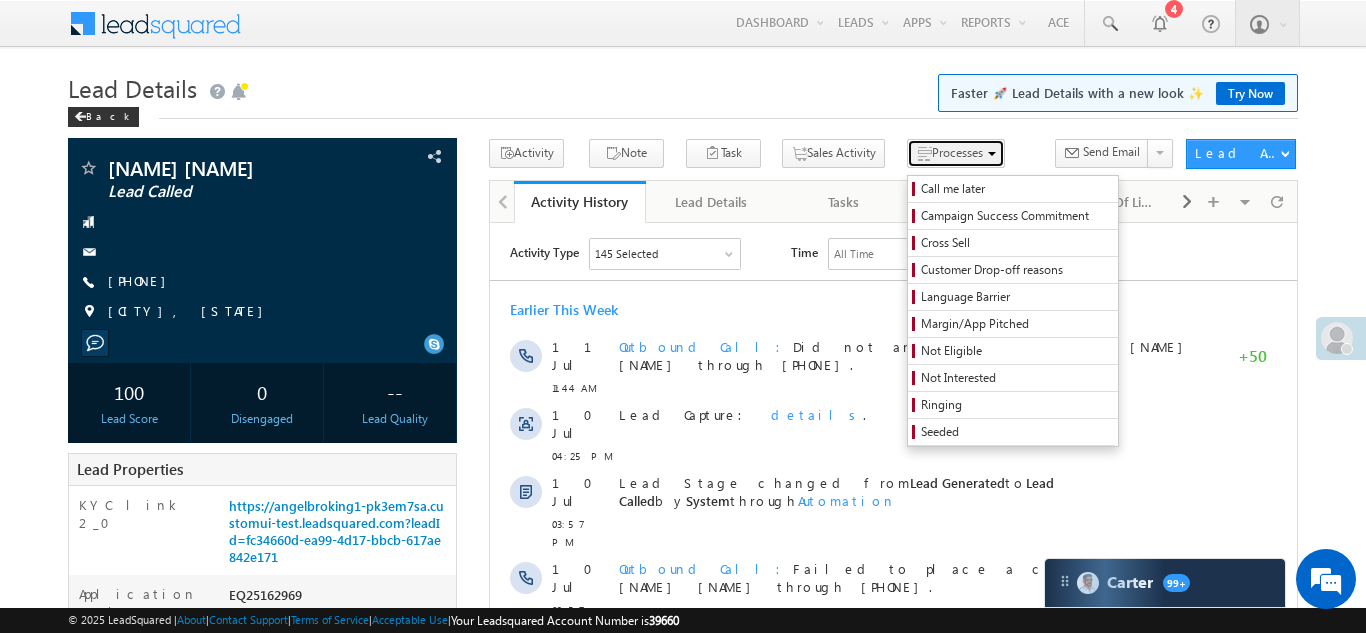 click on "Processes" at bounding box center [957, 152] 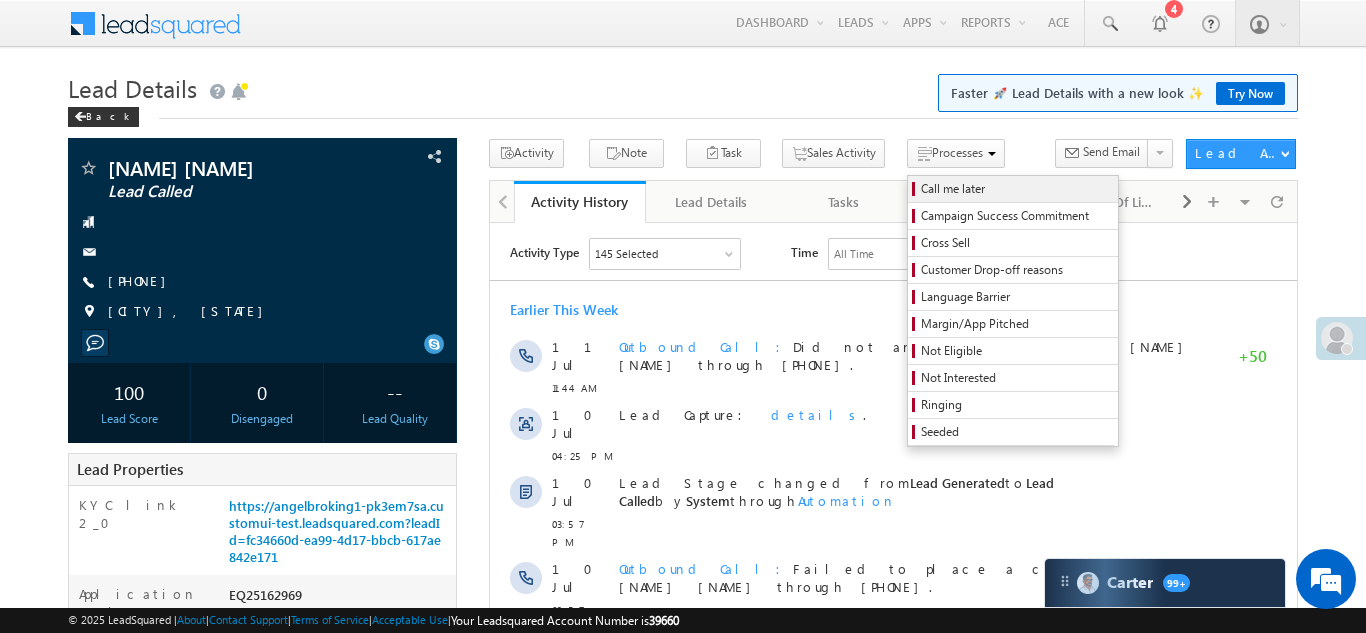 click on "Call me later" at bounding box center (1016, 189) 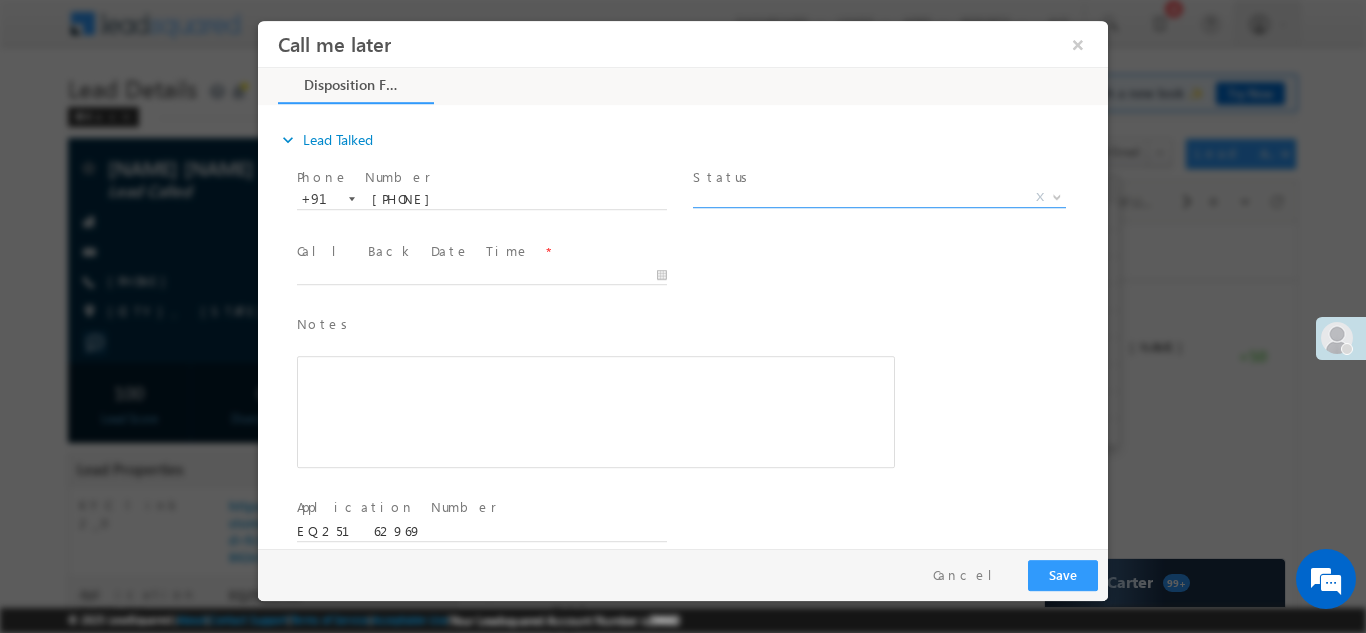 scroll, scrollTop: 0, scrollLeft: 0, axis: both 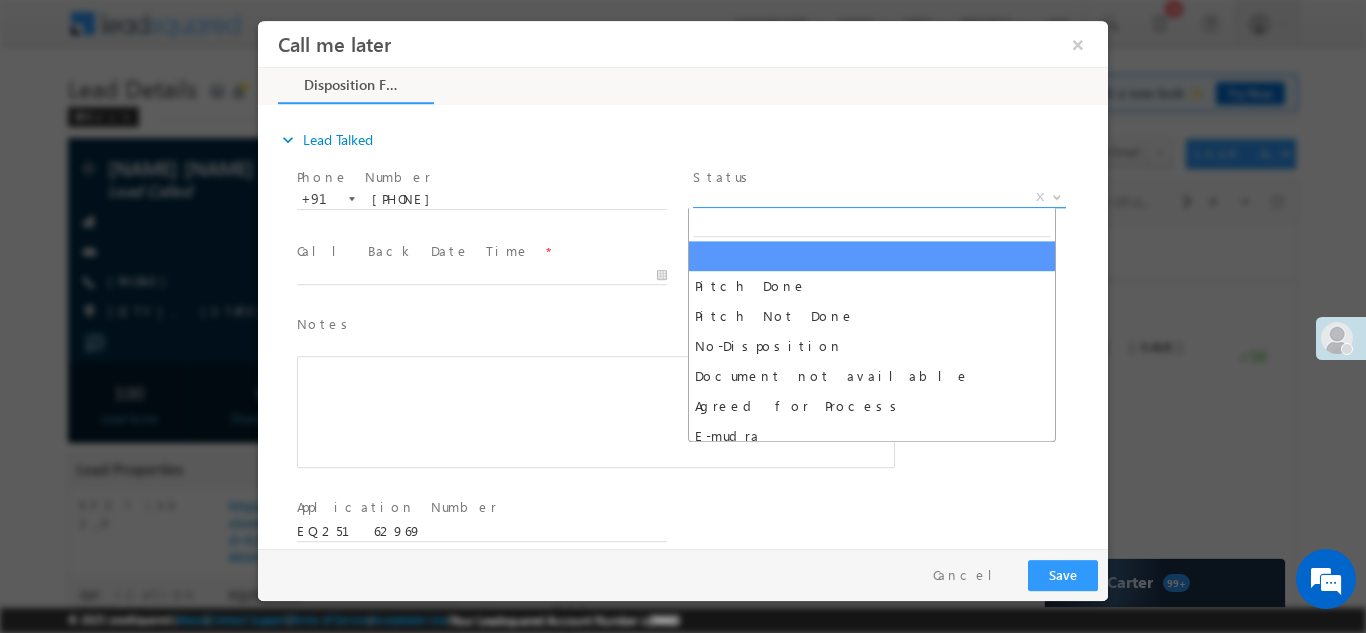 click on "X" at bounding box center [879, 197] 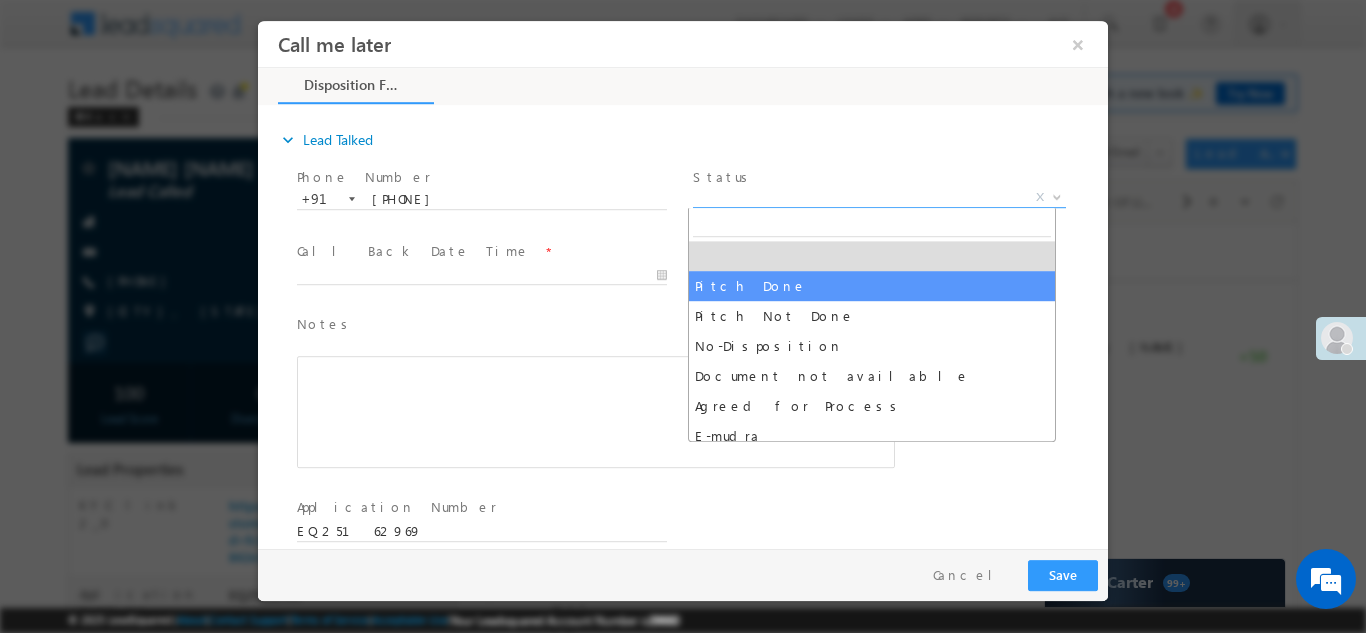 select on "Pitch Done" 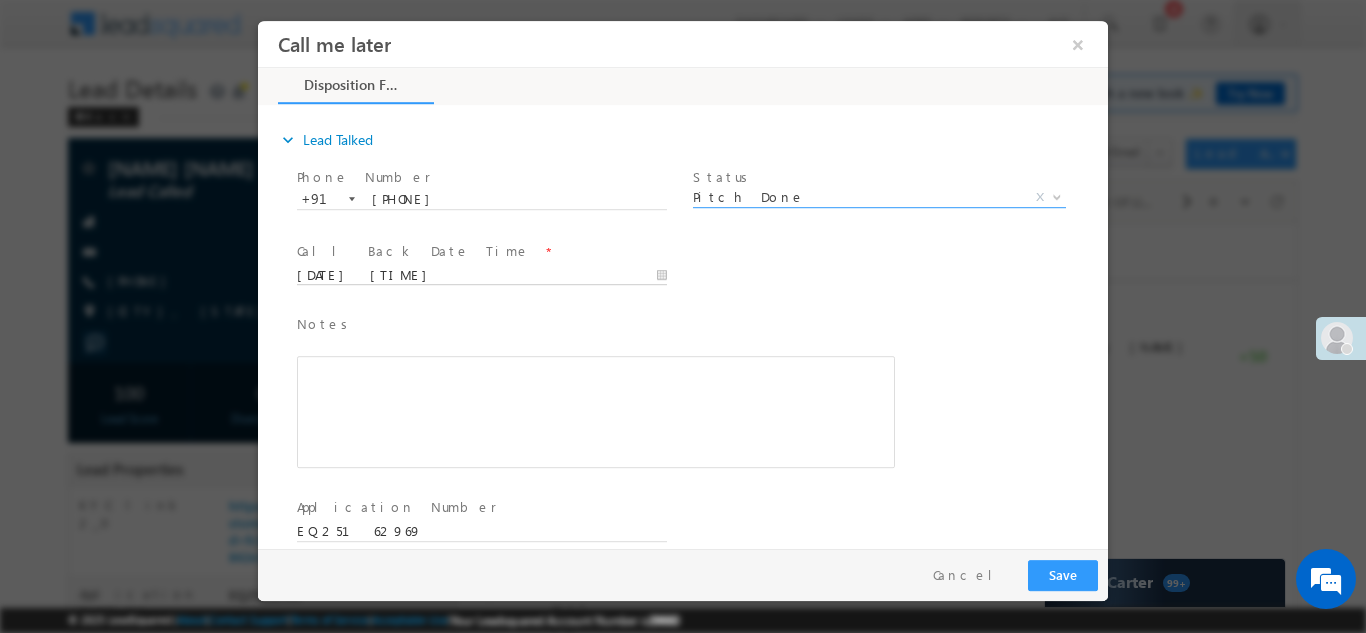 click on "07/13/25 9:25 AM" at bounding box center (482, 275) 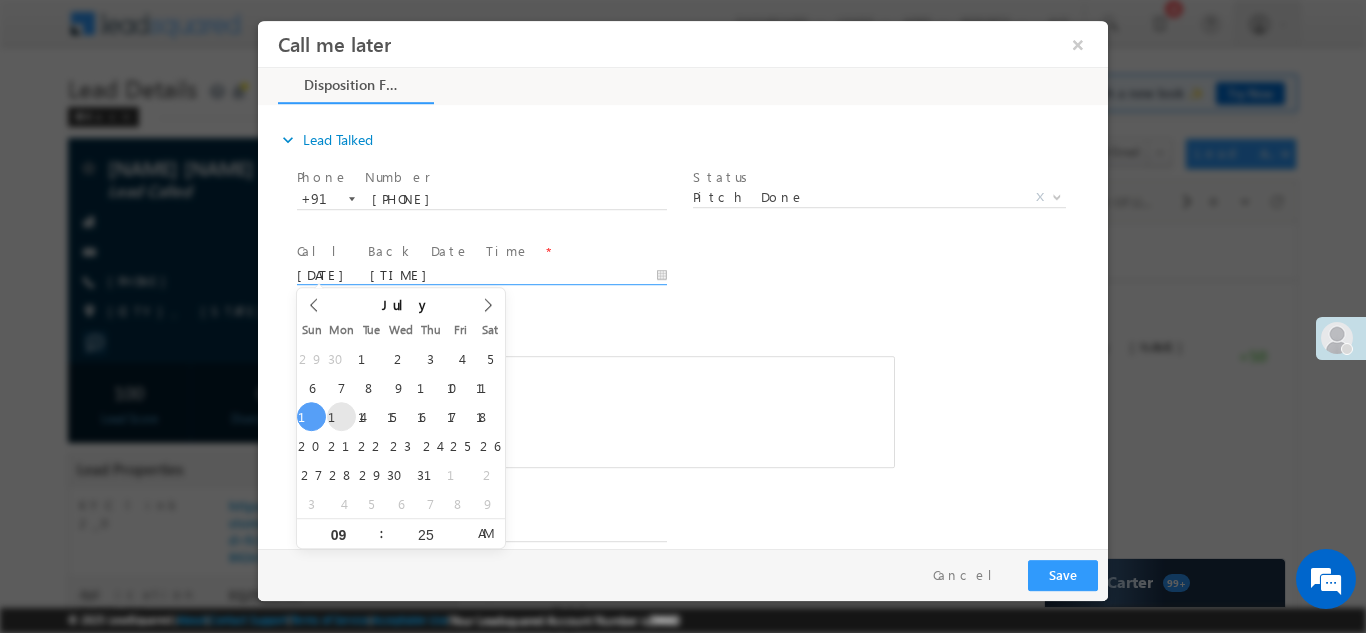 type on "07/14/25 9:25 AM" 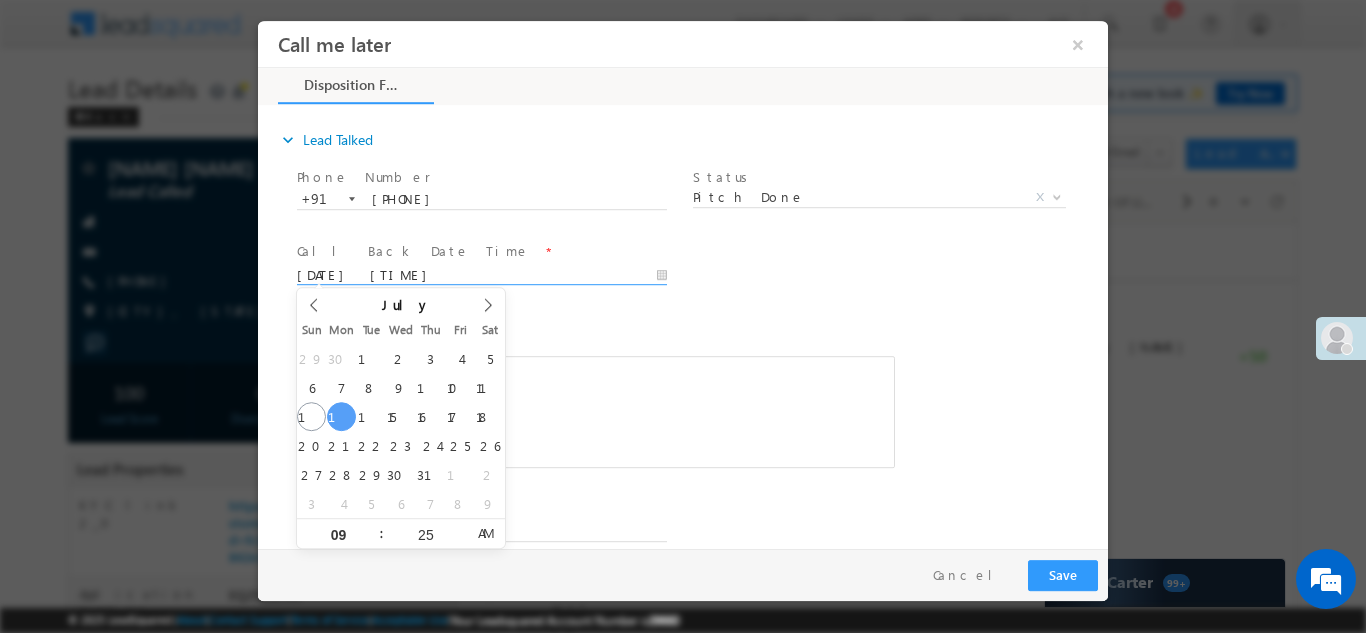 click on "Notes
*
Editor toolbars Basic Styles   Bold   Italic   Underline Paragraph   Insert/Remove Numbered List   Insert/Remove Bulleted List expandable   More Options Press ALT 0 for help" at bounding box center [596, 390] 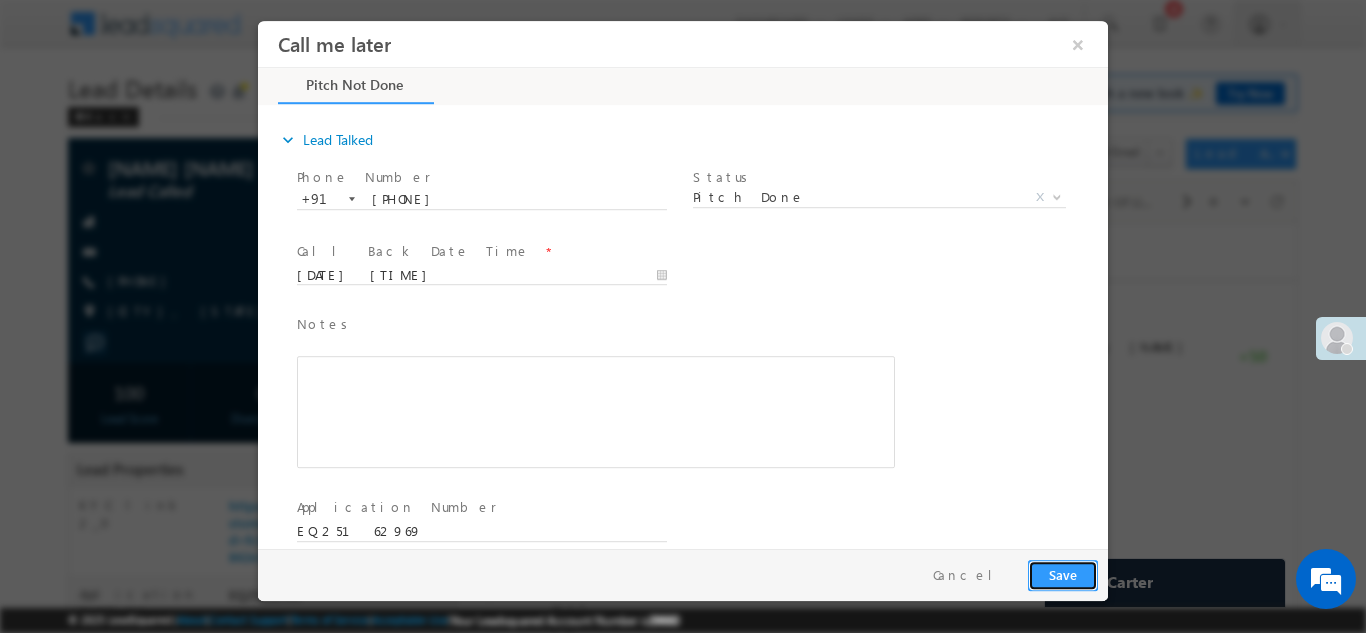 click on "Save" at bounding box center [1063, 574] 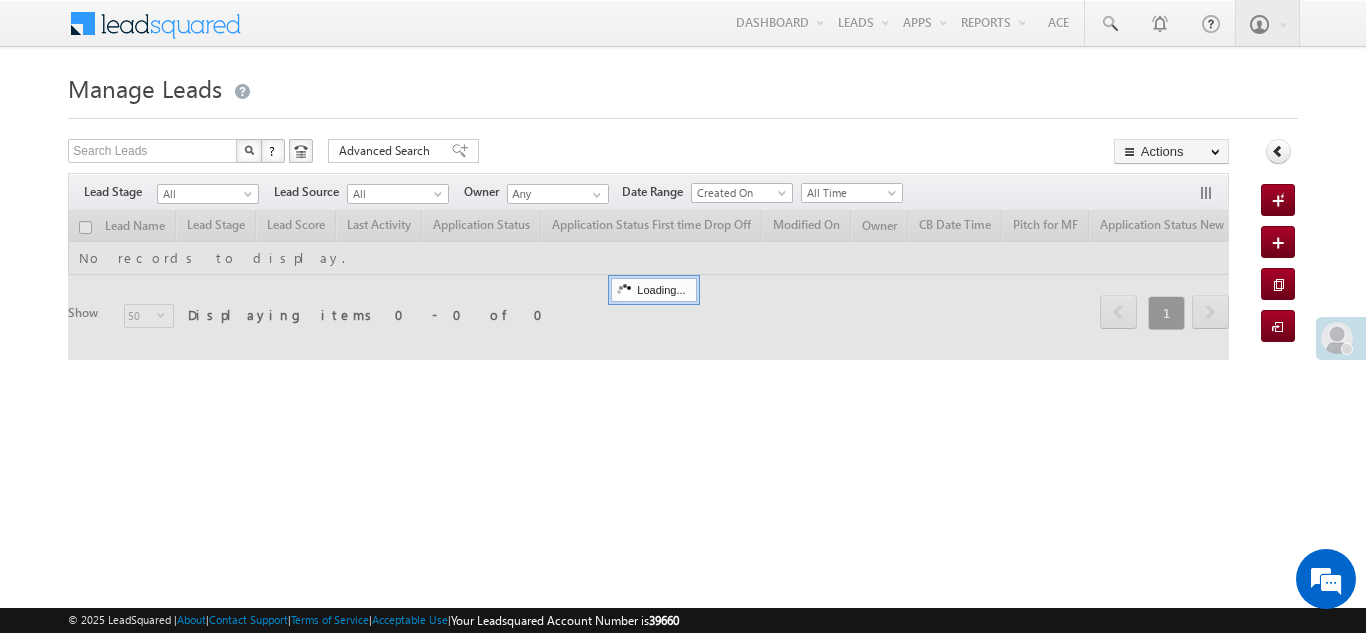 scroll, scrollTop: 0, scrollLeft: 0, axis: both 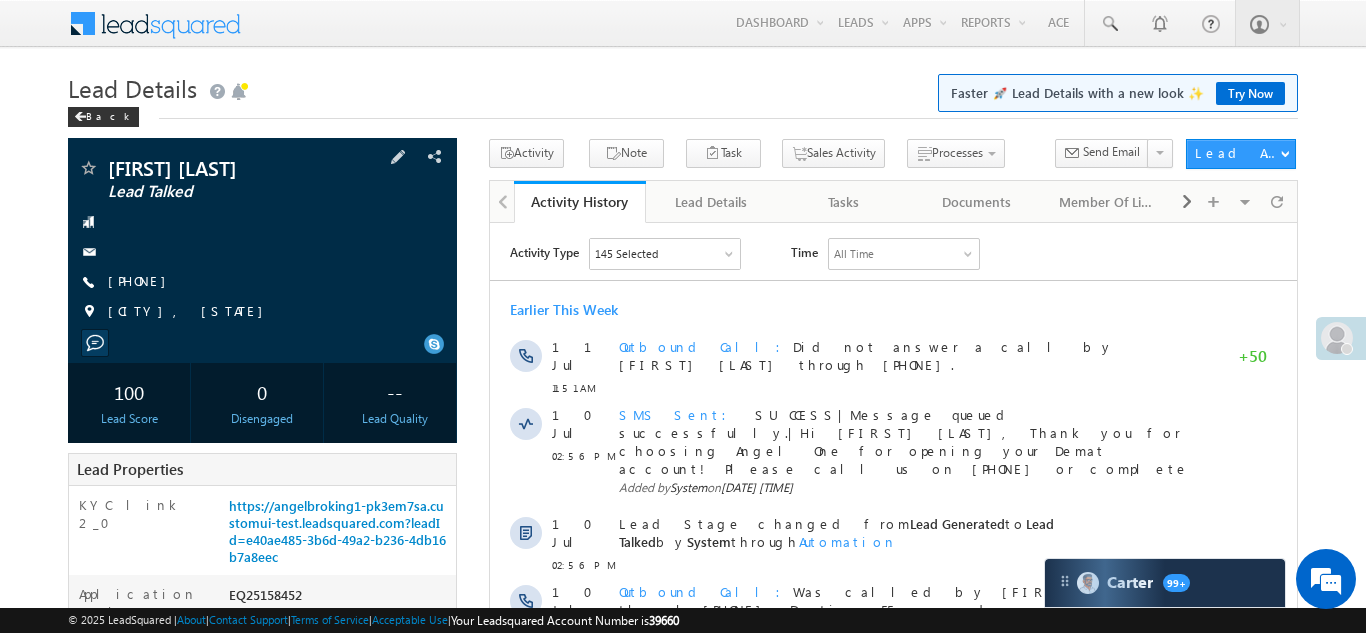 click on "Rajkumar Raigar
Lead Talked
+91-7742514650" at bounding box center [262, 245] 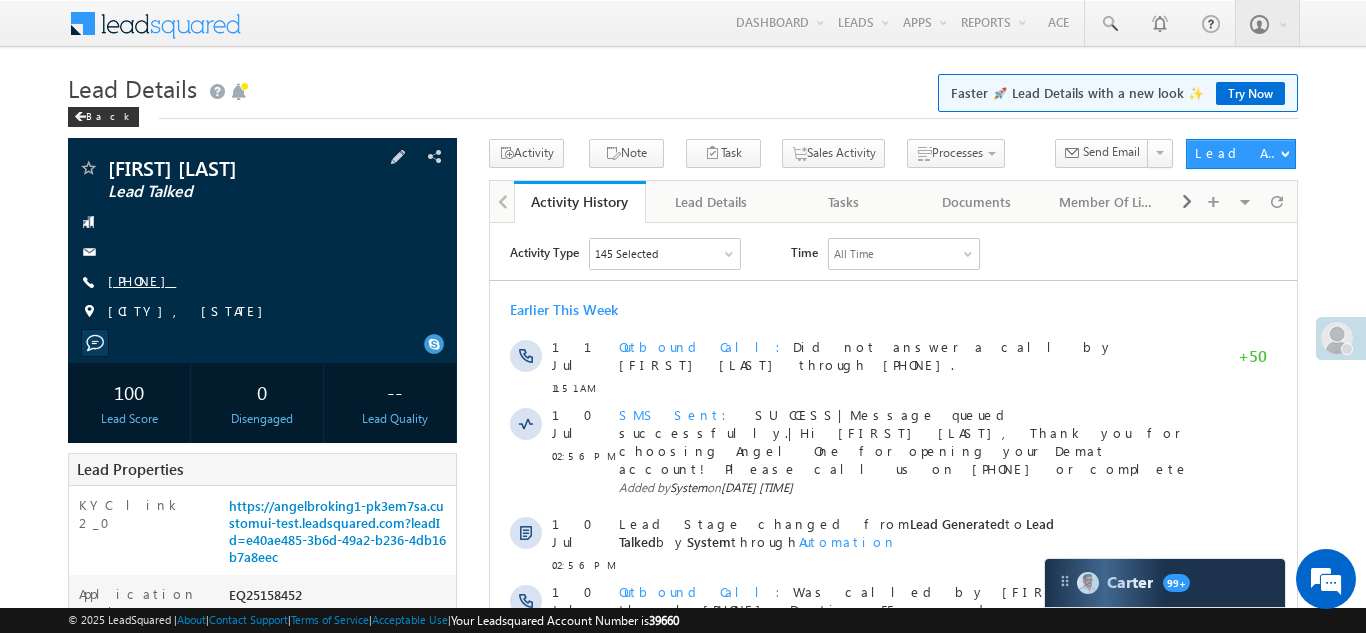 click on "+91-7742514650" at bounding box center [142, 280] 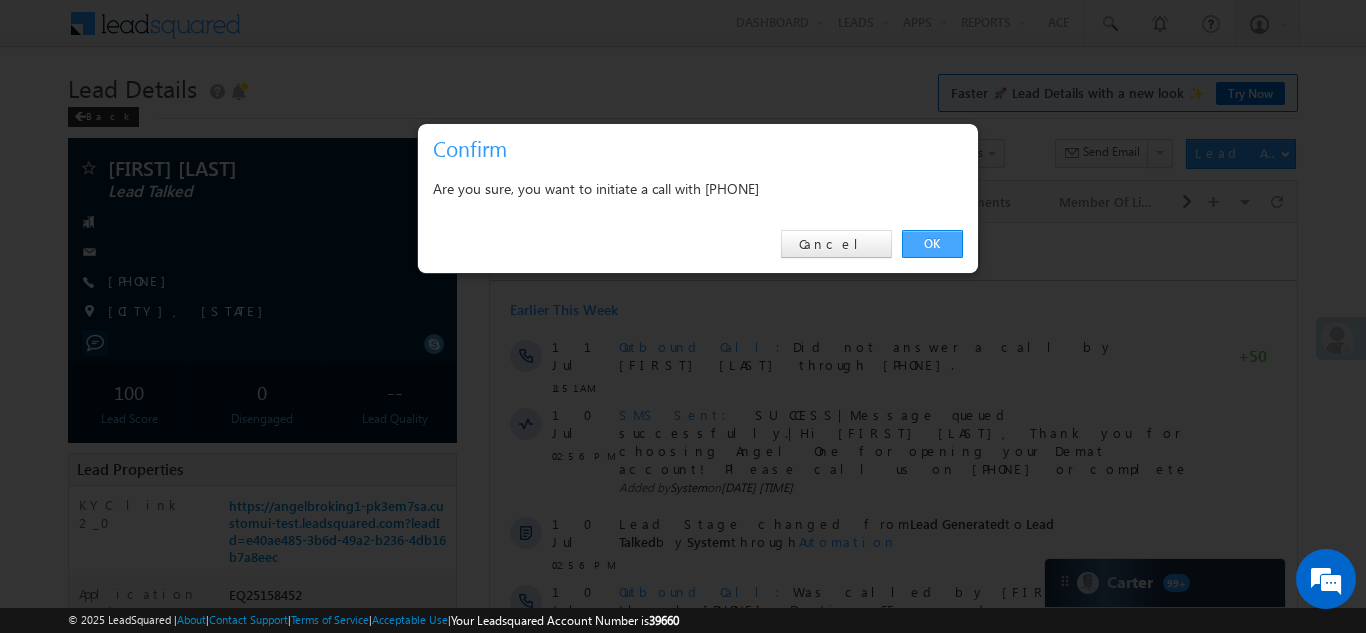 click on "OK" at bounding box center [932, 244] 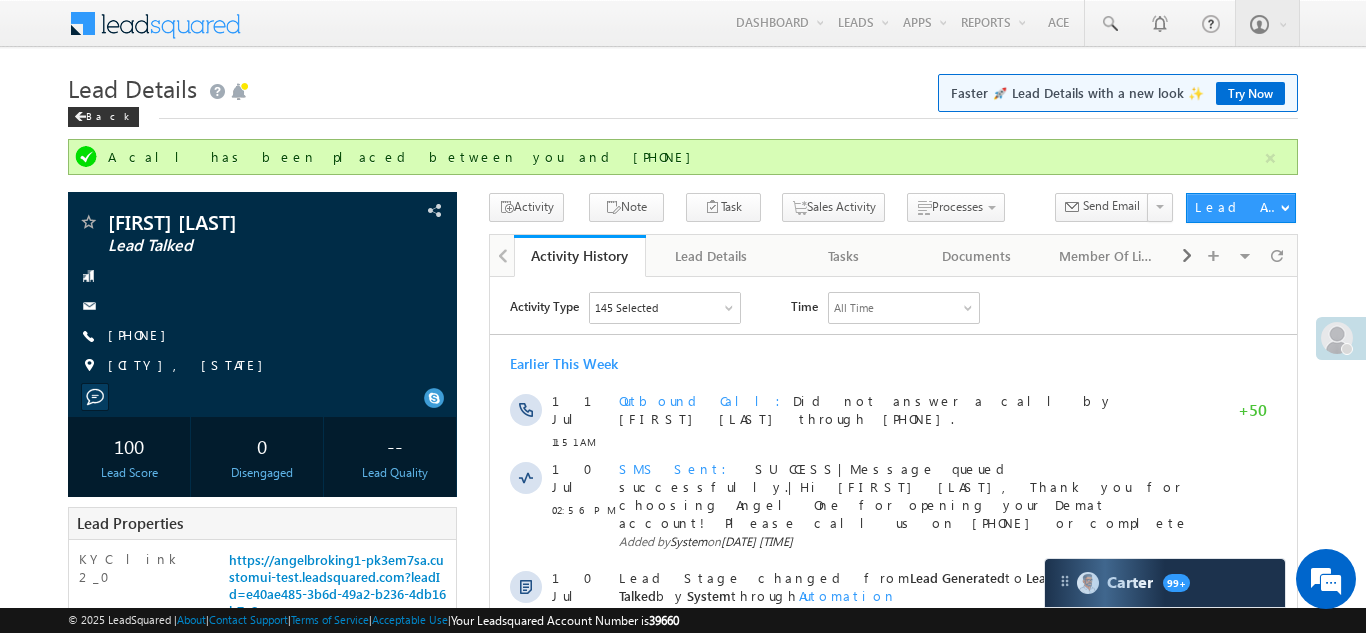 scroll, scrollTop: 0, scrollLeft: 0, axis: both 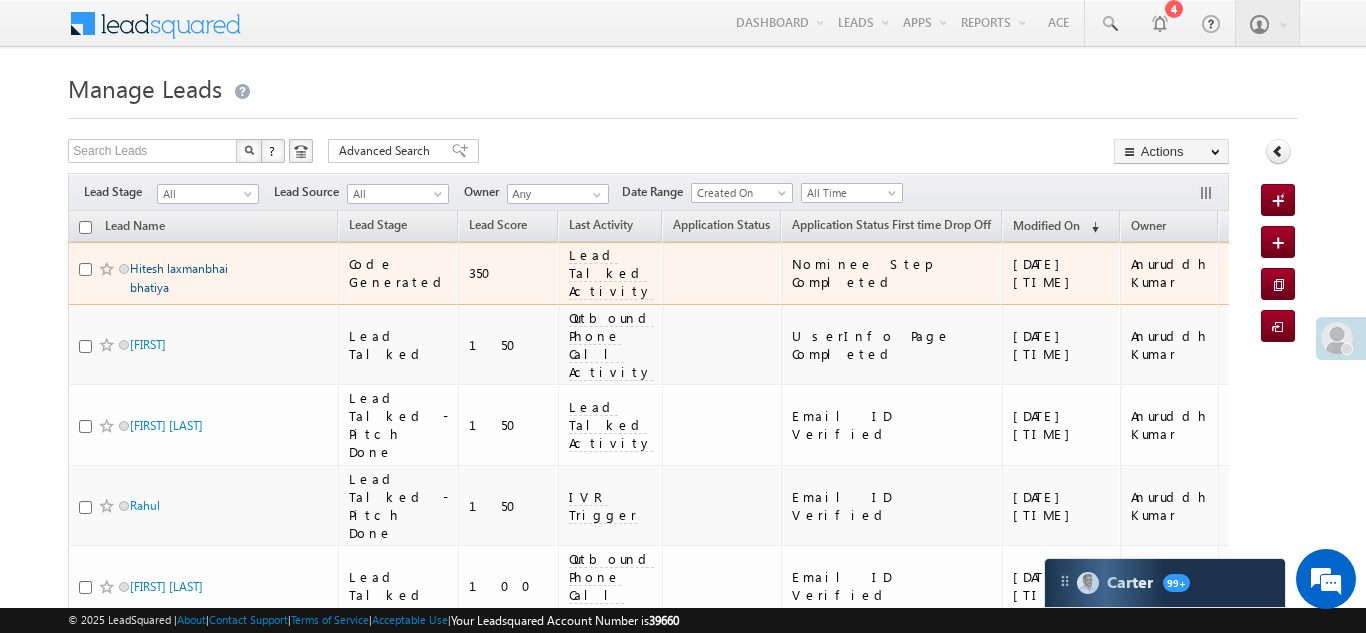 click on "Hitesh laxmanbhai bhatiya" at bounding box center (179, 278) 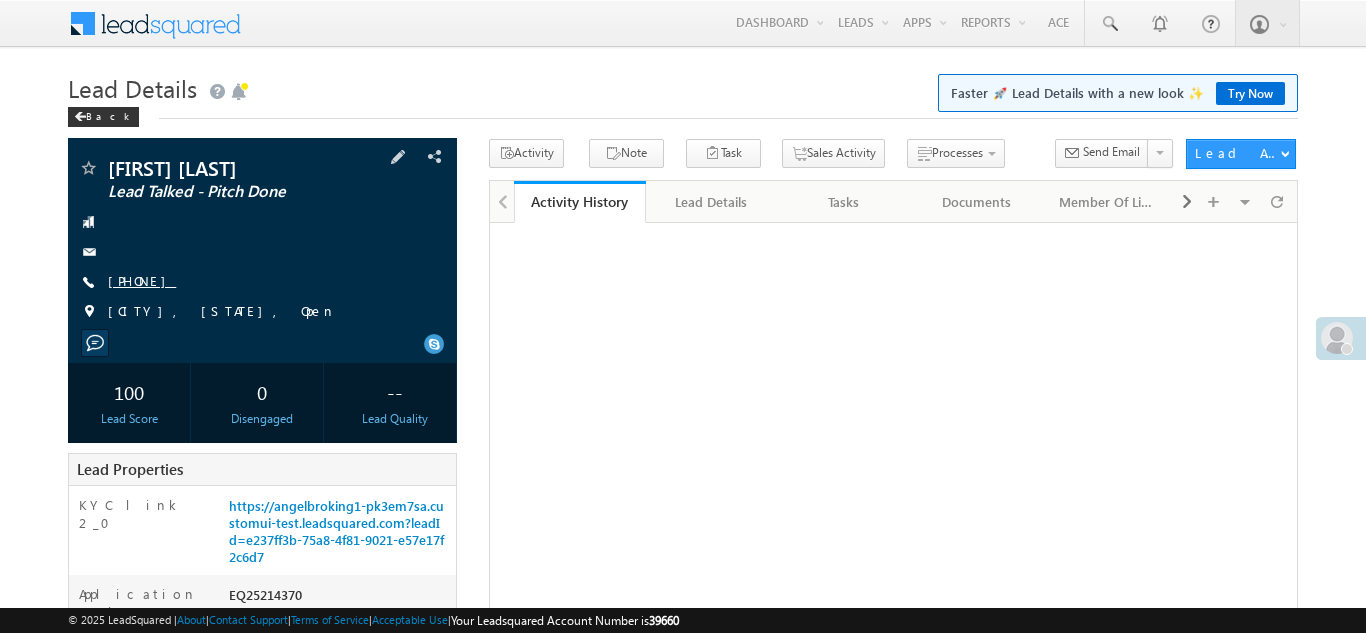 scroll, scrollTop: 0, scrollLeft: 0, axis: both 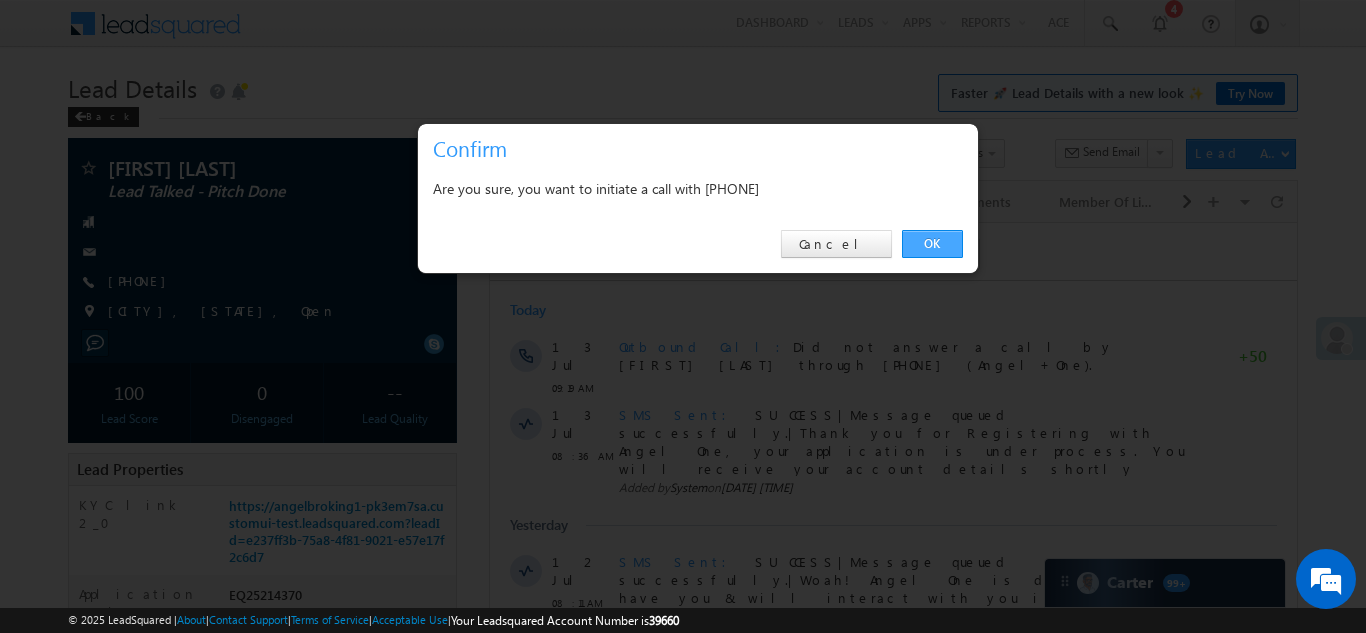 click on "OK" at bounding box center [932, 244] 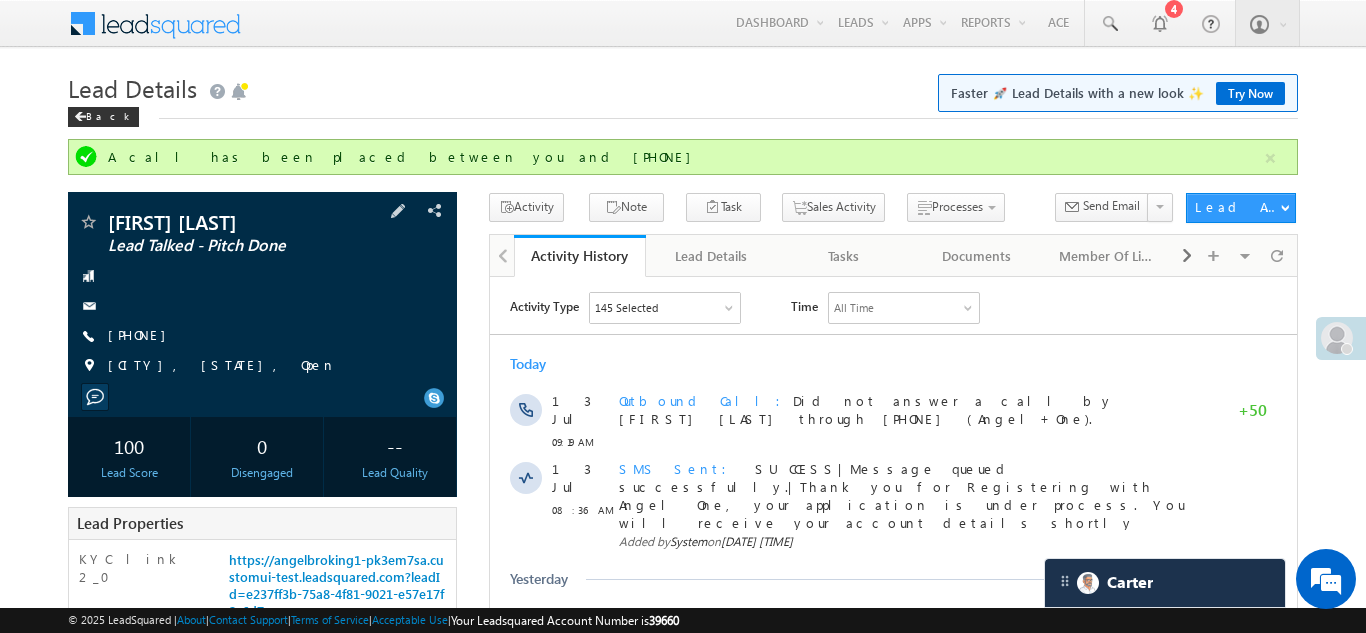 scroll, scrollTop: 0, scrollLeft: 0, axis: both 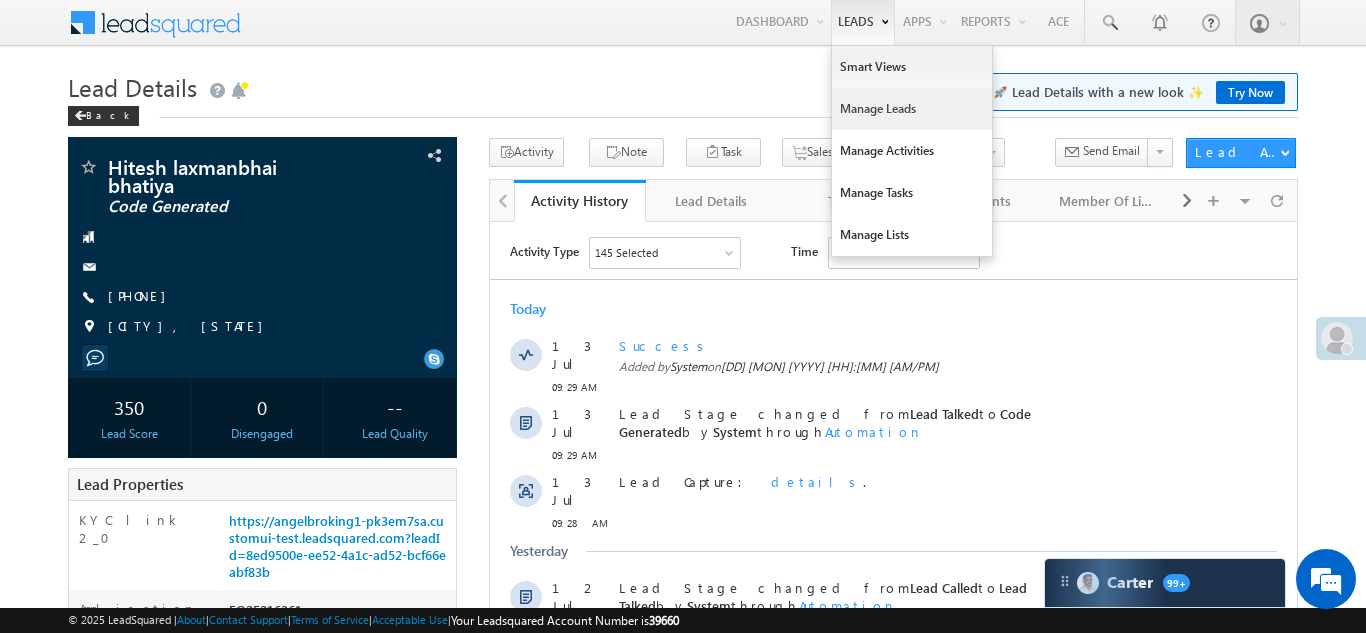click on "Manage Leads" at bounding box center (912, 109) 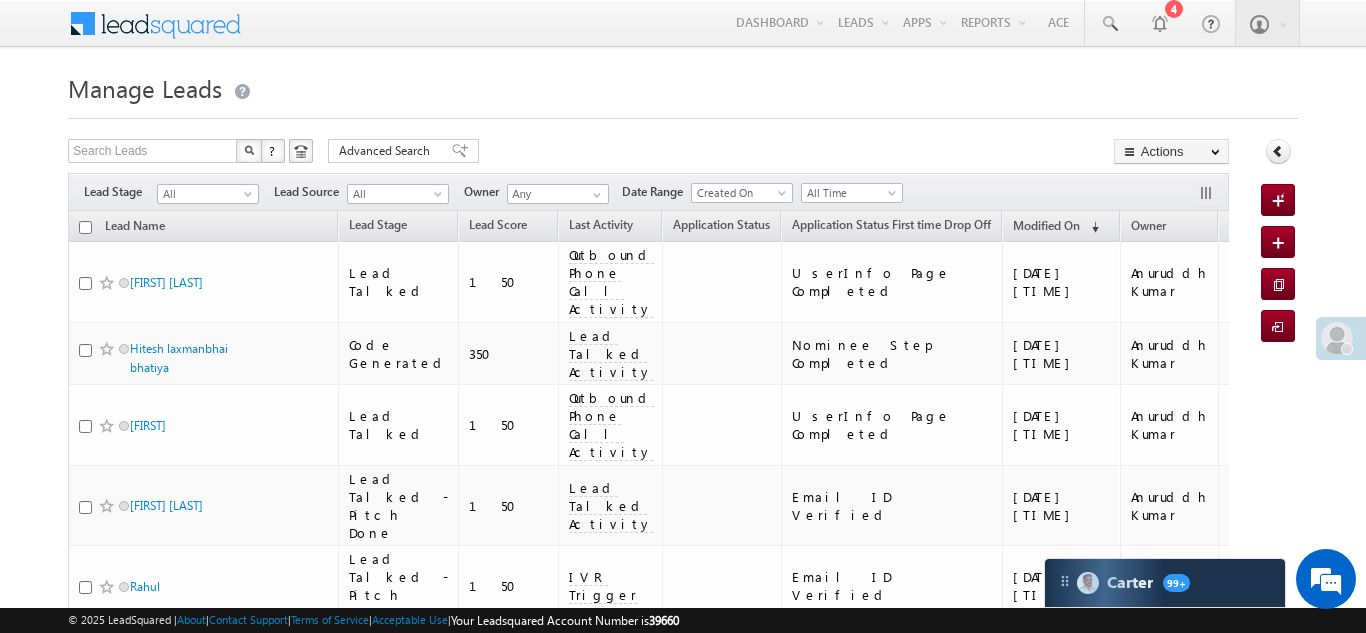 scroll, scrollTop: 0, scrollLeft: 0, axis: both 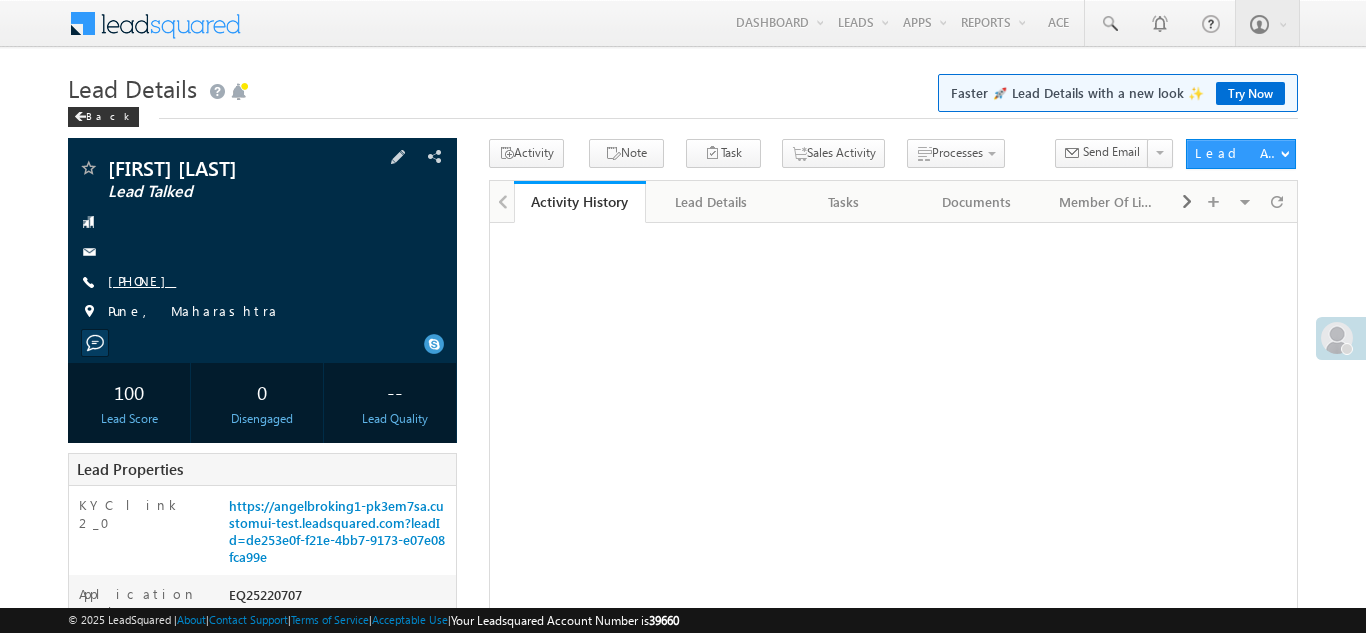 click on "[PHONE]" at bounding box center [142, 280] 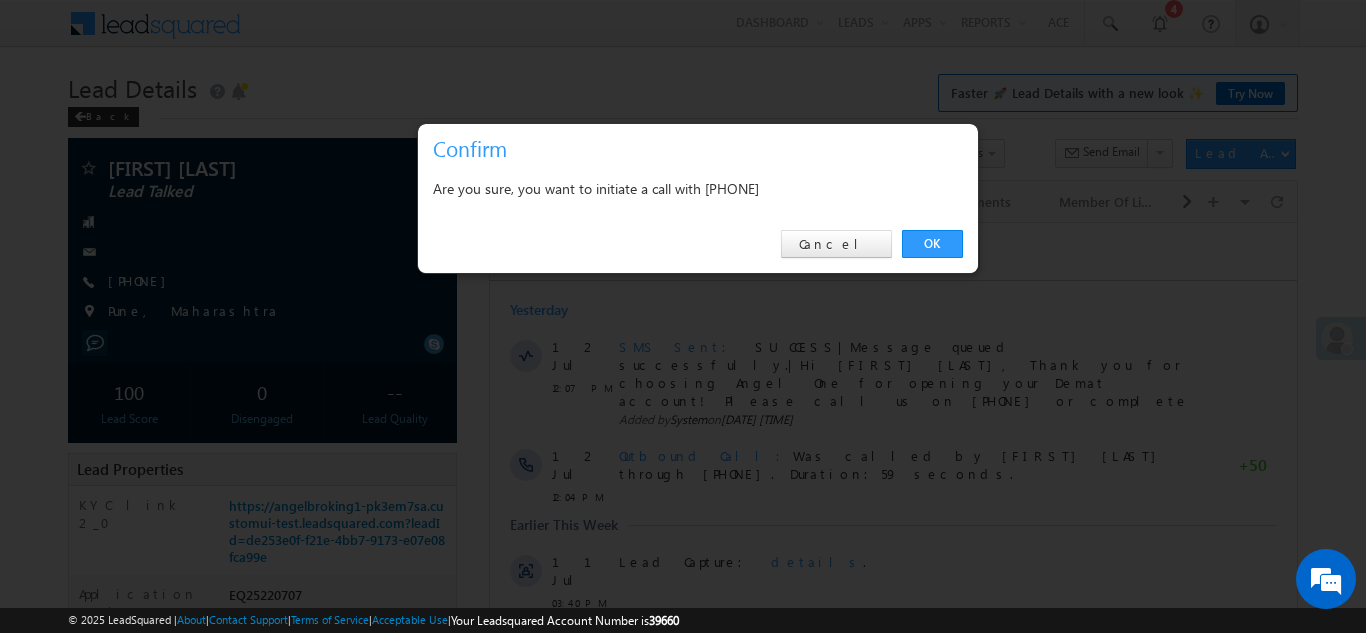 scroll, scrollTop: 0, scrollLeft: 0, axis: both 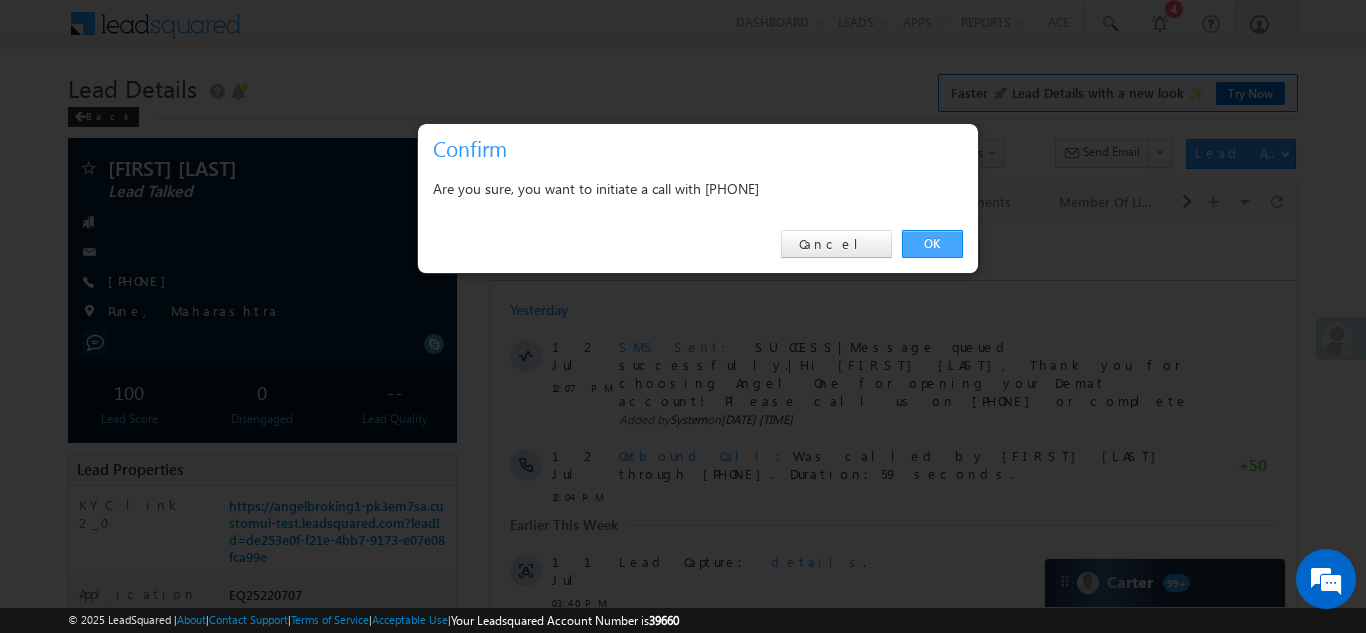 click on "OK" at bounding box center [932, 244] 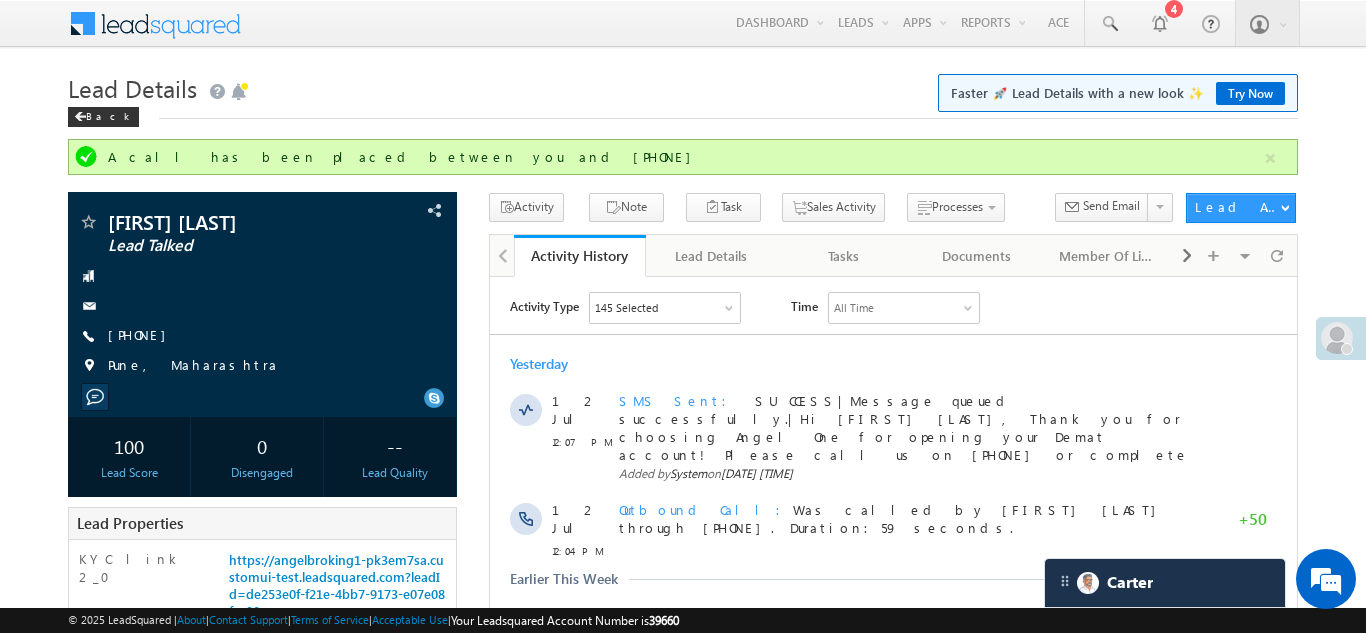 scroll, scrollTop: 0, scrollLeft: 0, axis: both 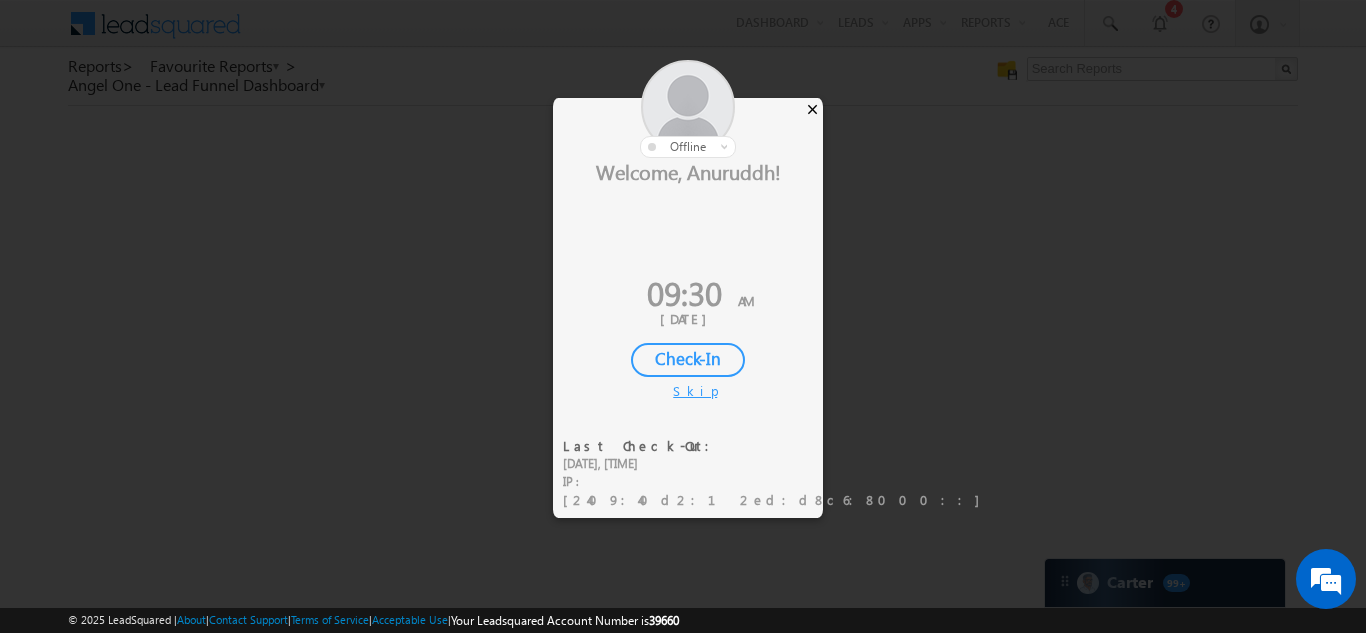 click on "×" at bounding box center [812, 109] 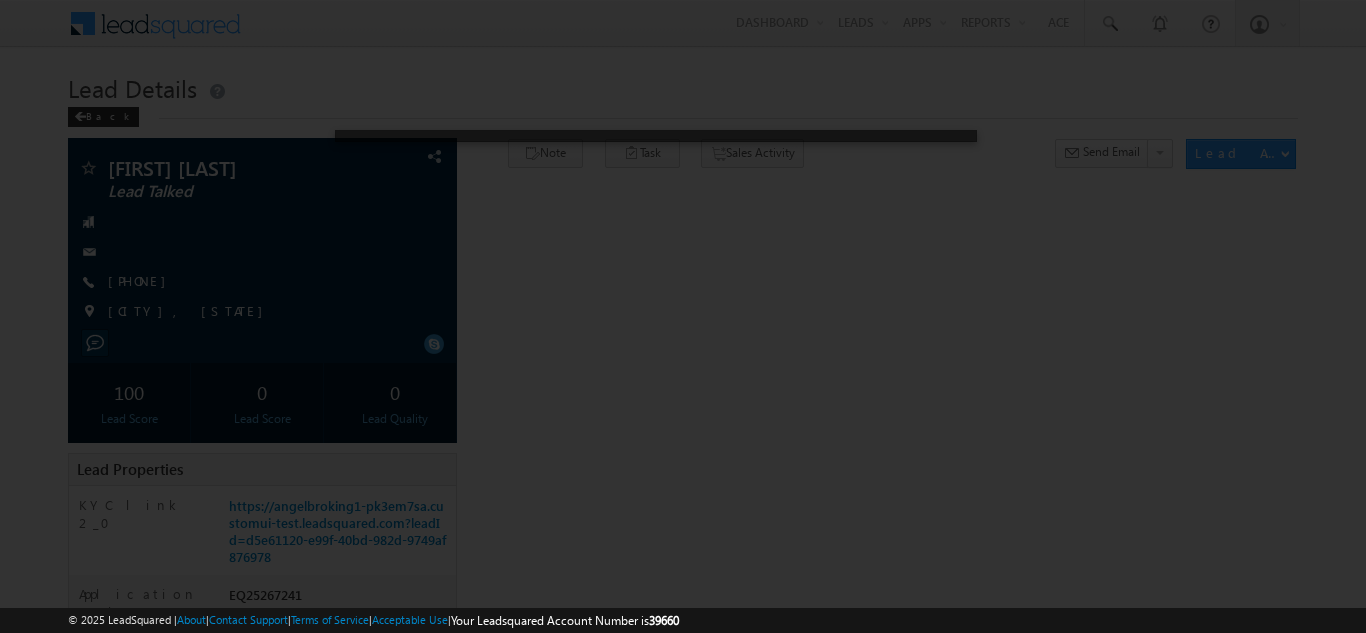 scroll, scrollTop: 0, scrollLeft: 0, axis: both 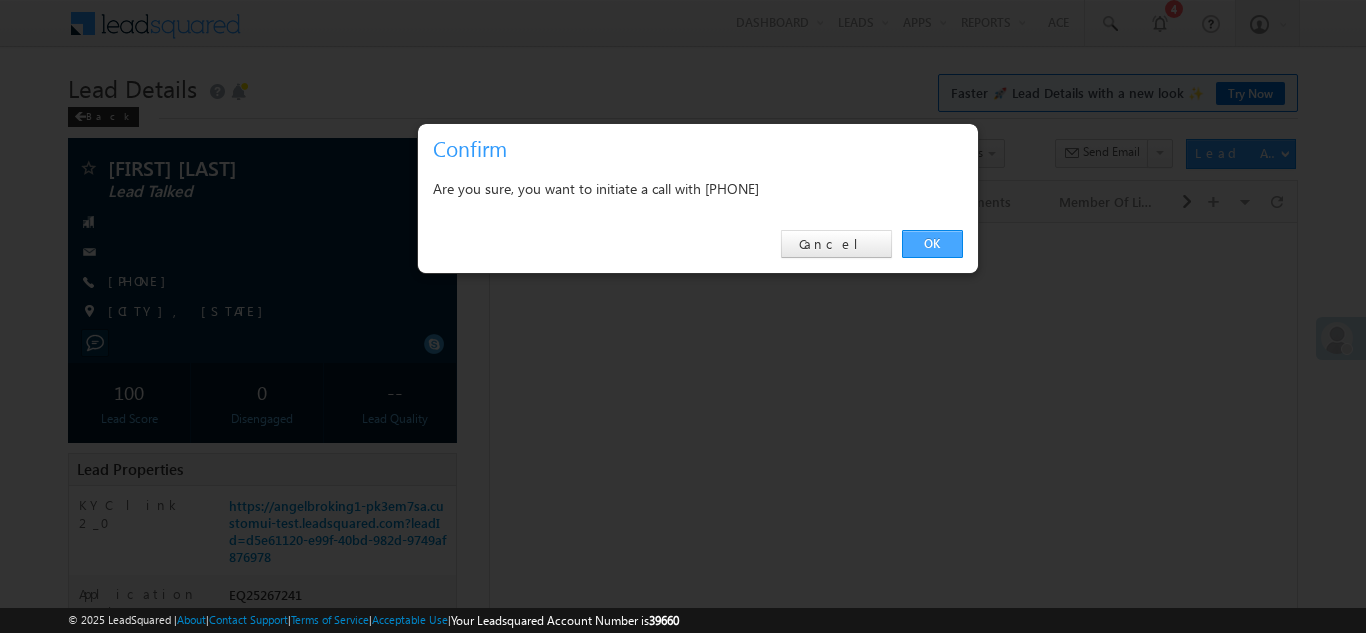 click on "OK" at bounding box center [932, 244] 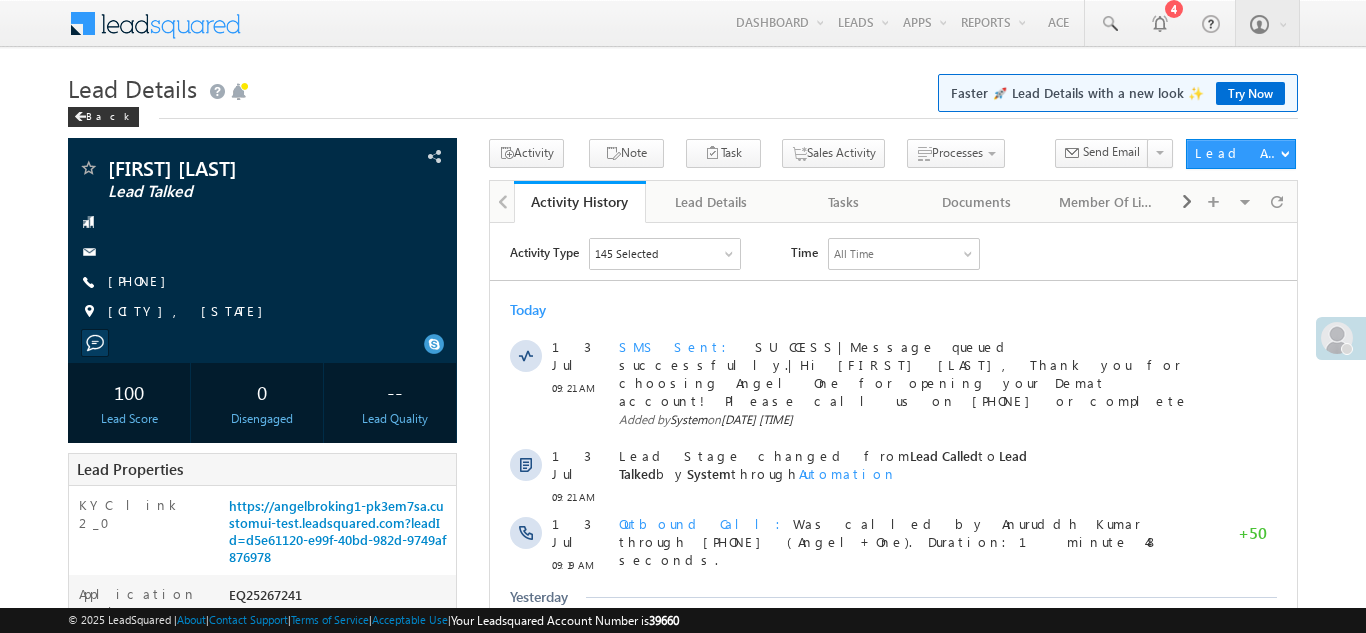 scroll, scrollTop: 0, scrollLeft: 0, axis: both 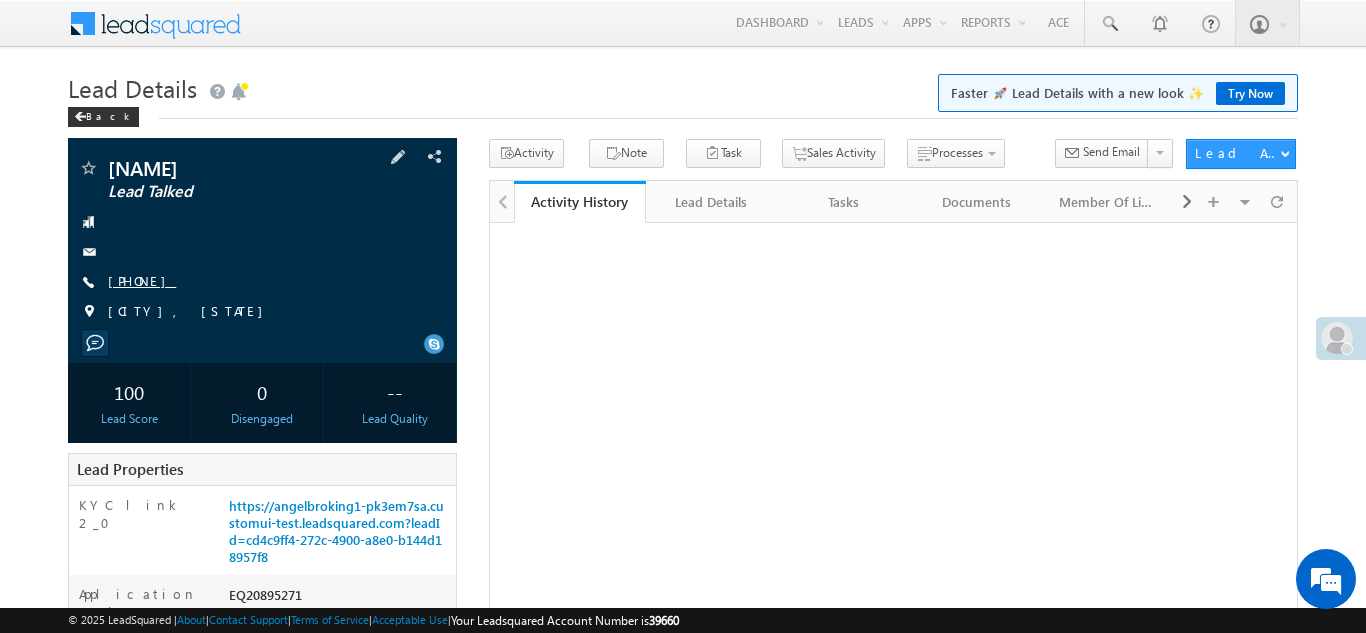 click on "[PHONE]" at bounding box center (142, 280) 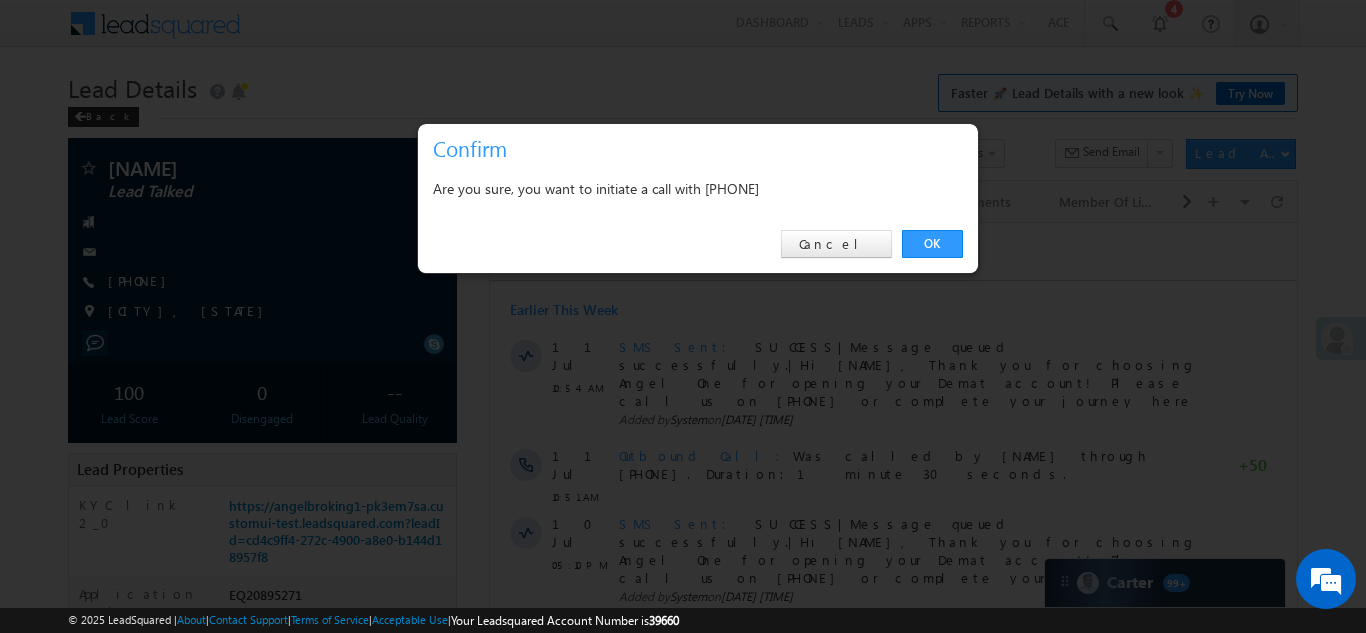 scroll, scrollTop: 0, scrollLeft: 0, axis: both 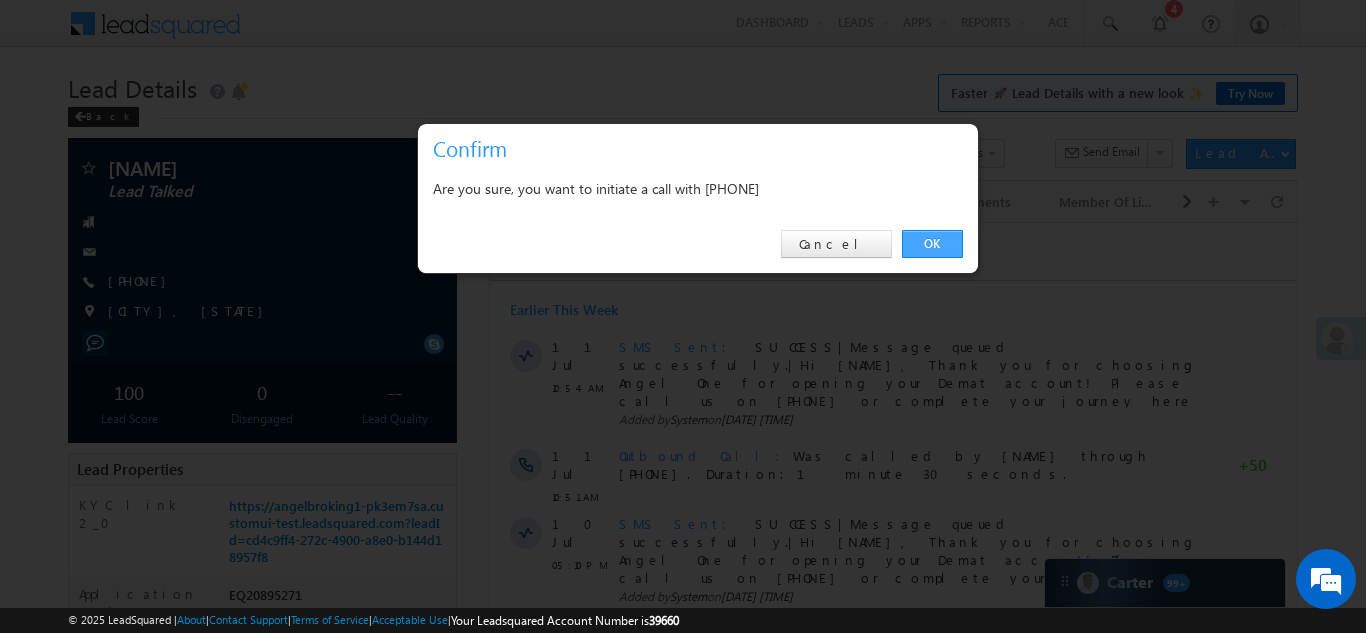 click on "OK" at bounding box center (932, 244) 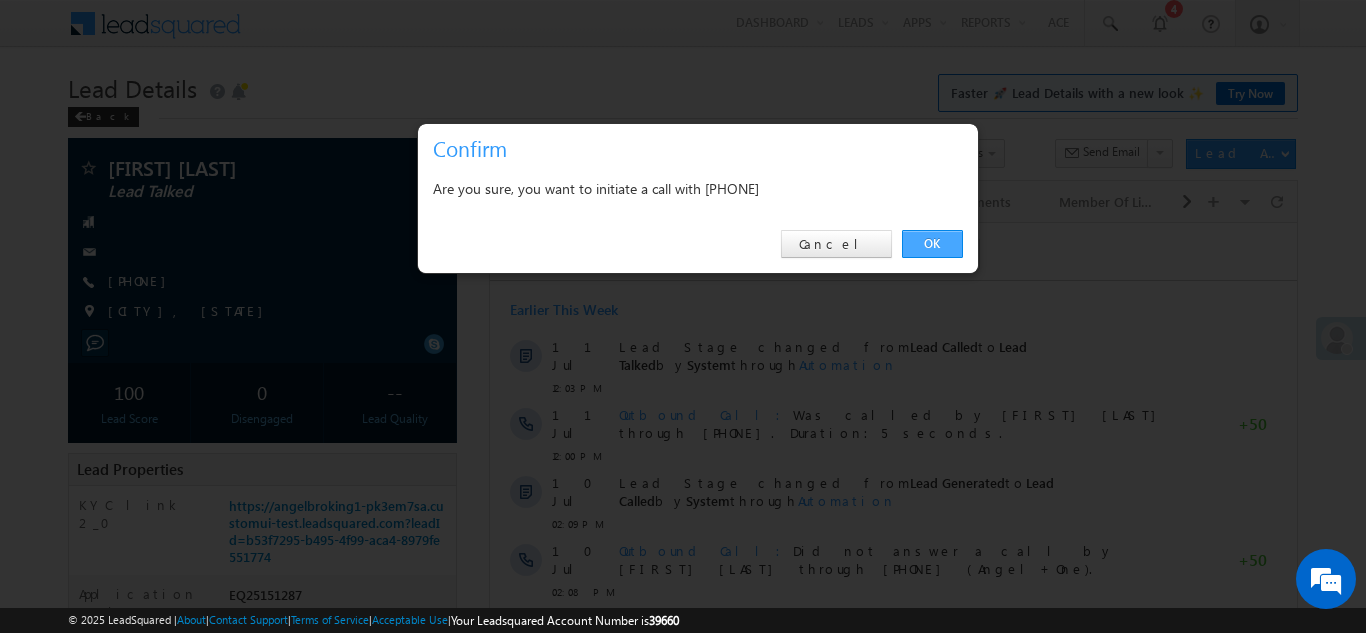 scroll, scrollTop: 0, scrollLeft: 0, axis: both 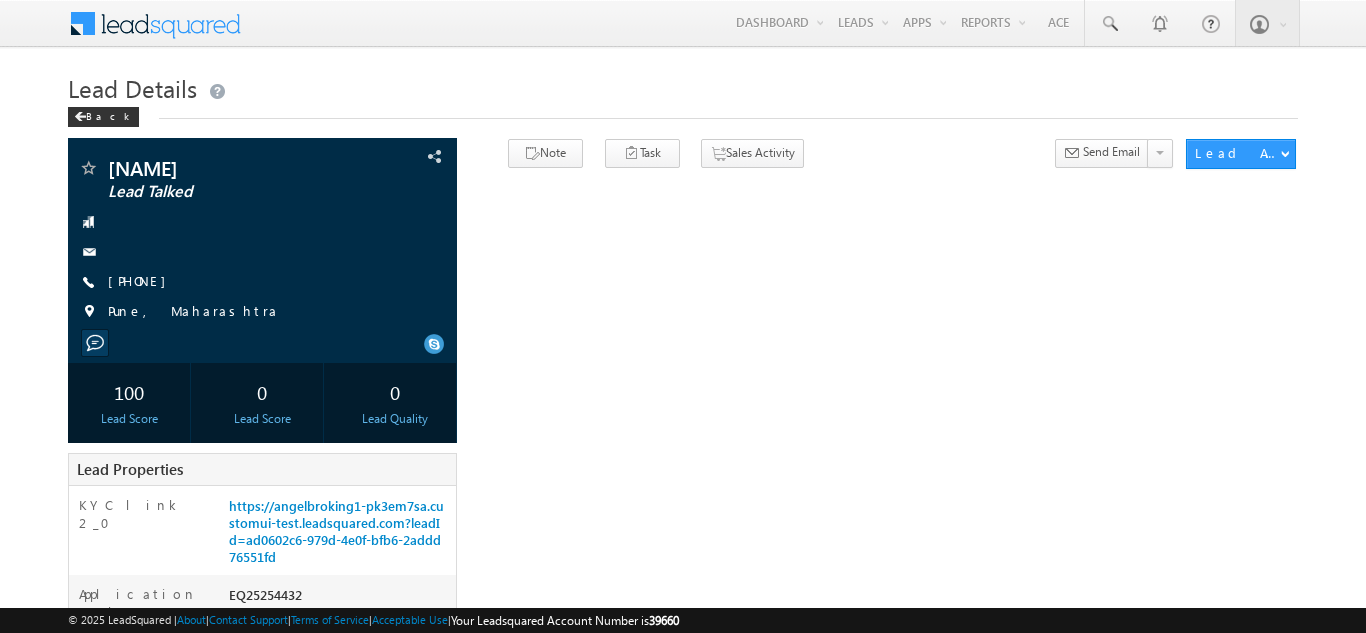 click on "[PHONE]" at bounding box center (142, 280) 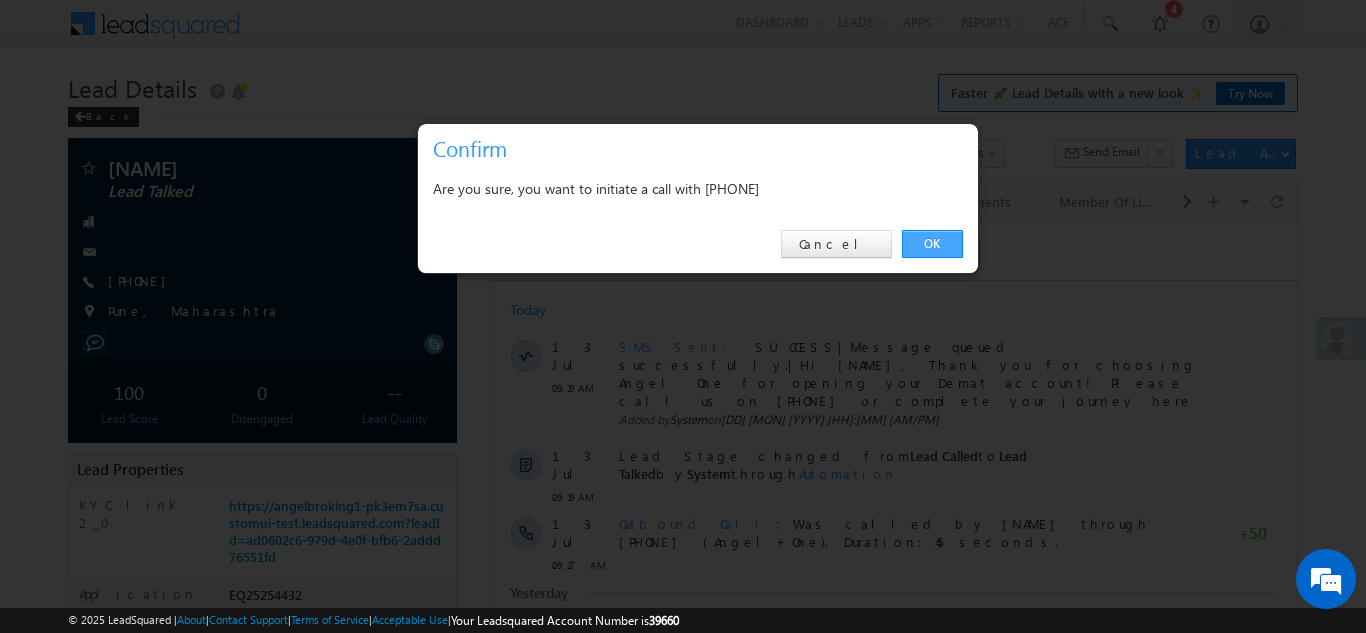 scroll, scrollTop: 0, scrollLeft: 0, axis: both 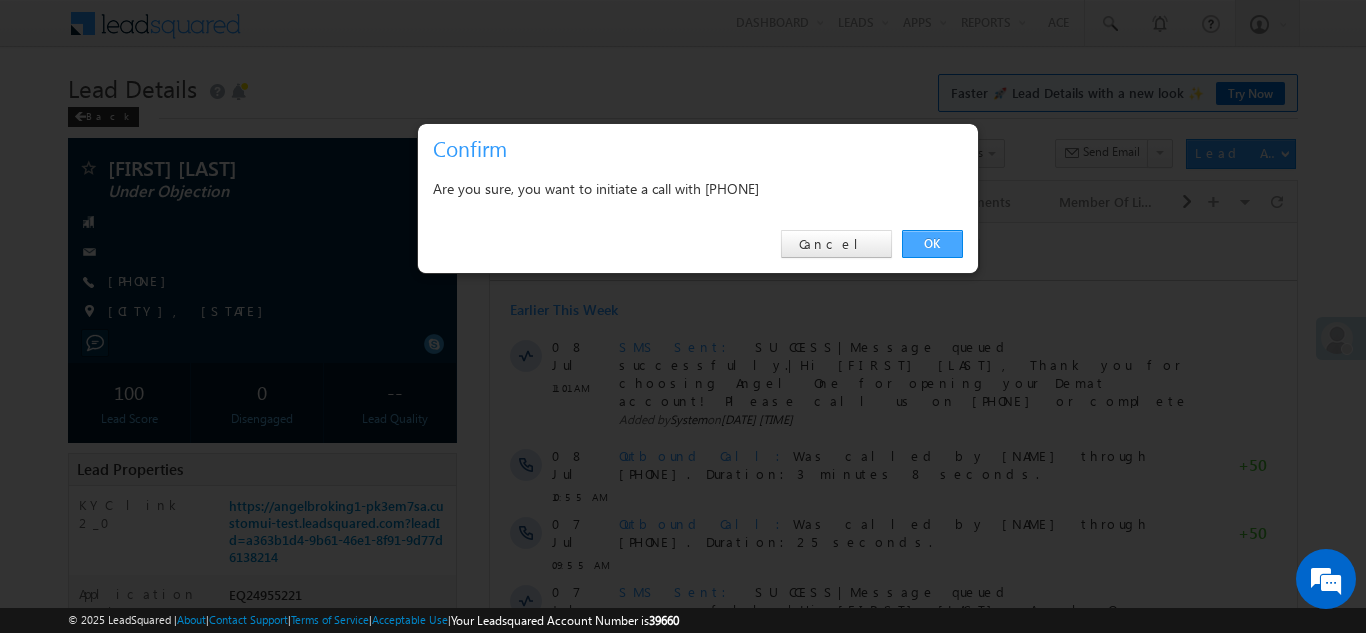 click on "OK" at bounding box center (932, 244) 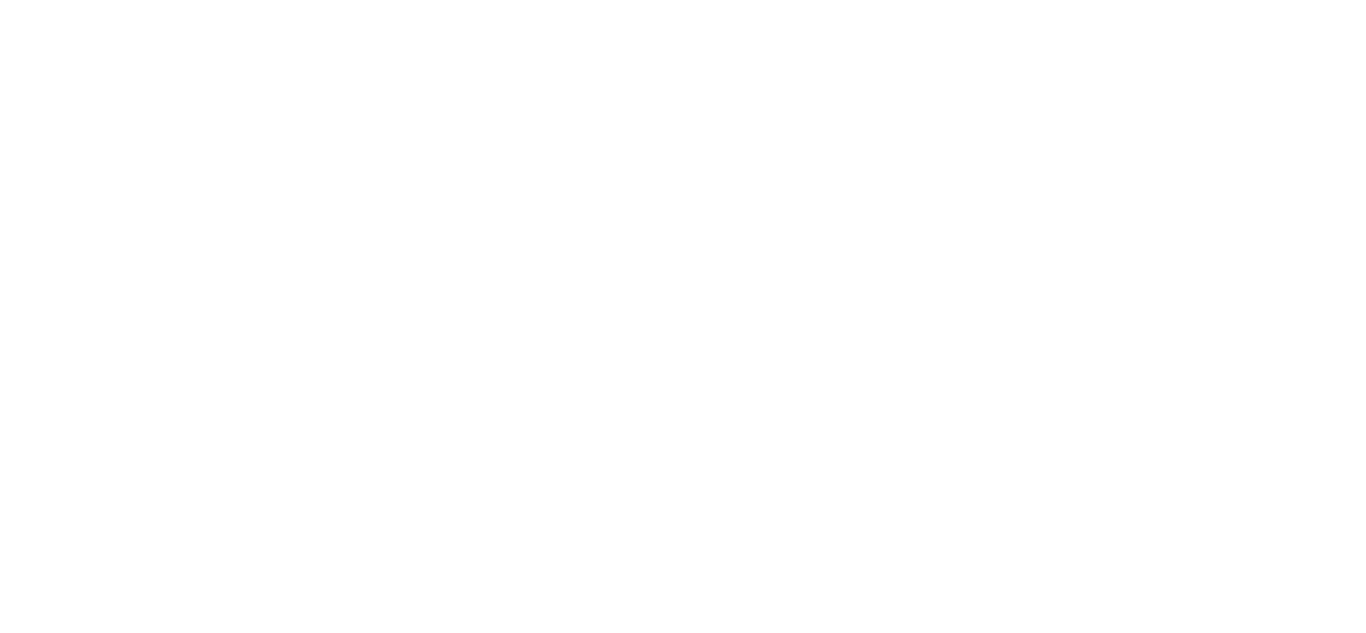 scroll, scrollTop: 0, scrollLeft: 0, axis: both 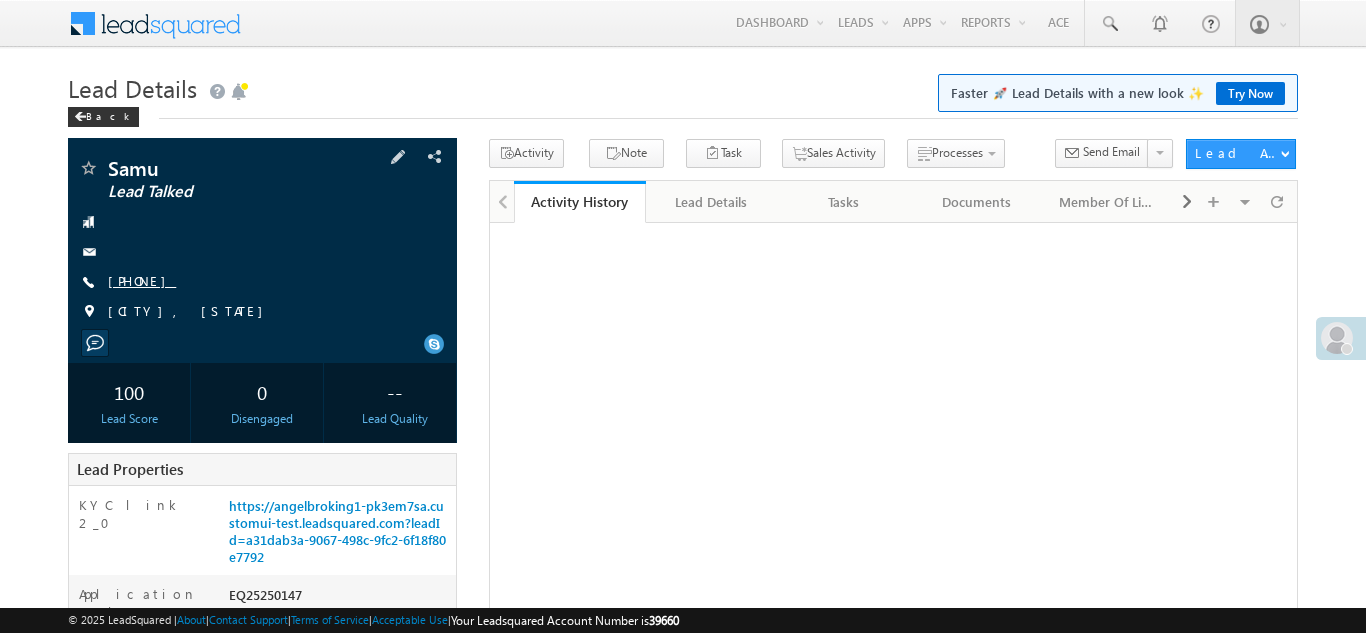click on "+91-9106386680" at bounding box center [142, 280] 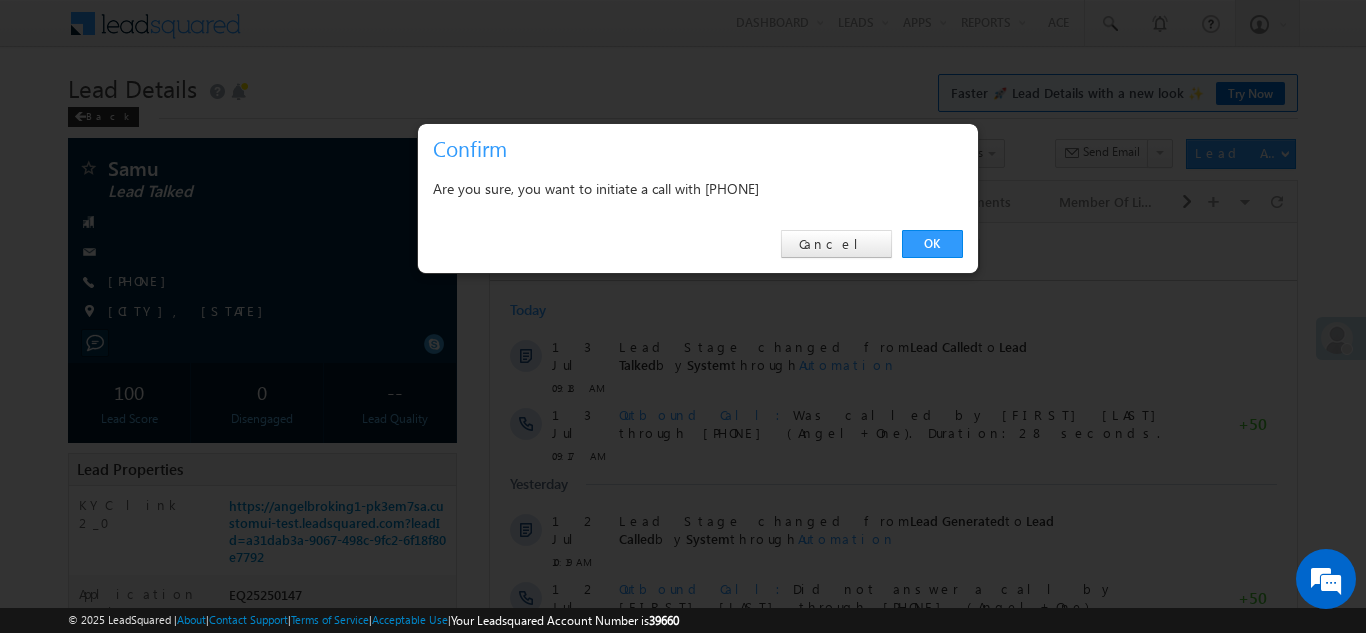 scroll, scrollTop: 0, scrollLeft: 0, axis: both 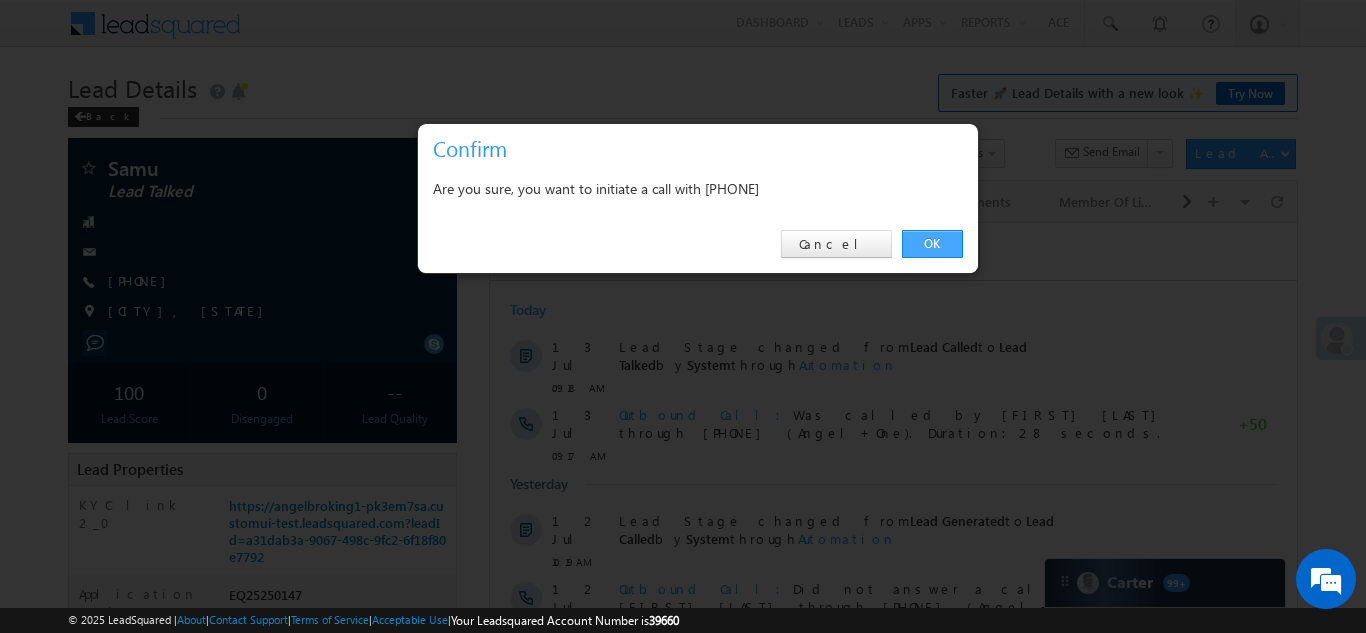 click on "OK" at bounding box center (932, 244) 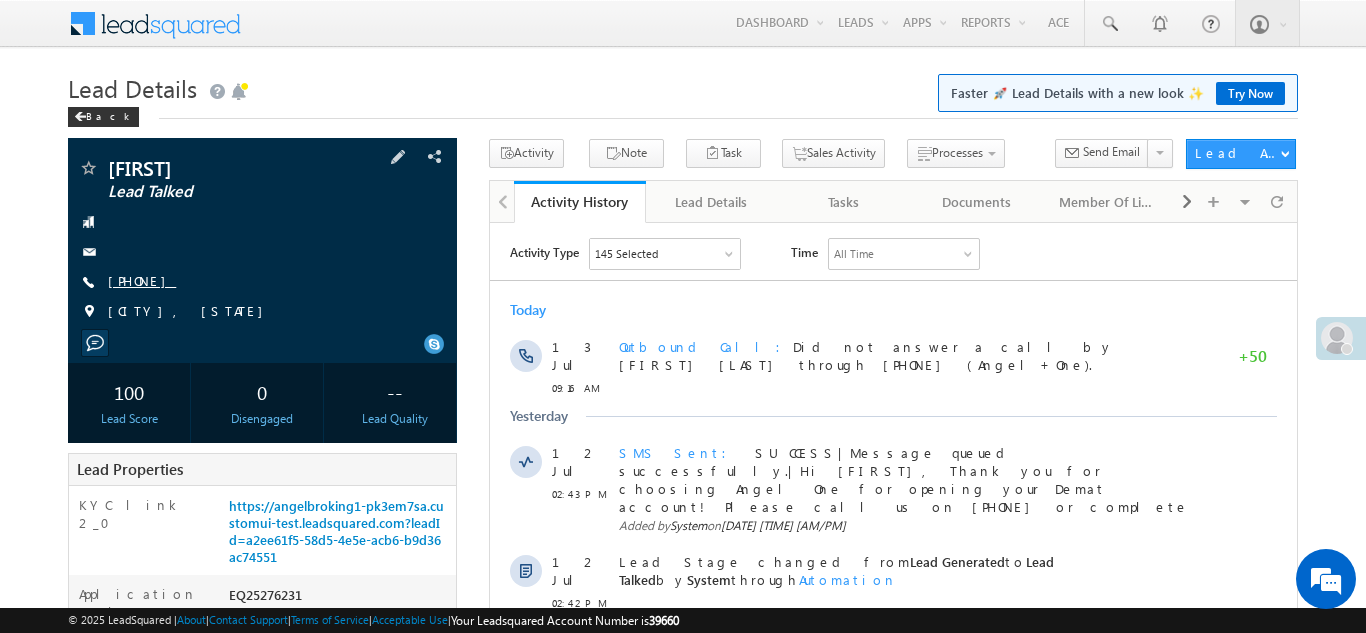 scroll, scrollTop: 0, scrollLeft: 0, axis: both 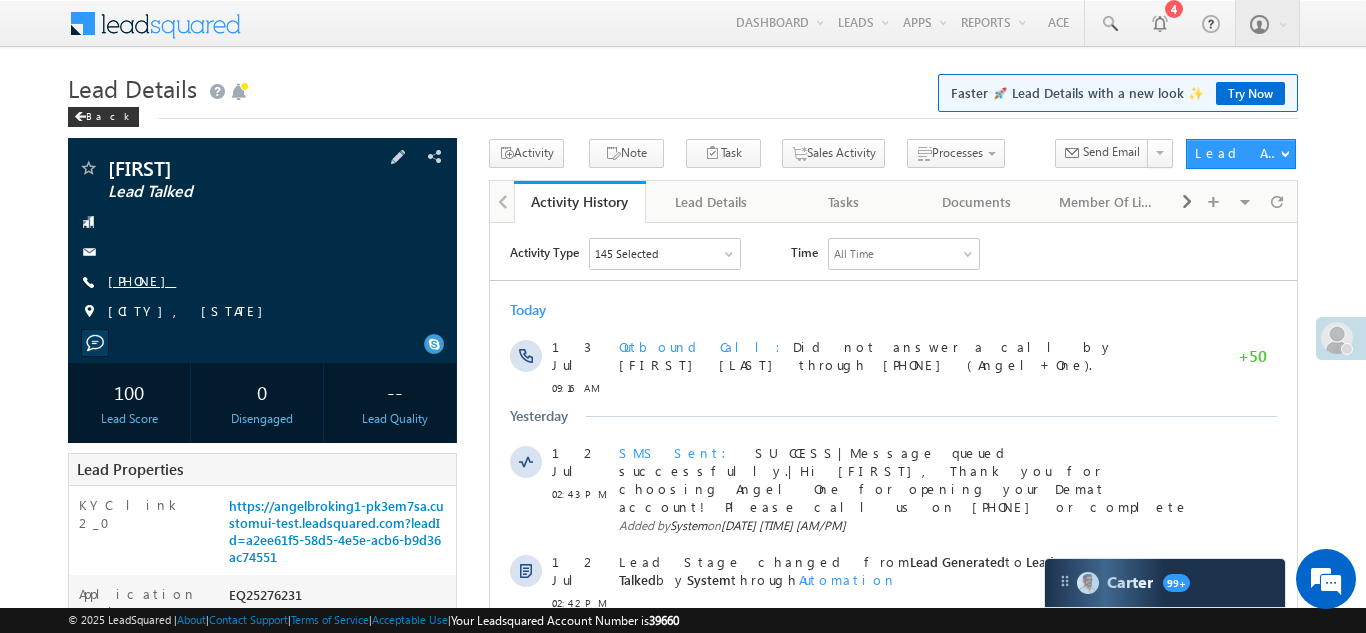 click on "+91-9352774838" at bounding box center [142, 280] 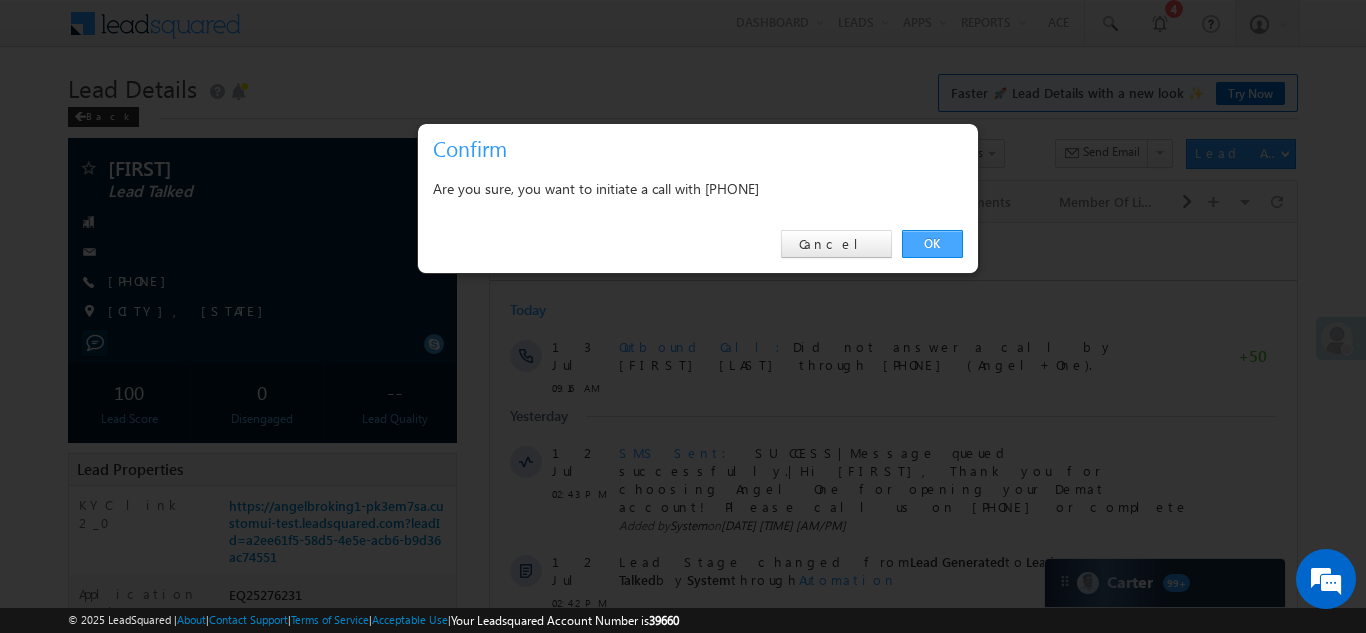 click on "OK" at bounding box center [932, 244] 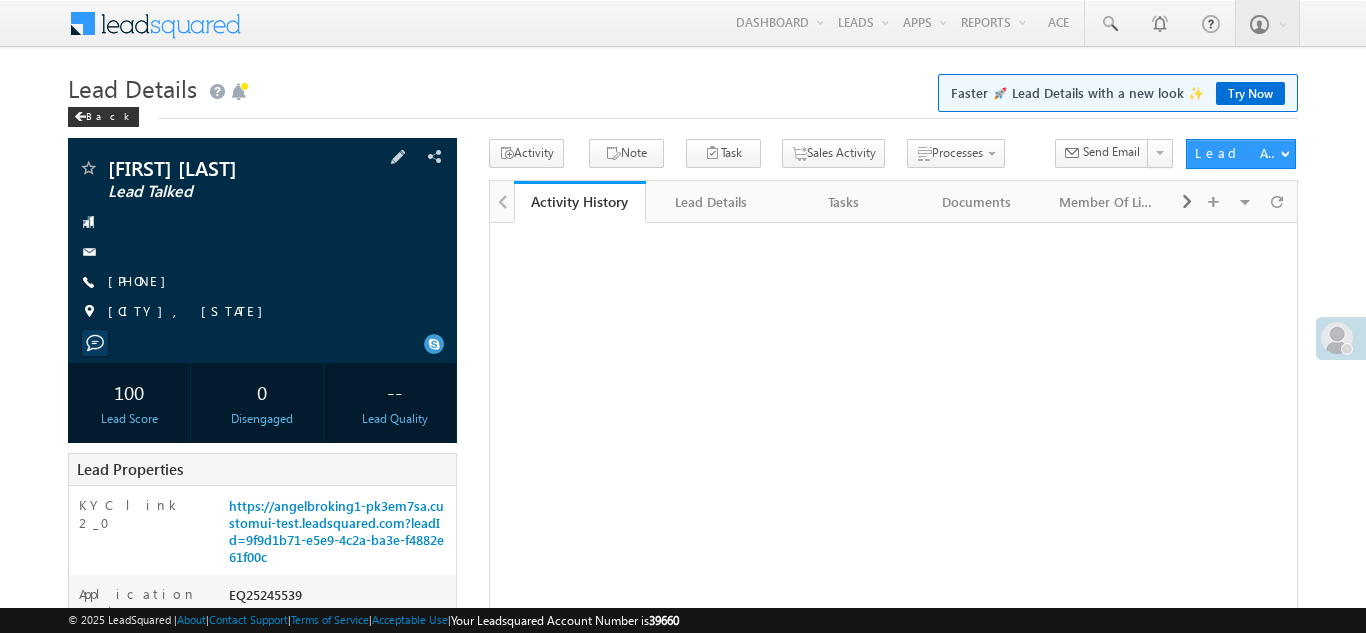 scroll, scrollTop: 0, scrollLeft: 0, axis: both 